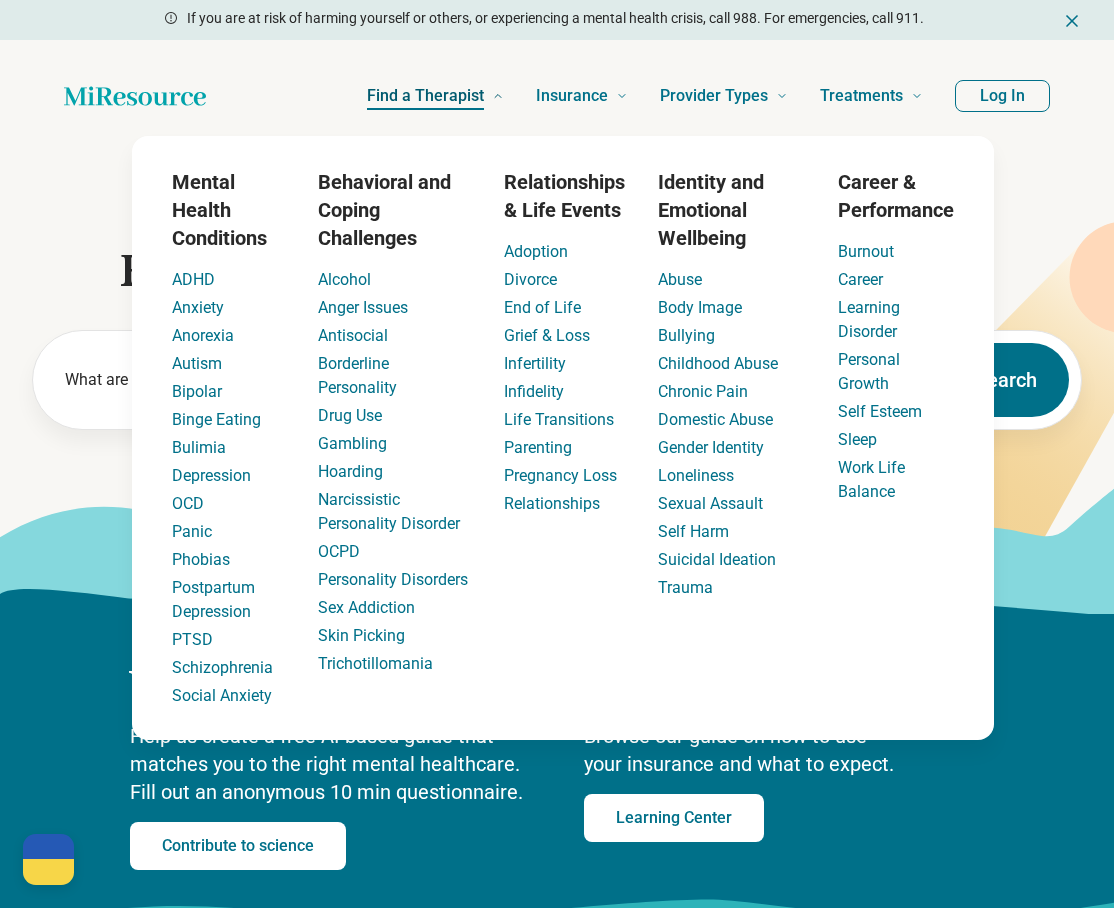 scroll, scrollTop: 0, scrollLeft: 0, axis: both 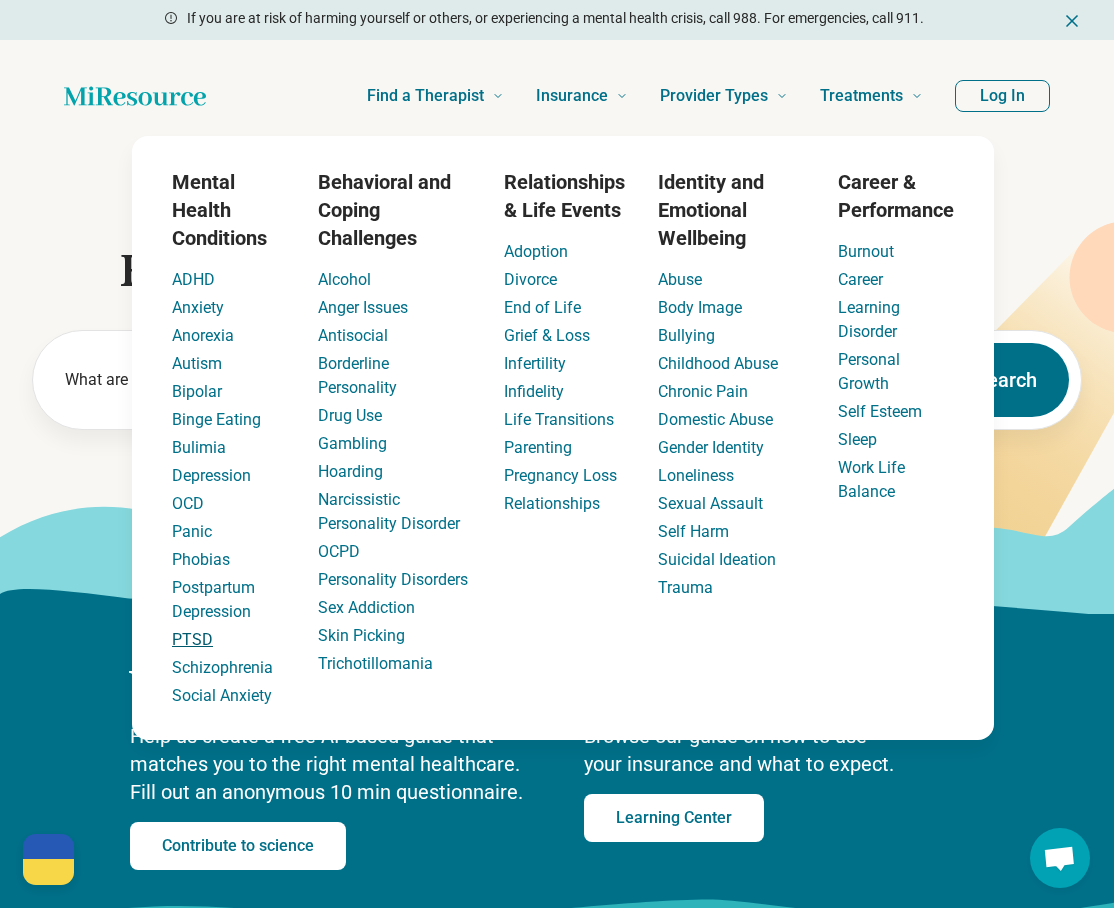 click on "PTSD" at bounding box center (192, 639) 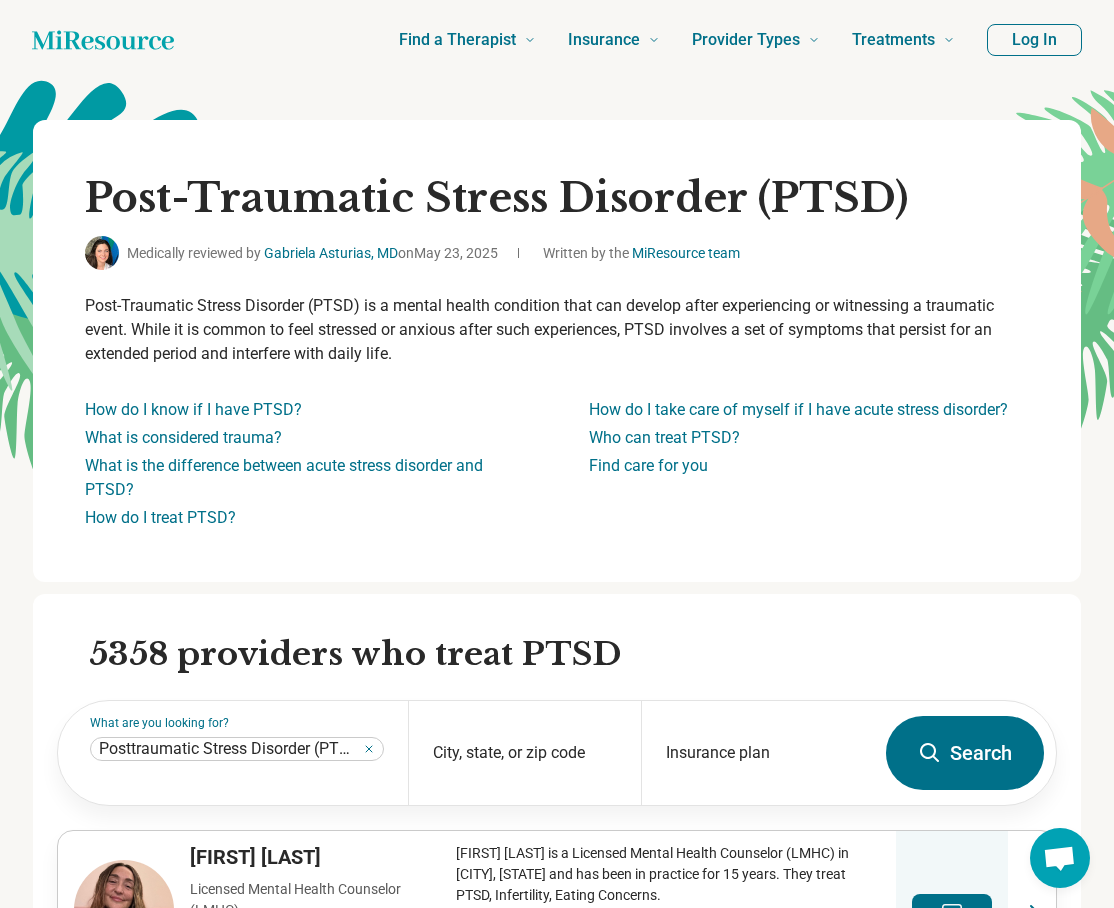 click on "Post-Traumatic Stress Disorder (PTSD) Medically reviewed by   Gabriela Asturias, MD  on  May 23, 2025 Written by the   MiResource team Post-Traumatic Stress Disorder (PTSD) is a mental health condition that can develop after experiencing
or witnessing a traumatic event. While it is common to feel stressed or anxious after such experiences,
PTSD involves a set of symptoms that persist for an extended period and interfere with daily life. How do I know if I have PTSD? What is considered trauma? What is the difference between acute stress disorder and PTSD? How do I treat PTSD? How do I take care of myself if I have acute stress disorder? Who can treat PTSD? Find care for you" at bounding box center (557, 351) 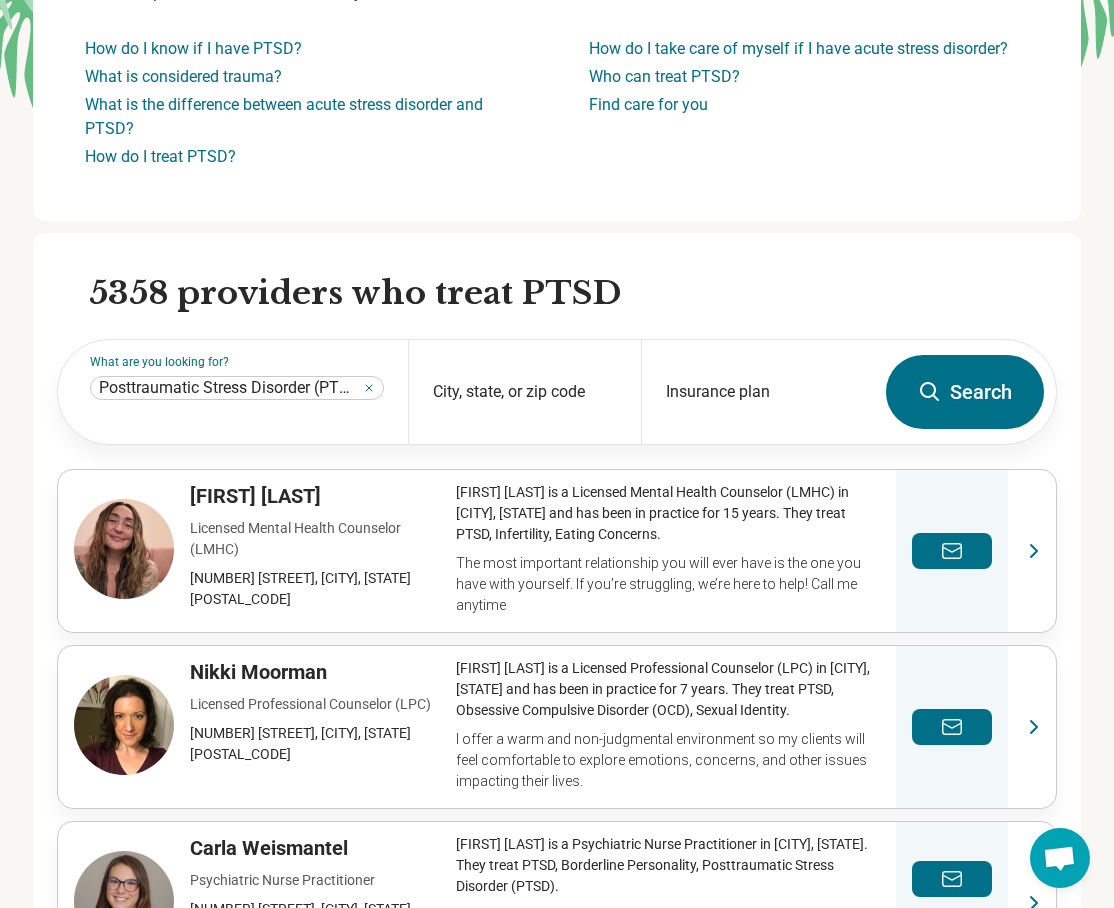 scroll, scrollTop: 400, scrollLeft: 0, axis: vertical 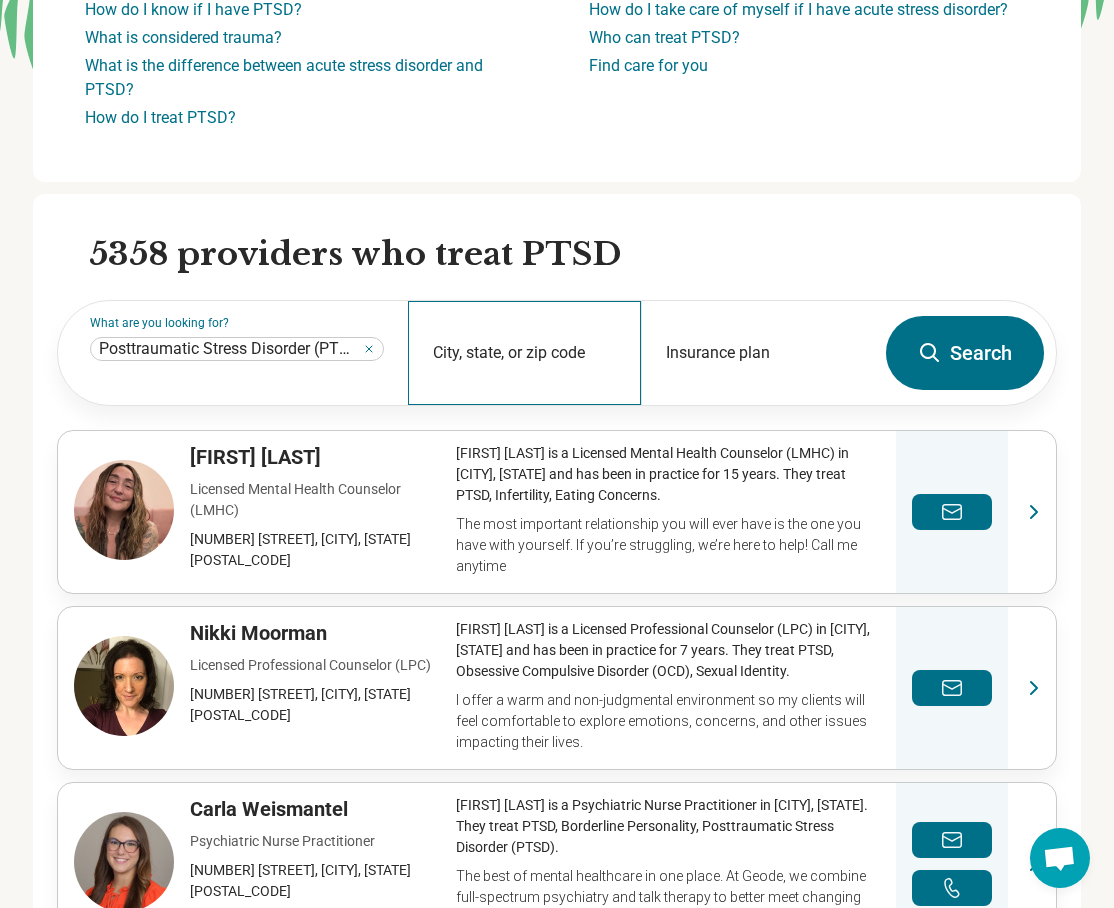 click on "City, state, or zip code" at bounding box center (524, 353) 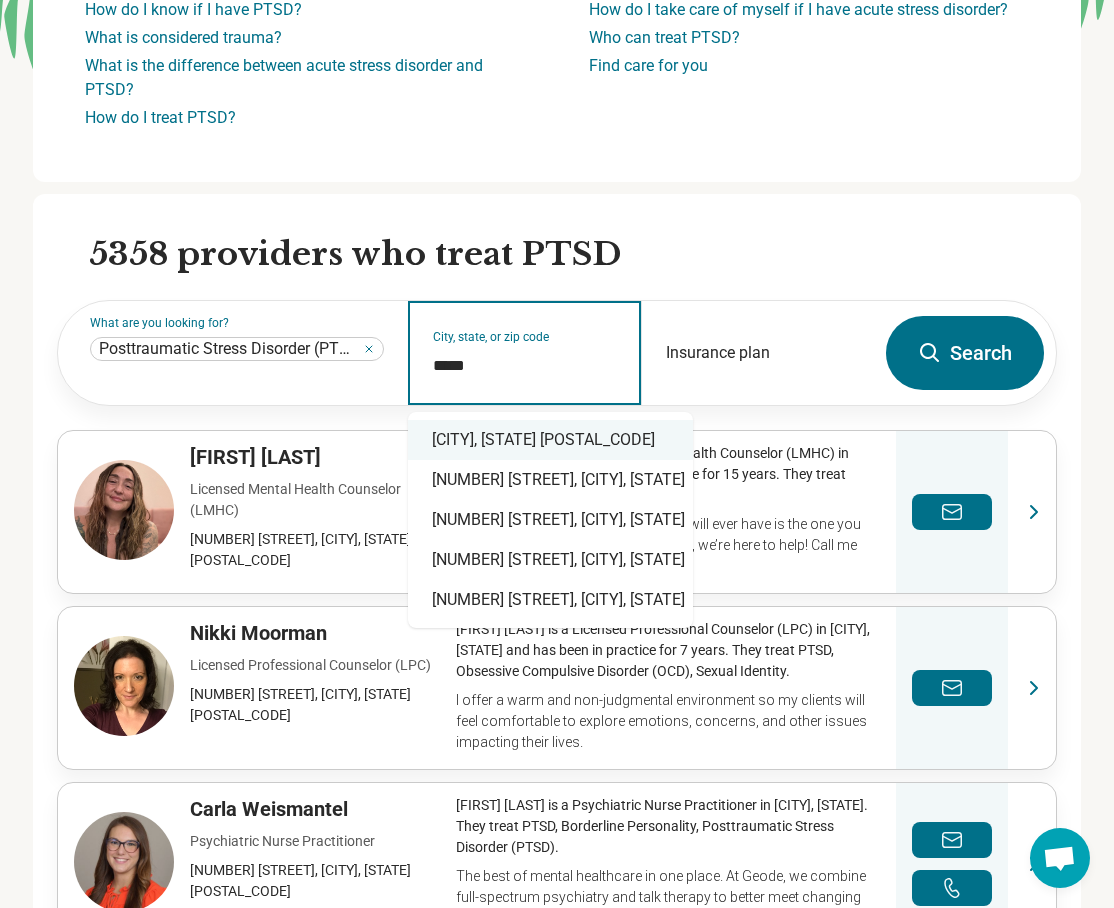 click on "Phoenix, AZ 85085" at bounding box center [550, 440] 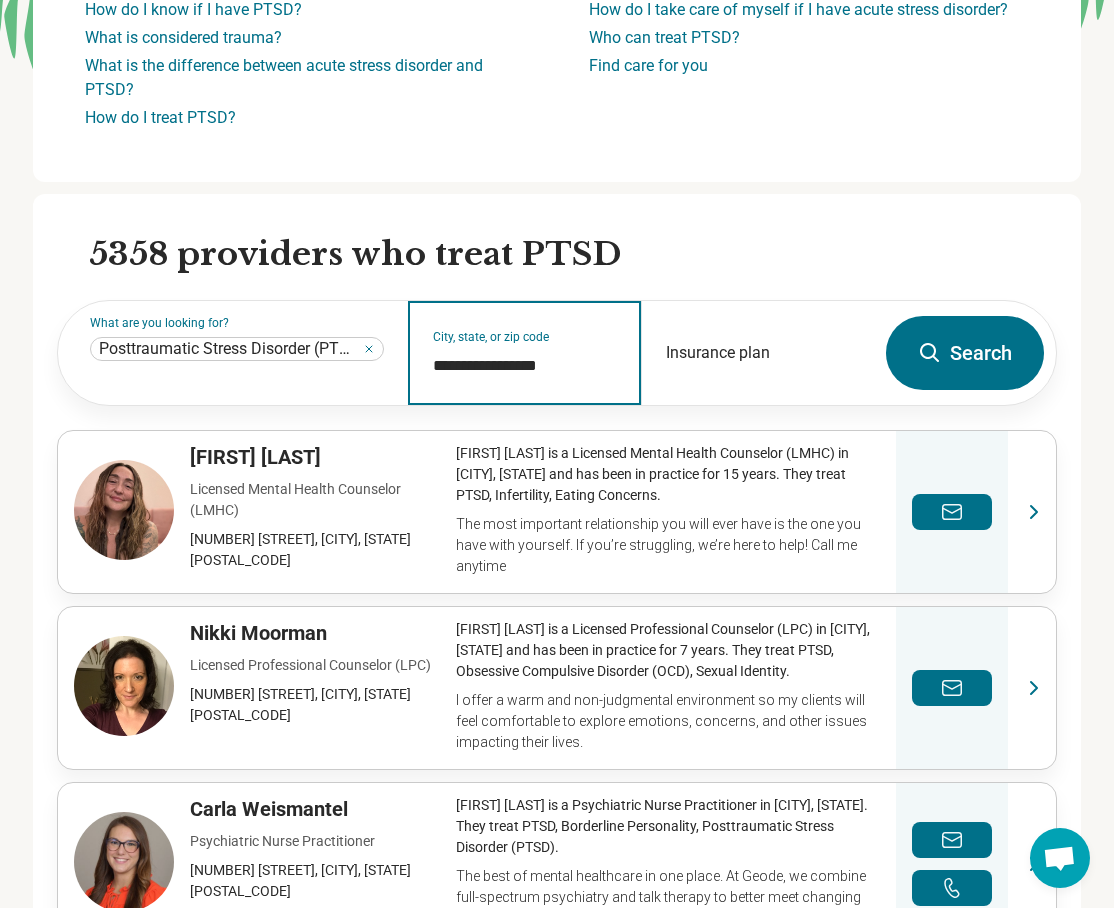 type on "**********" 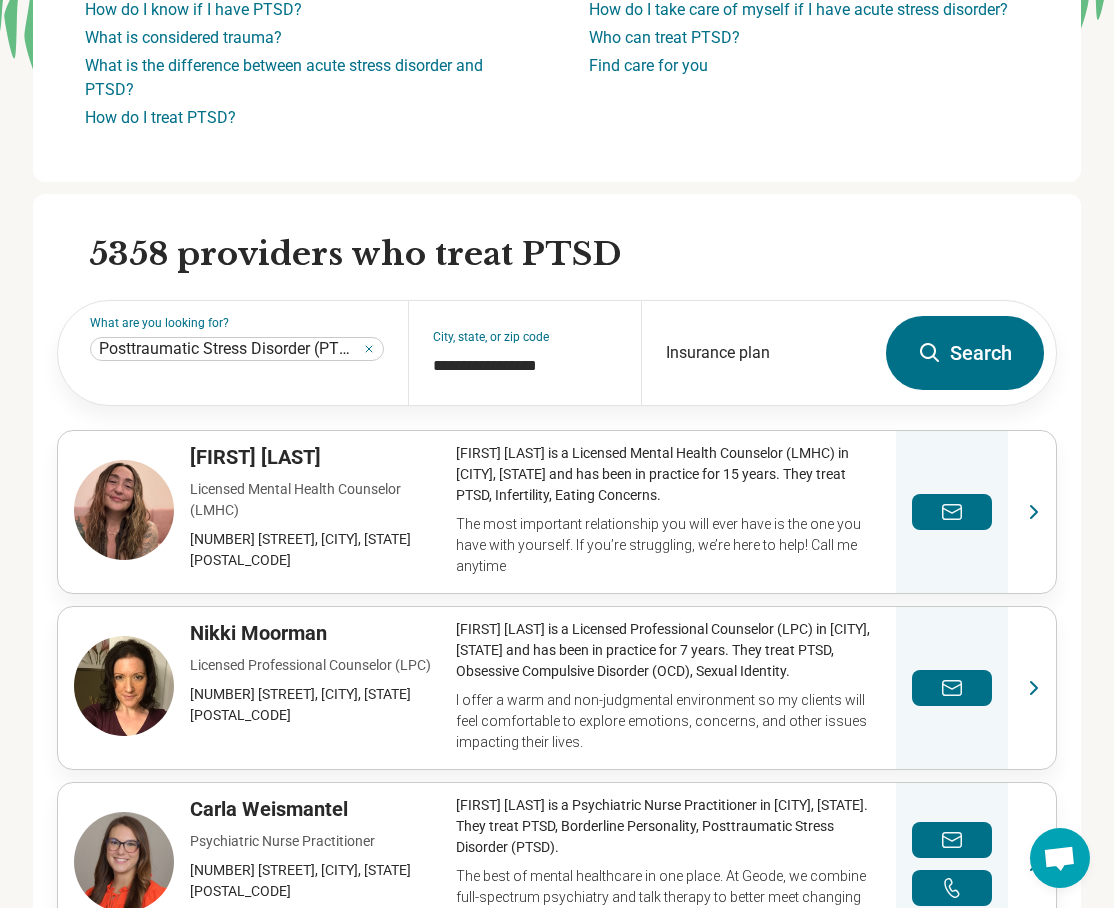 click on "Search" at bounding box center [965, 353] 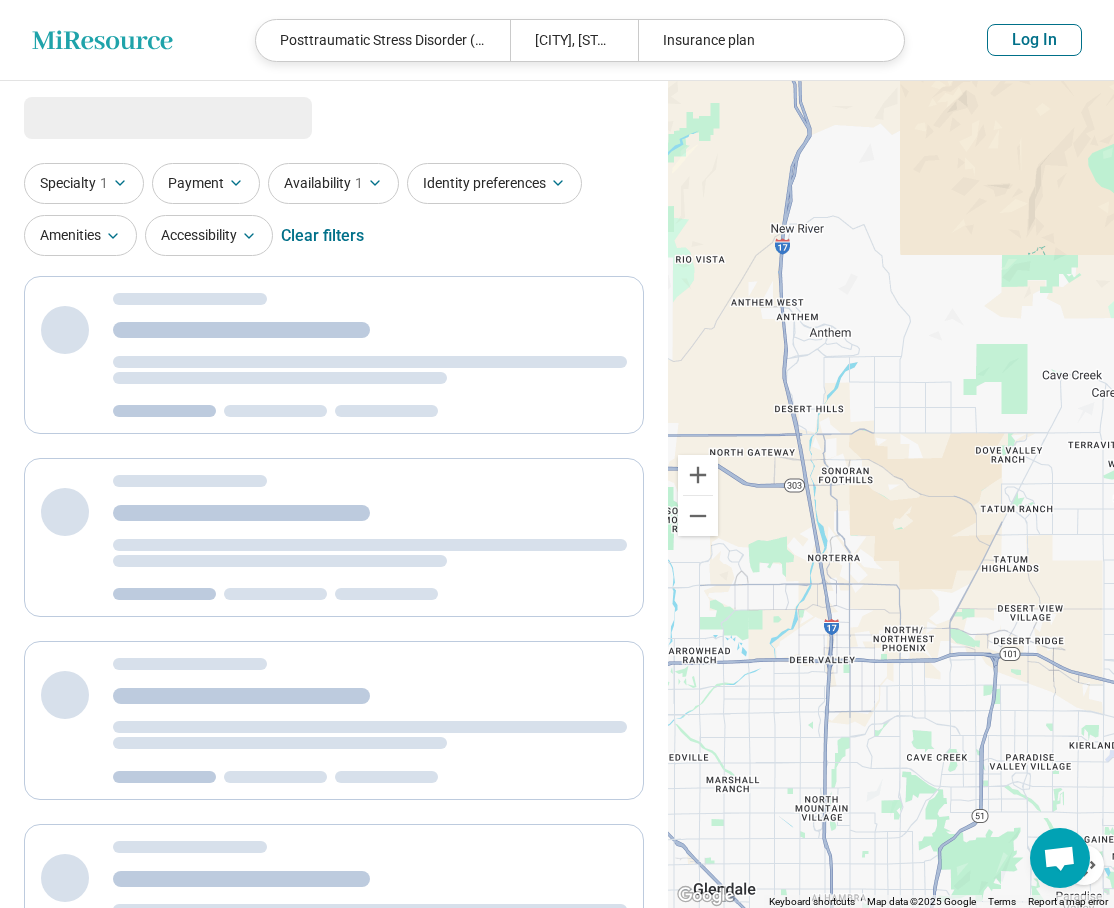 select on "***" 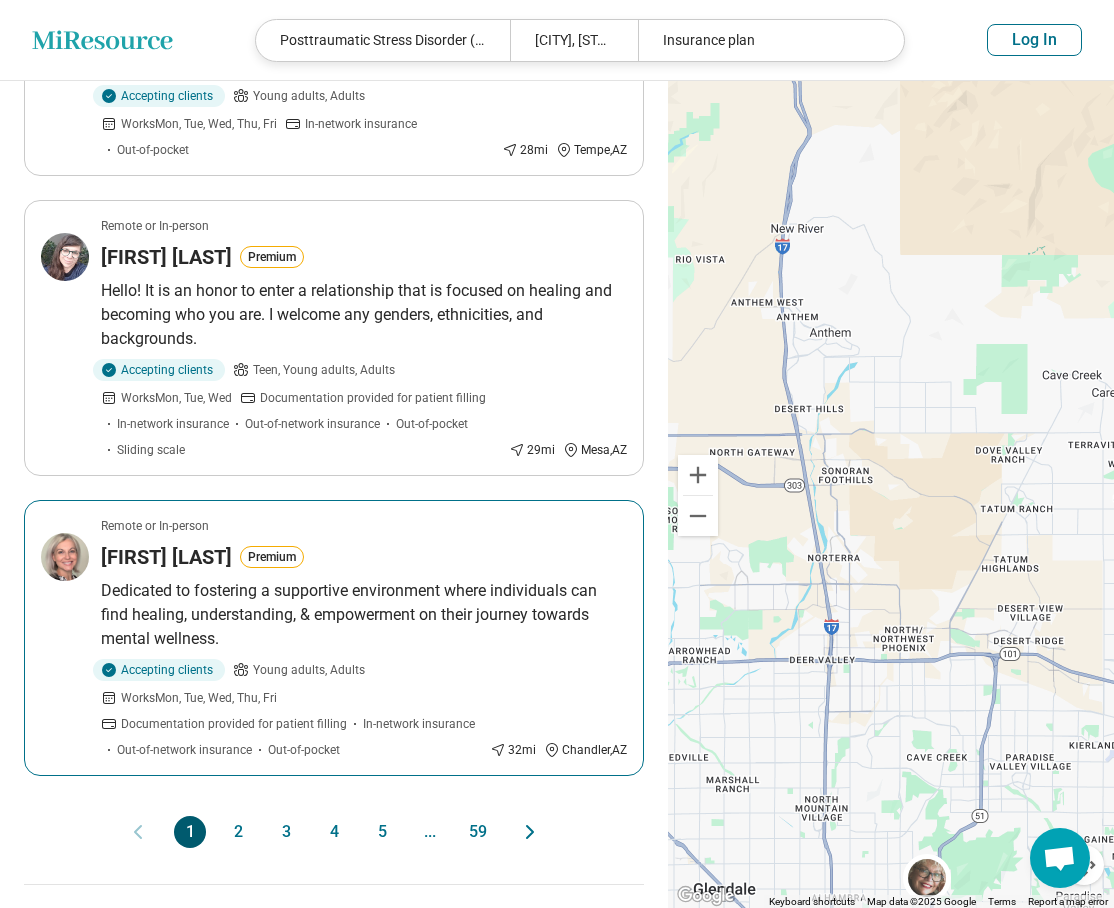 scroll, scrollTop: 2200, scrollLeft: 0, axis: vertical 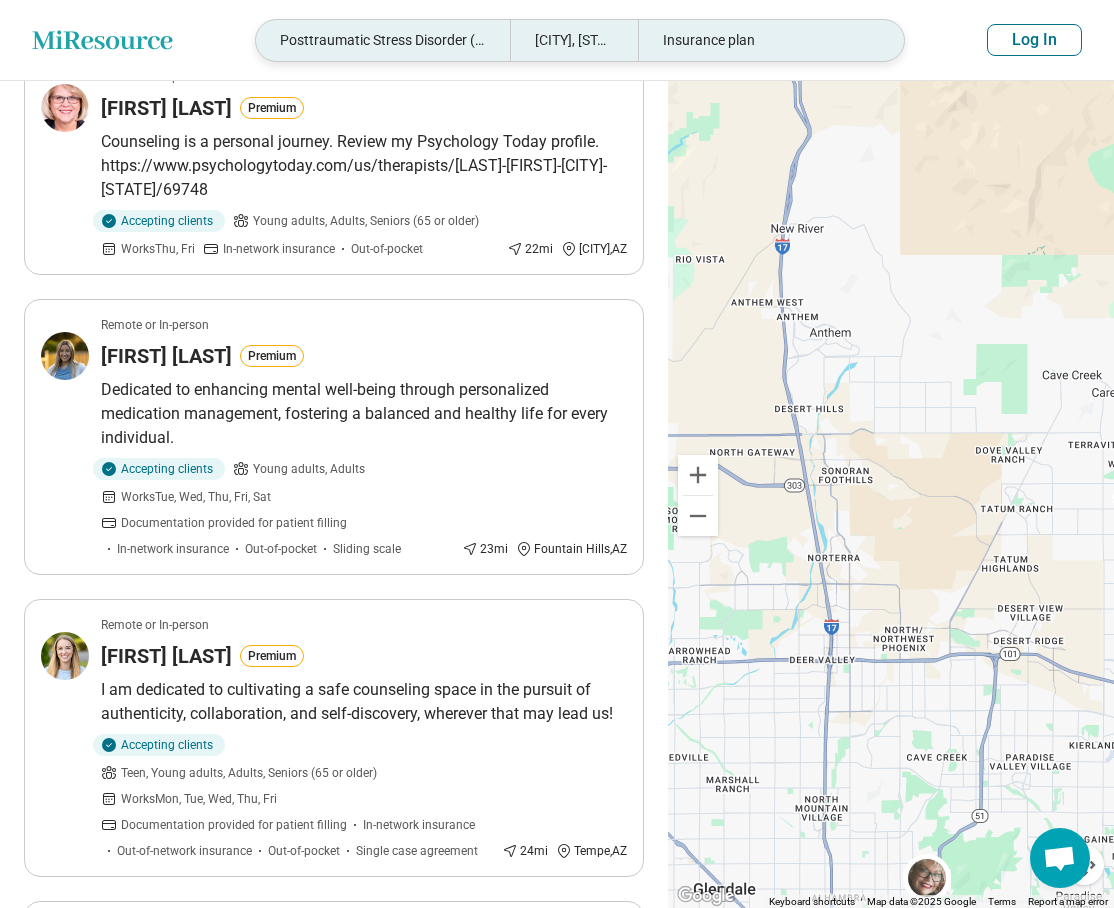 click 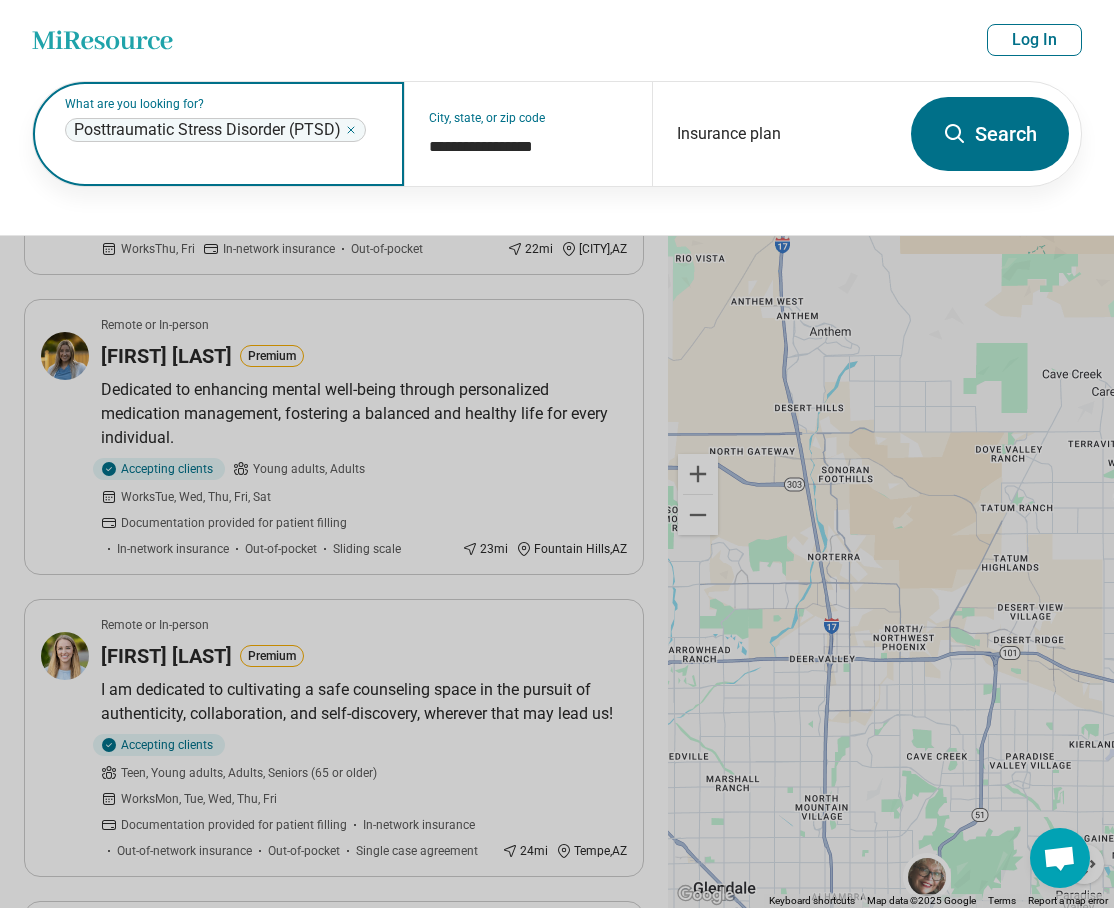 click 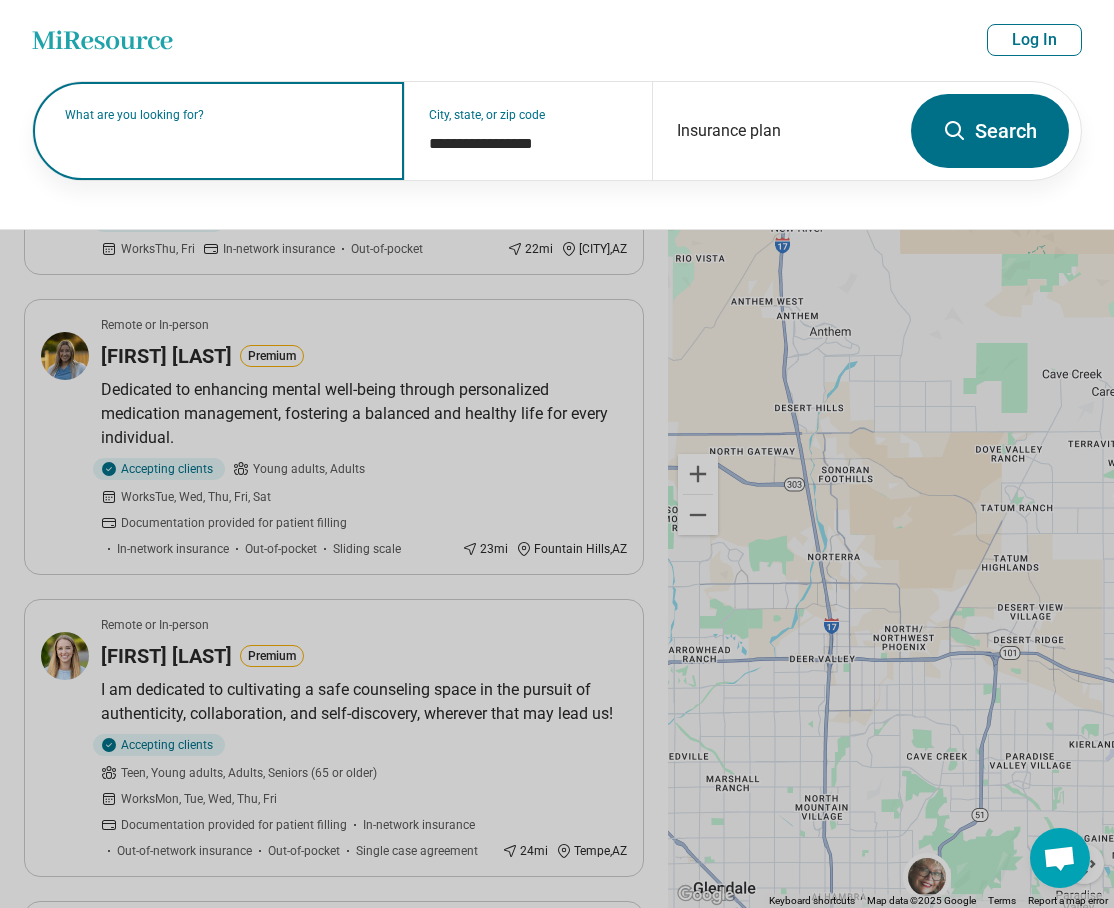 click on "What are you looking for?" at bounding box center (222, 115) 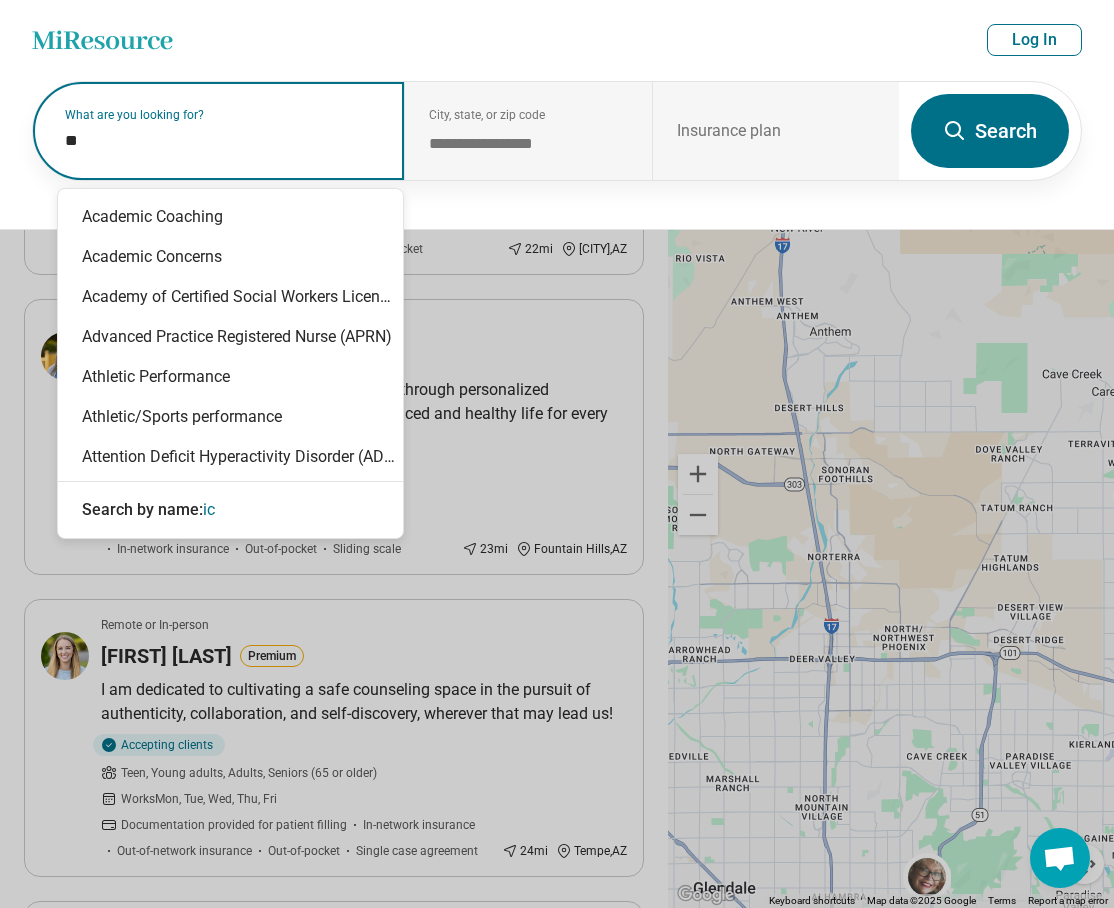 type on "*" 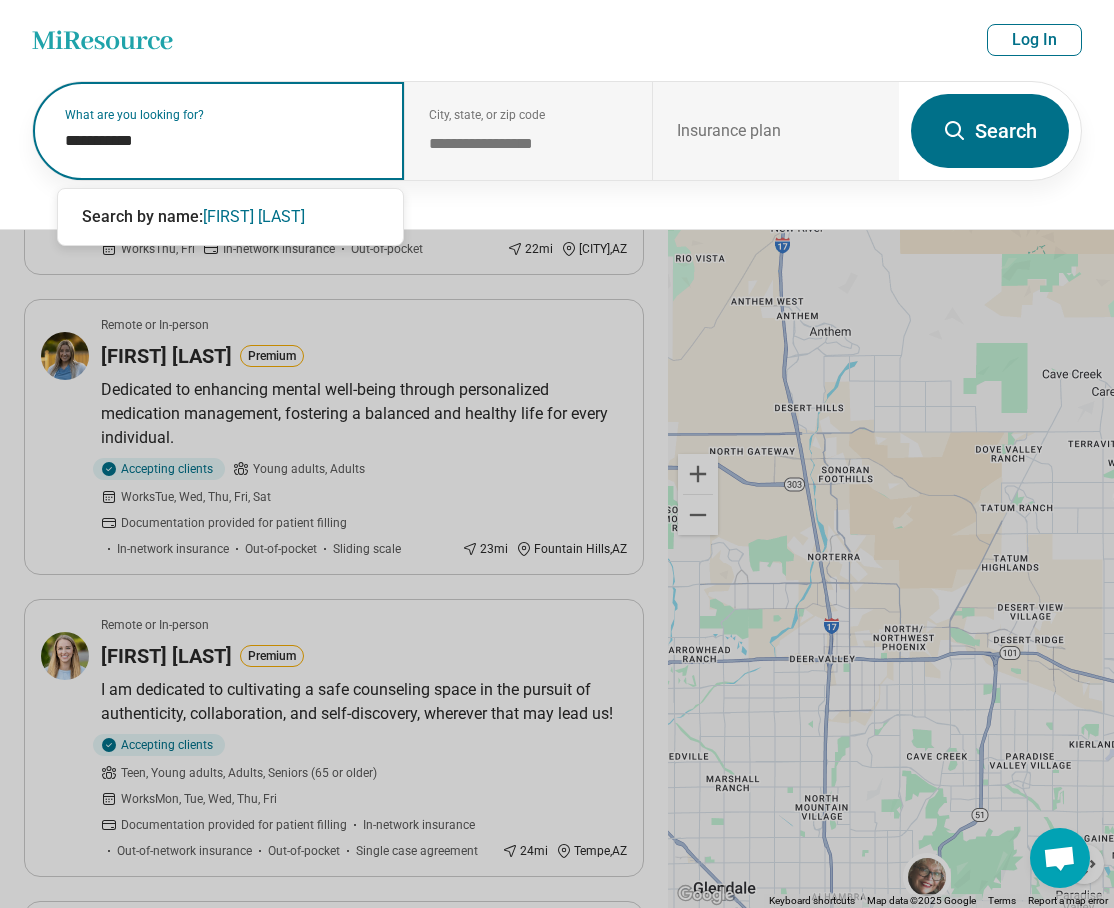type on "**********" 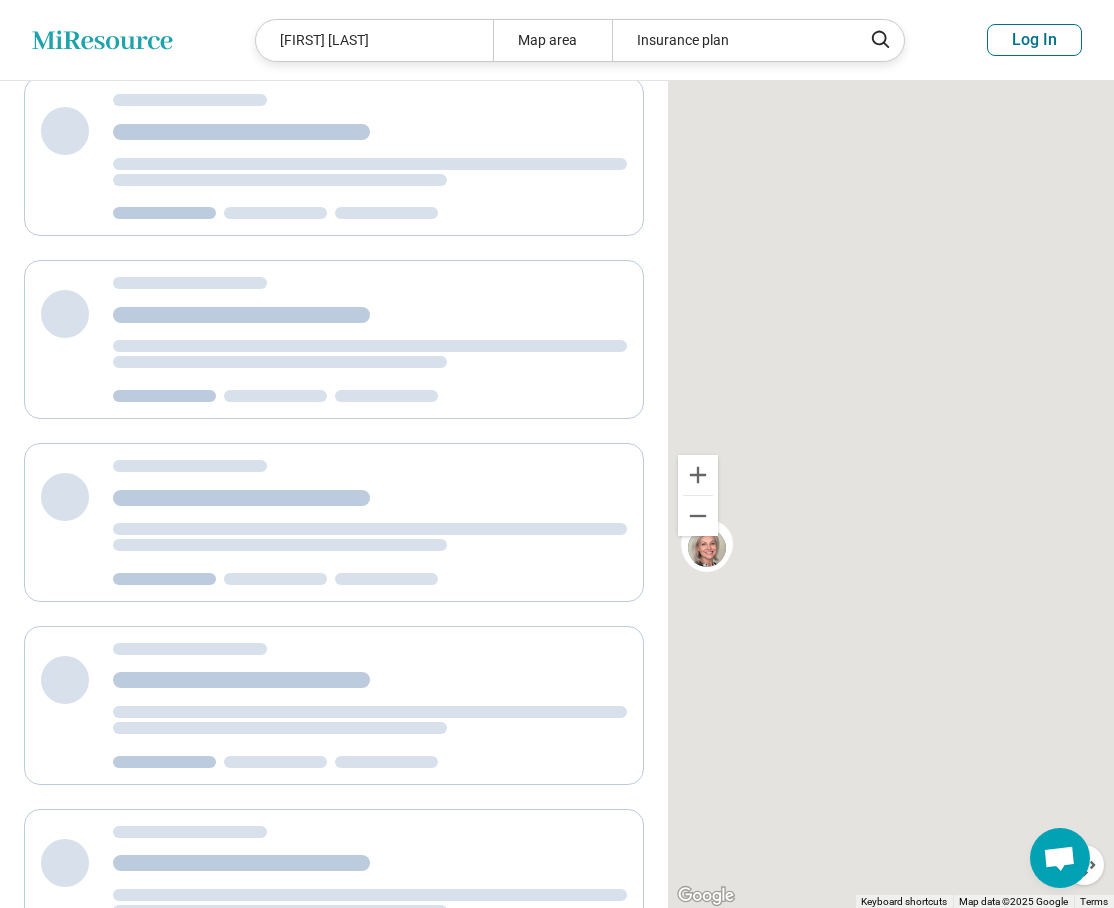 scroll, scrollTop: 213, scrollLeft: 0, axis: vertical 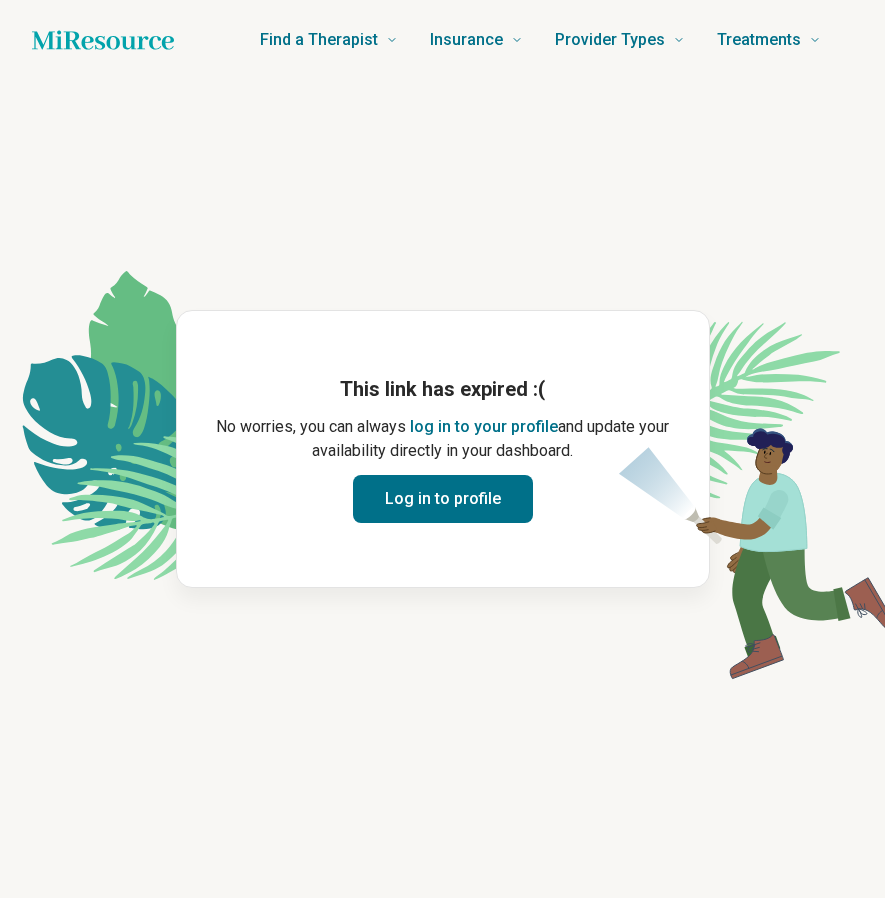 click on "Log in to profile" at bounding box center (443, 499) 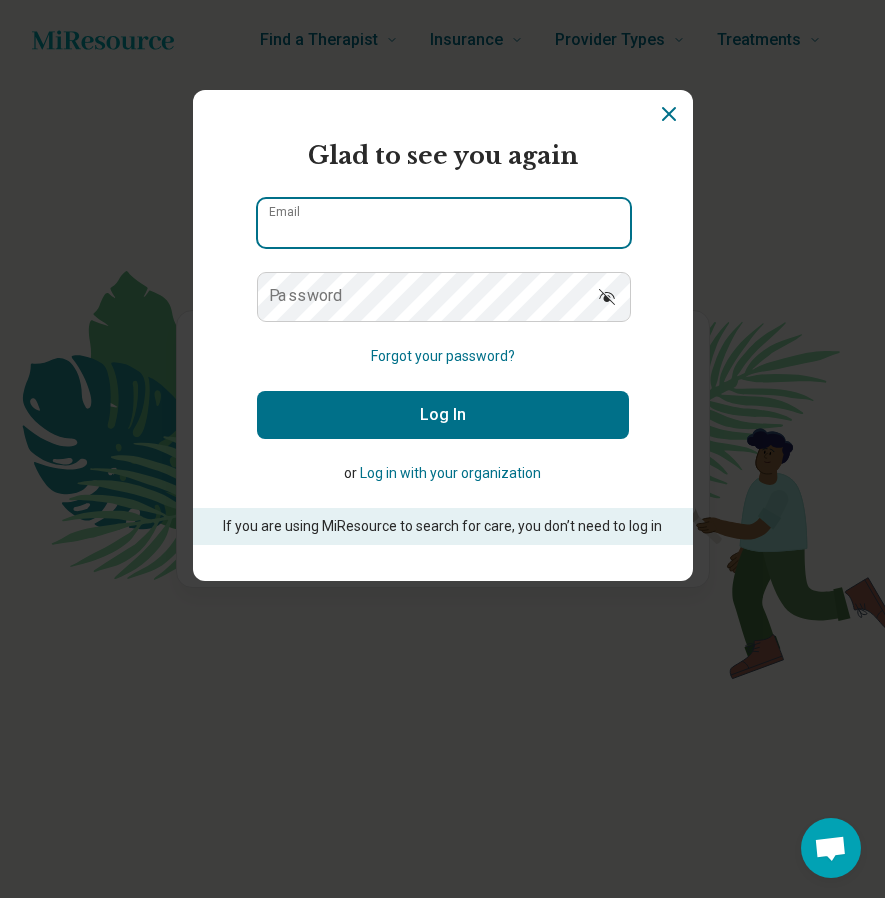 click on "Email" at bounding box center (444, 223) 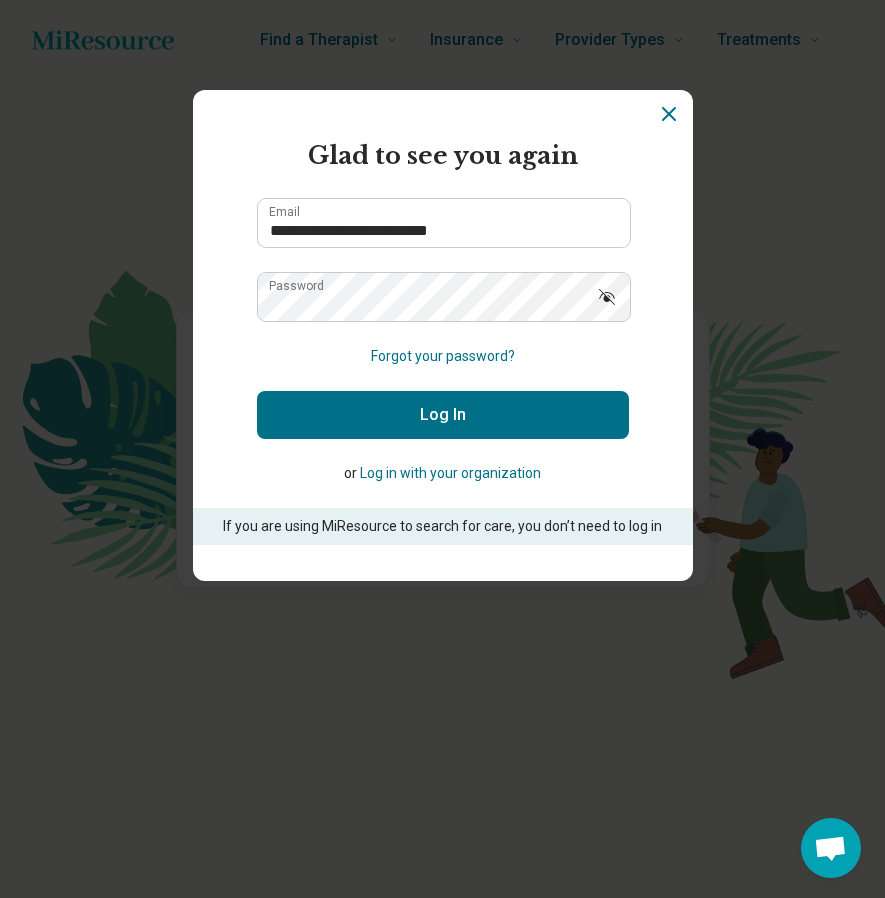 click at bounding box center [607, 296] 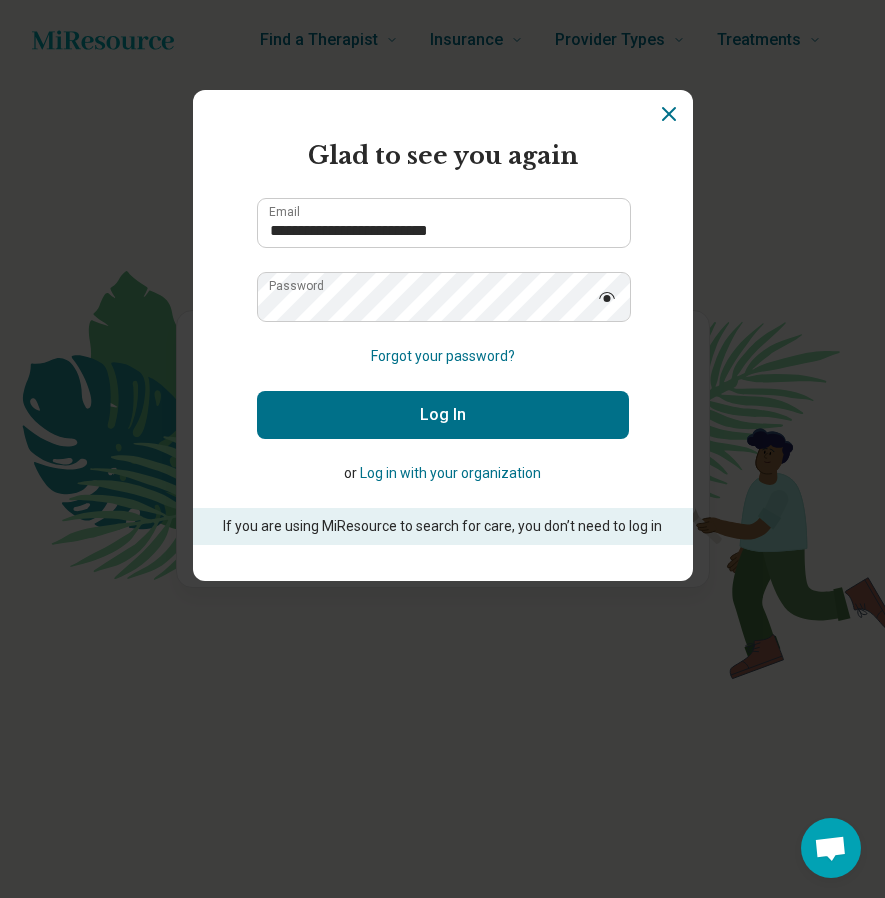 click on "Log In" at bounding box center (443, 415) 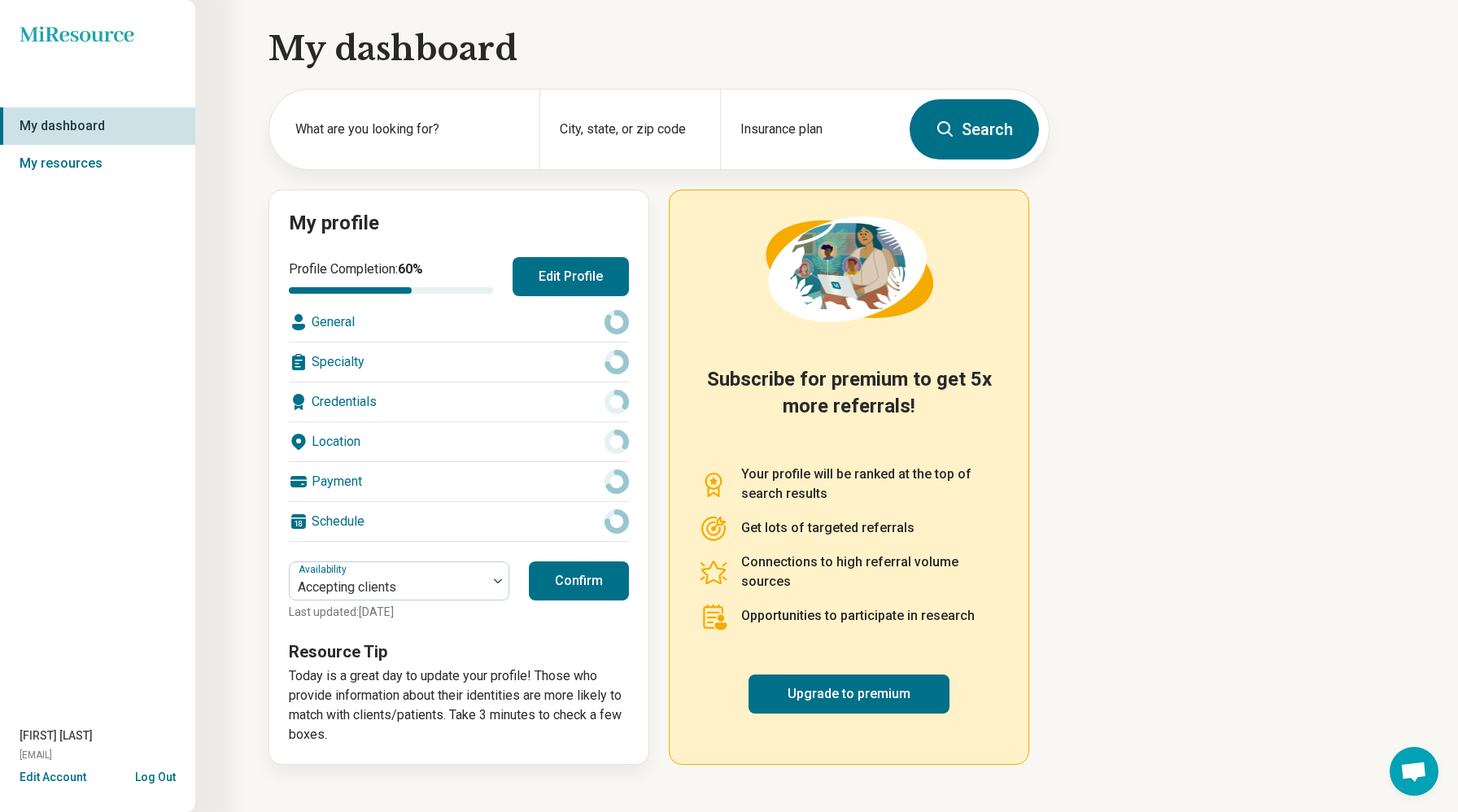 click on "Edit Profile" at bounding box center [570, 277] 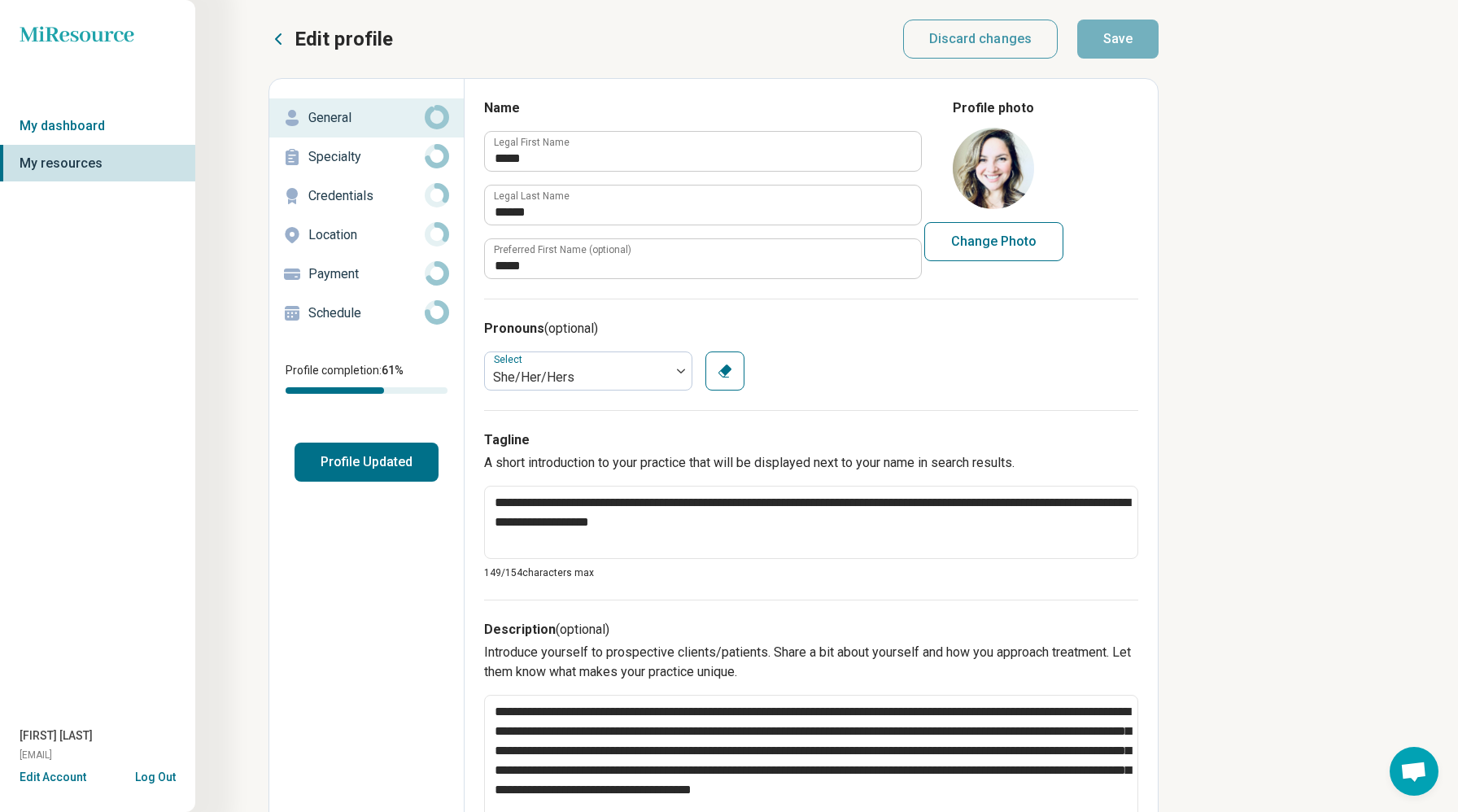 click on "Change Photo" at bounding box center [993, 242] 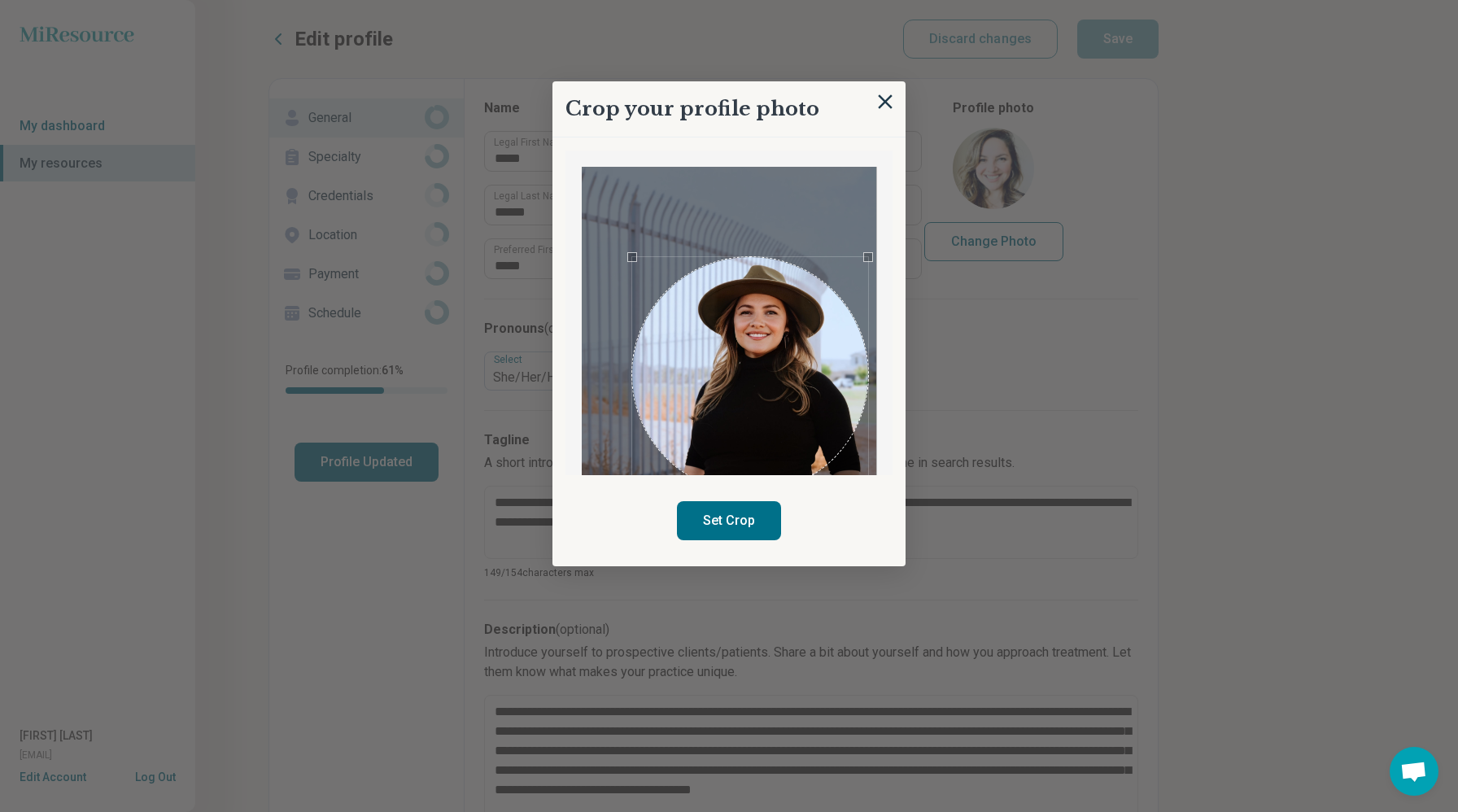click at bounding box center [750, 375] 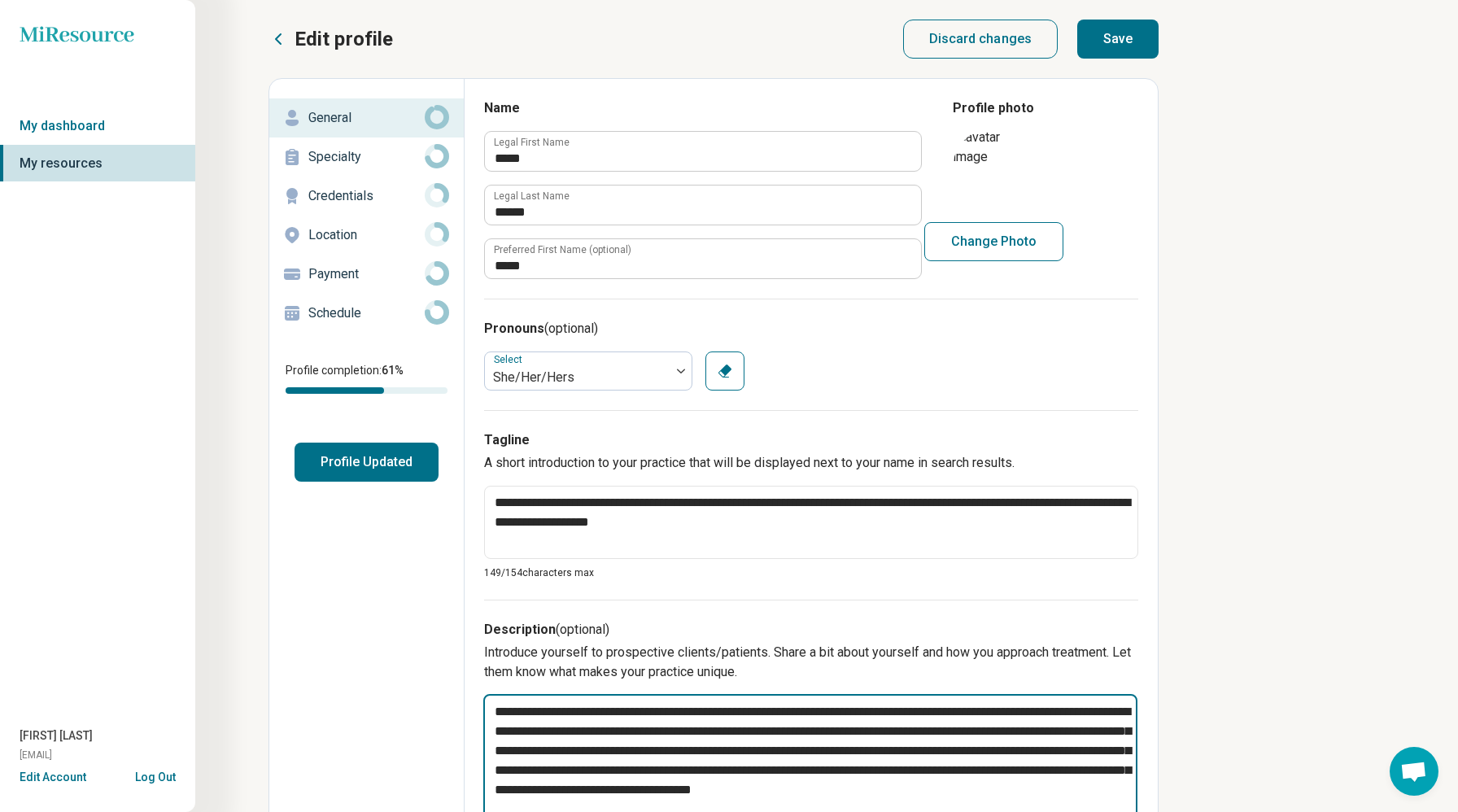 click on "**********" at bounding box center (810, 760) 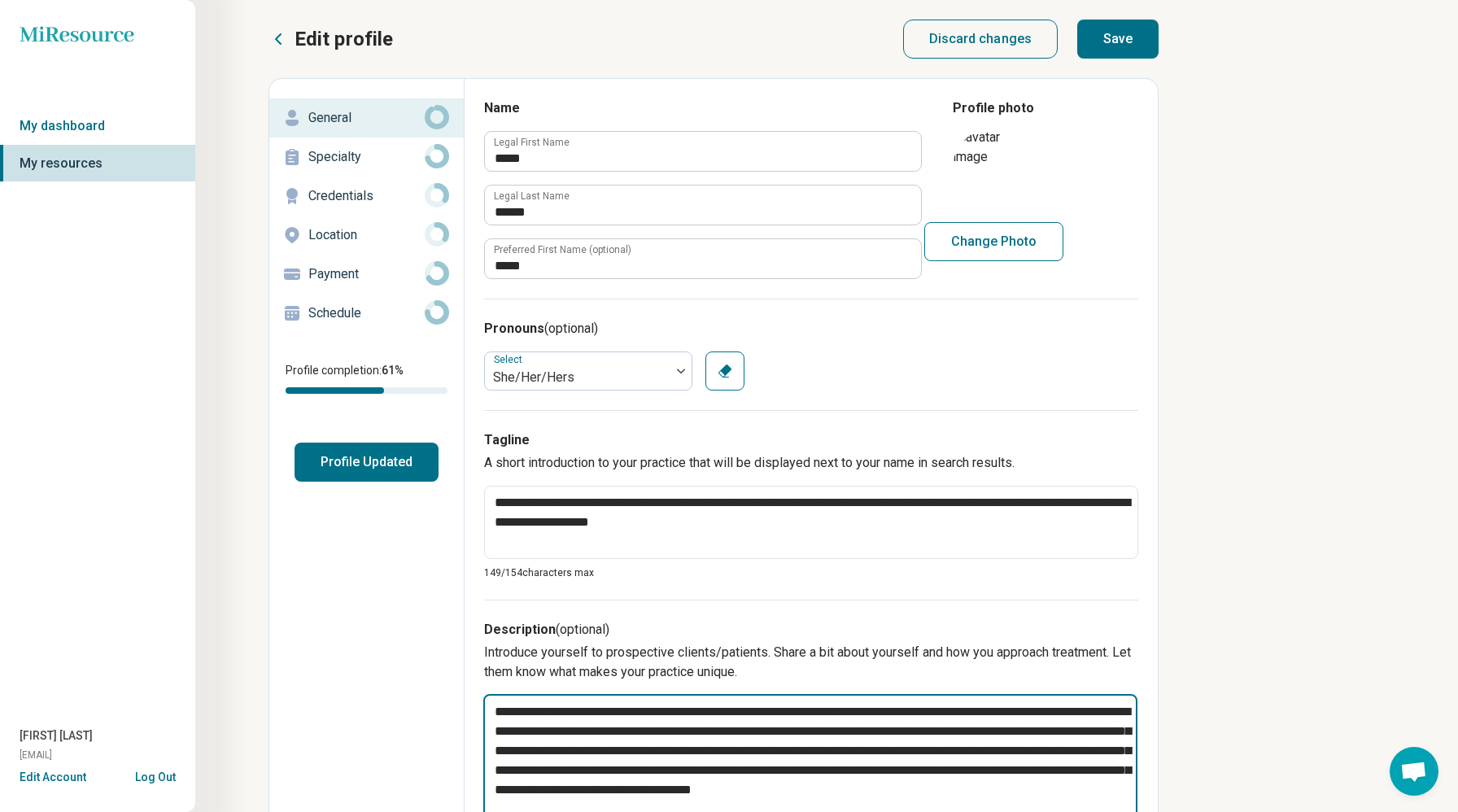 scroll, scrollTop: 5, scrollLeft: 0, axis: vertical 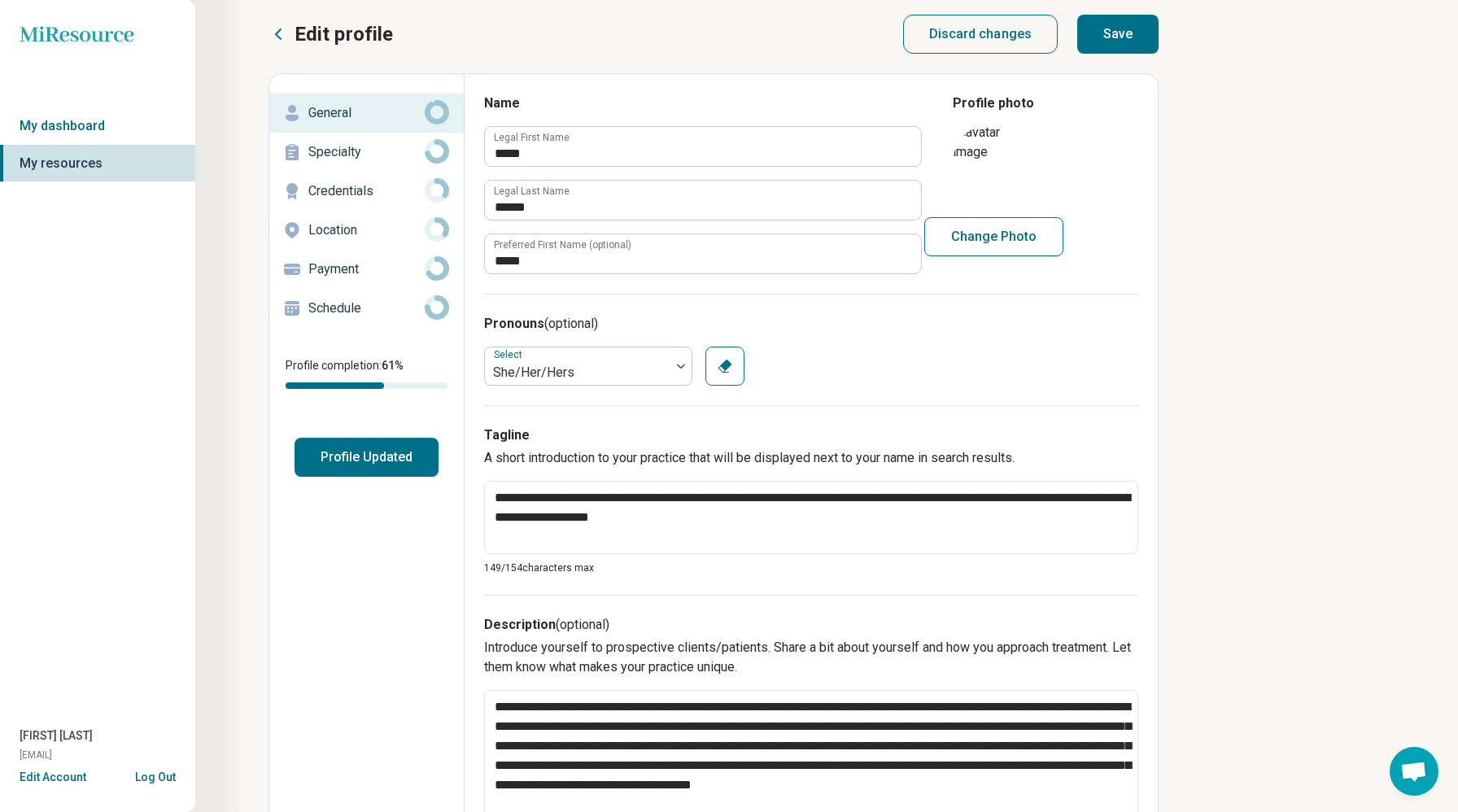 click on "**********" at bounding box center (811, 796) 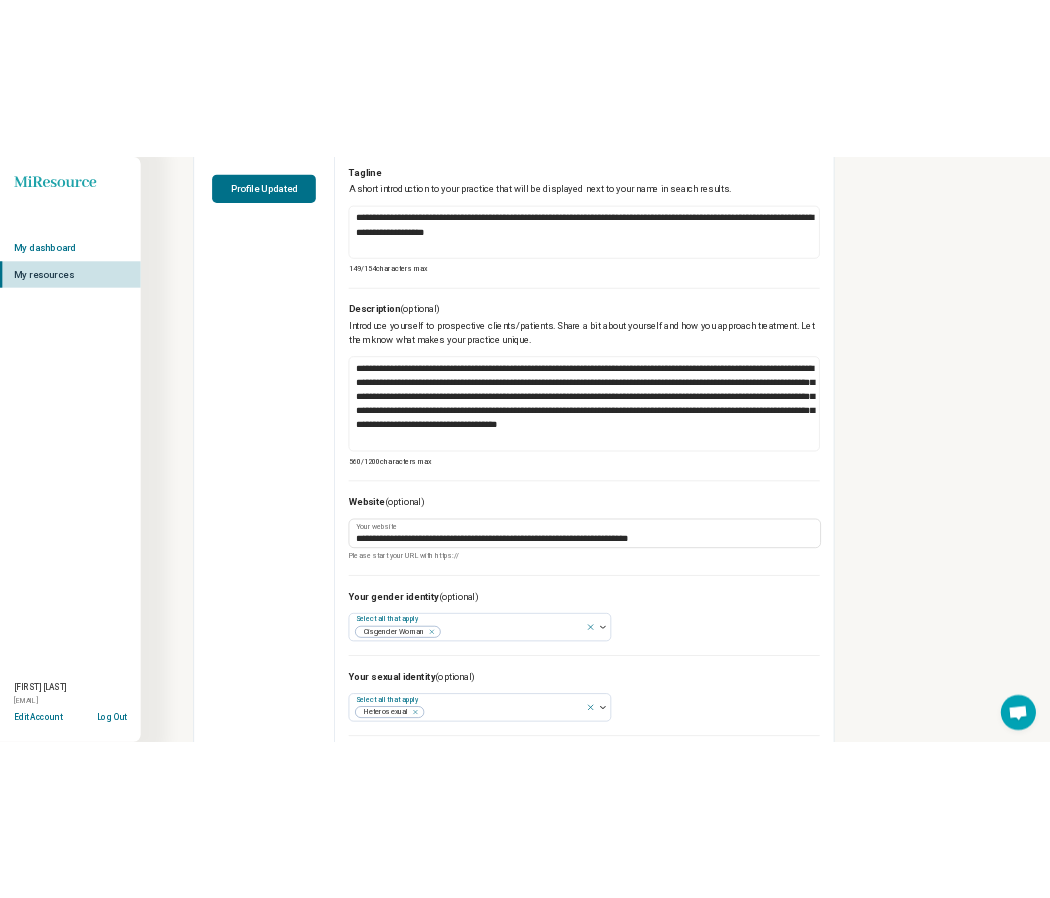 scroll, scrollTop: 526, scrollLeft: 0, axis: vertical 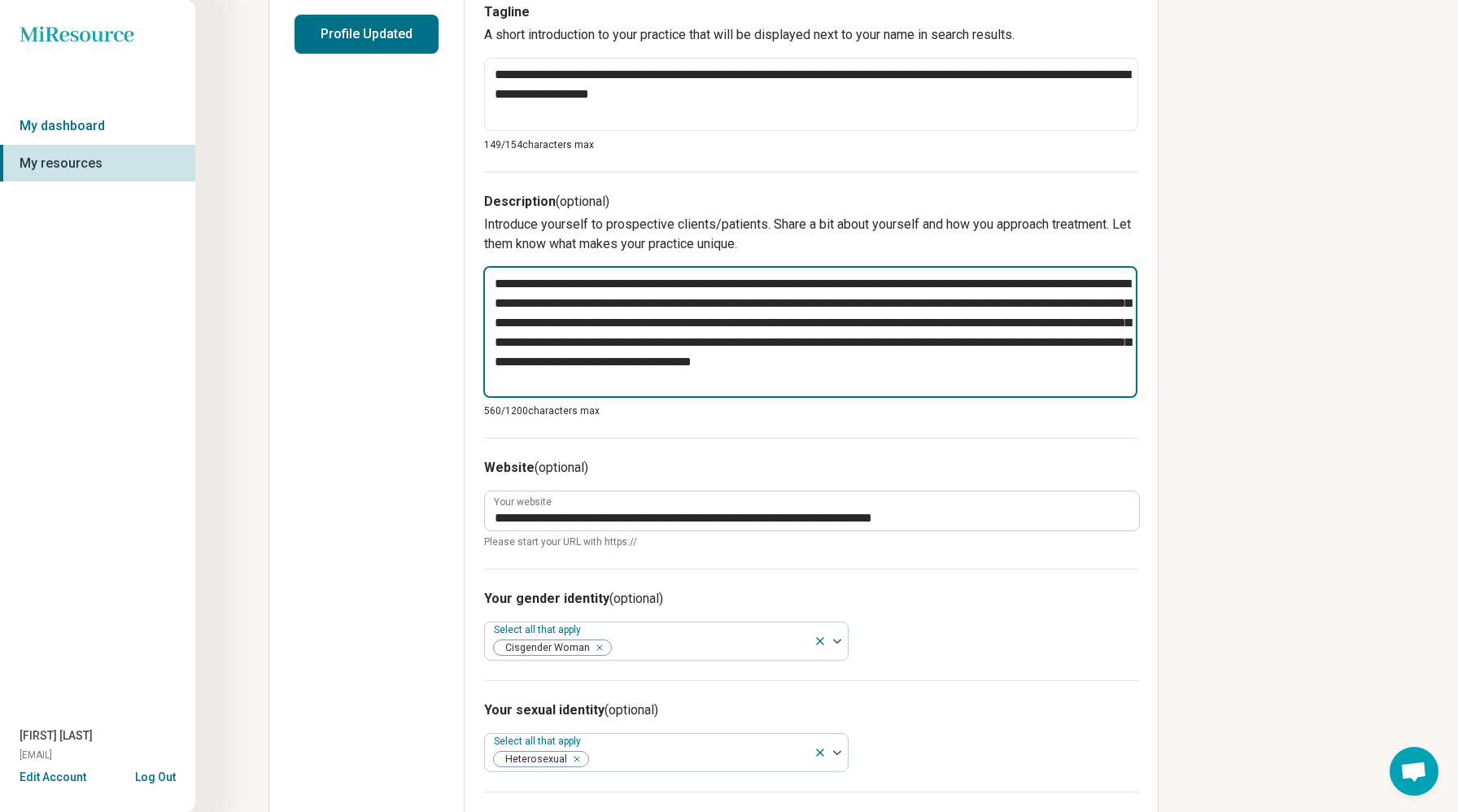 click on "**********" at bounding box center (810, 332) 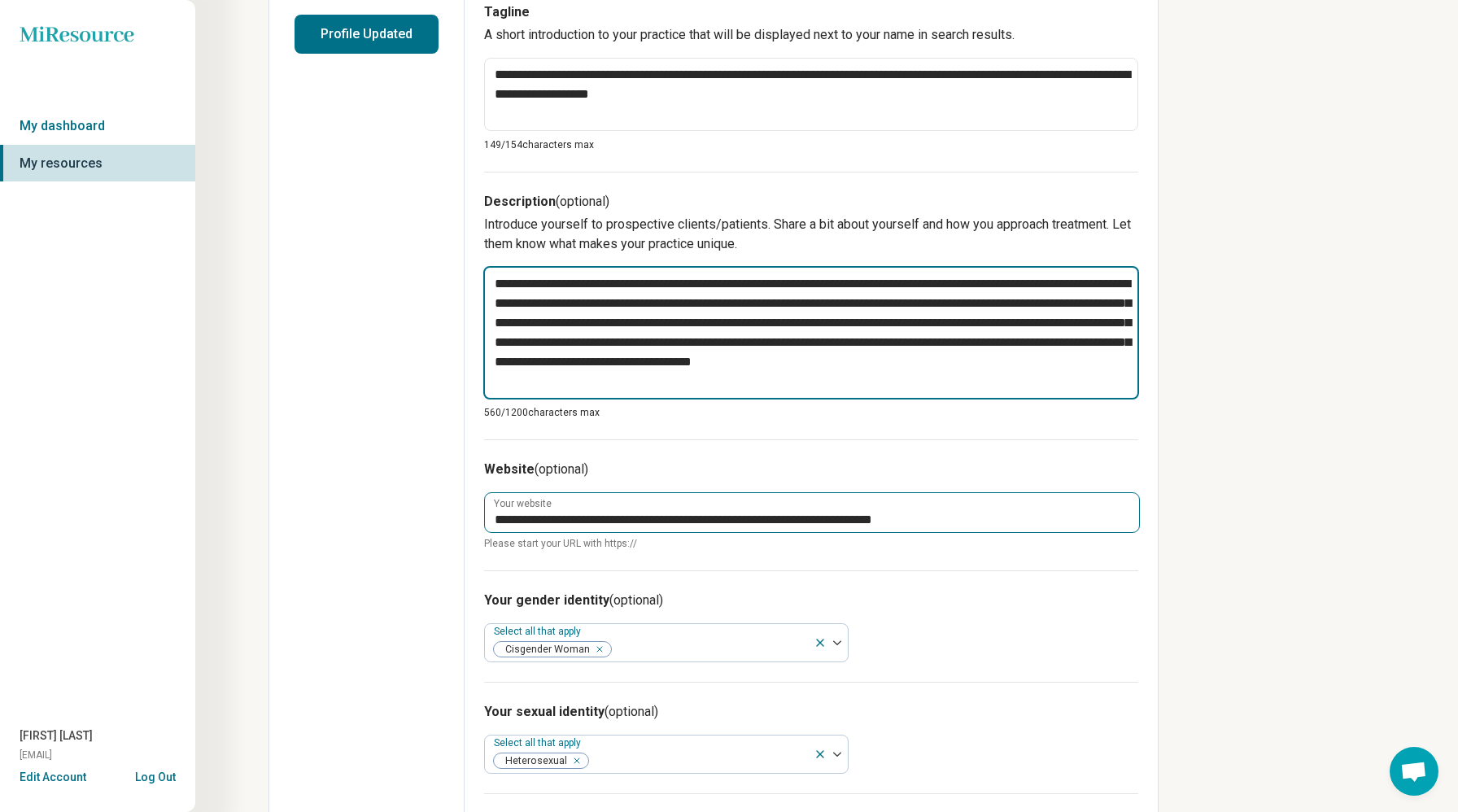 drag, startPoint x: 495, startPoint y: 281, endPoint x: 848, endPoint y: 501, distance: 415.944 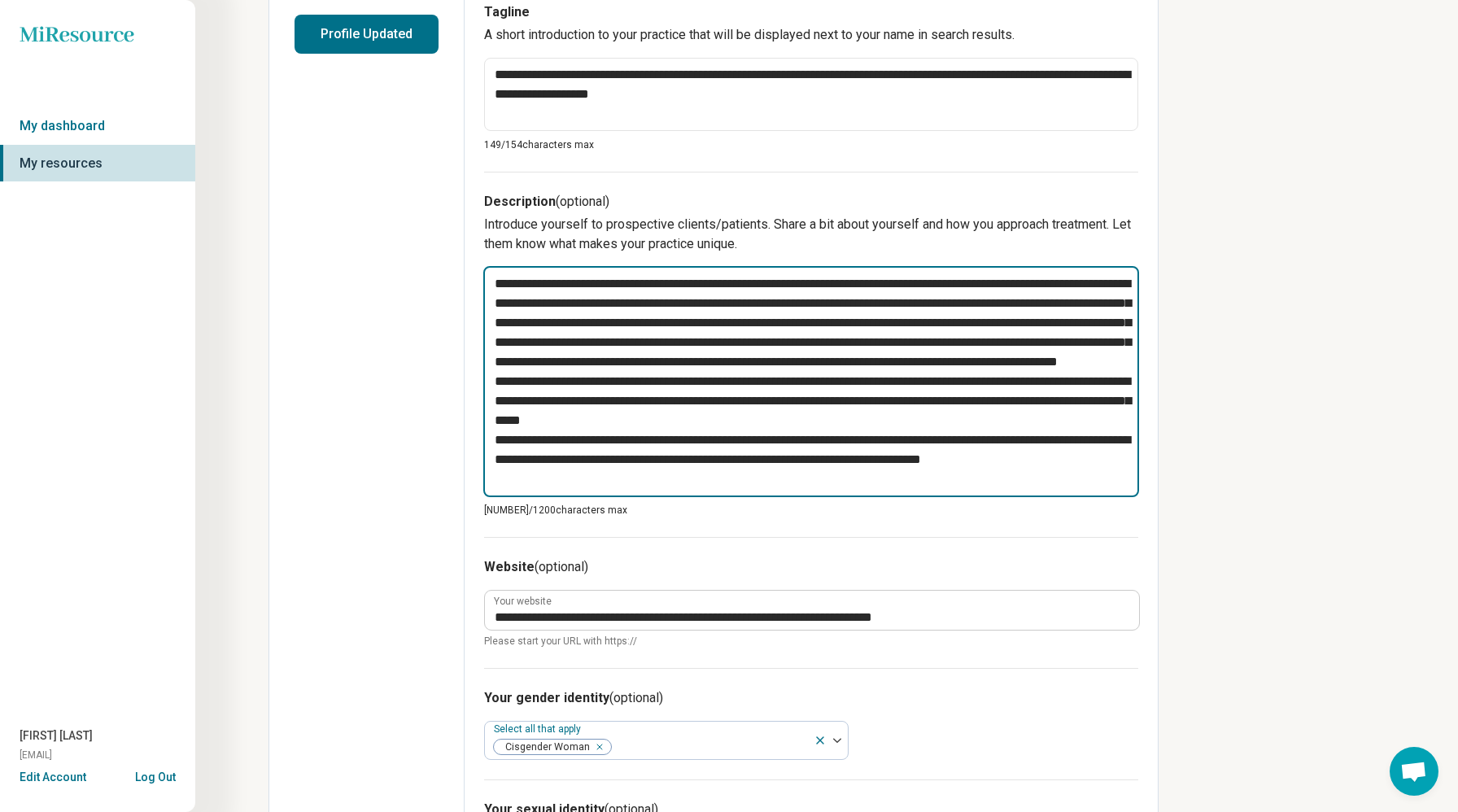 click at bounding box center [811, 382] 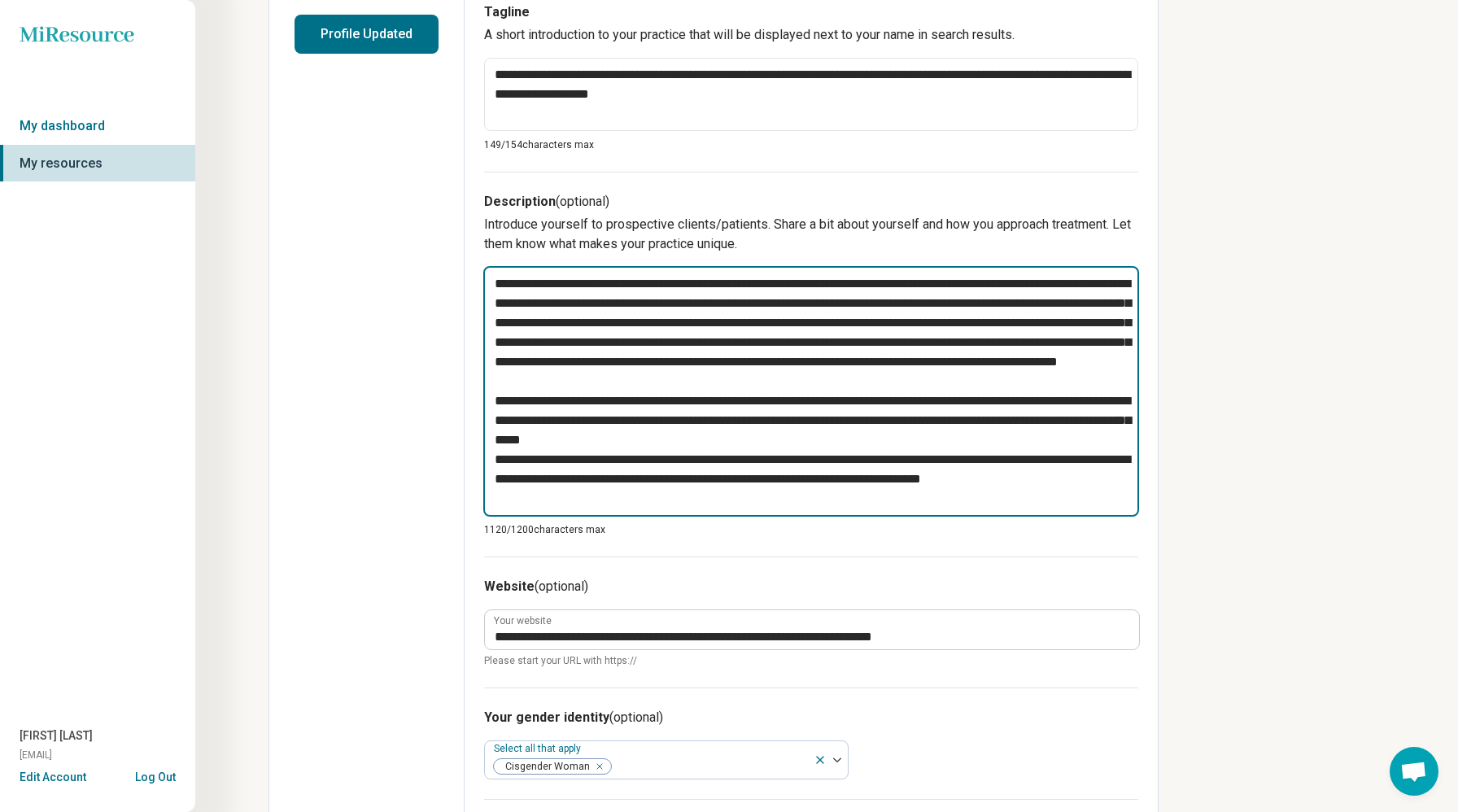 click at bounding box center [811, 391] 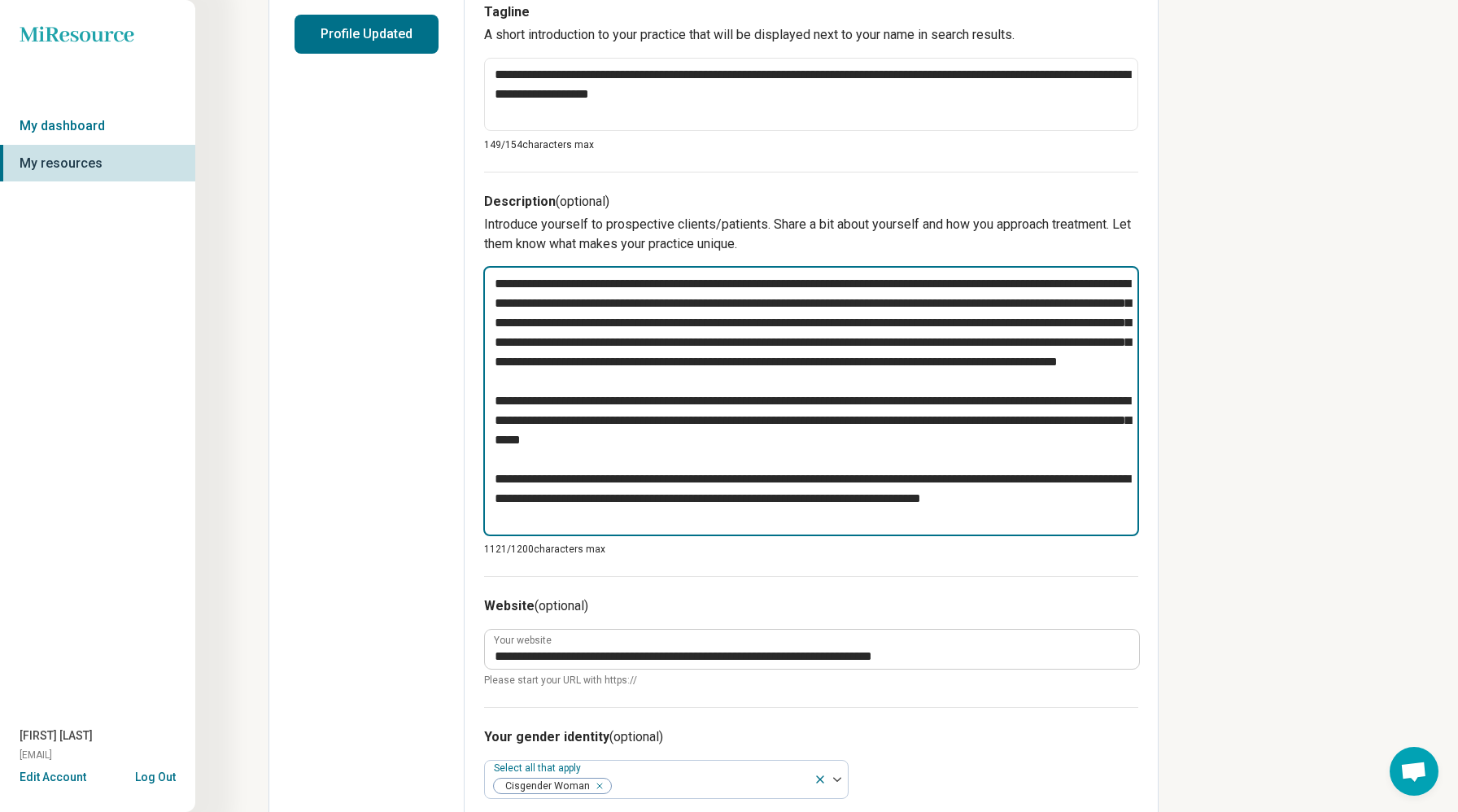 click at bounding box center (811, 401) 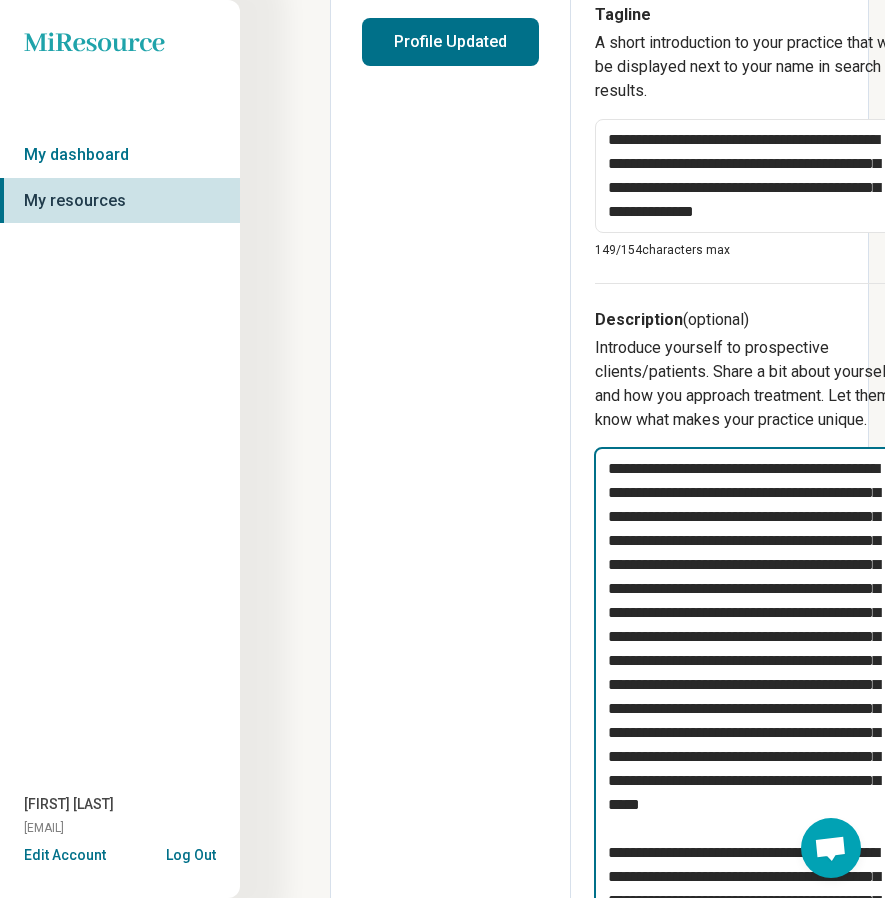 type on "**********" 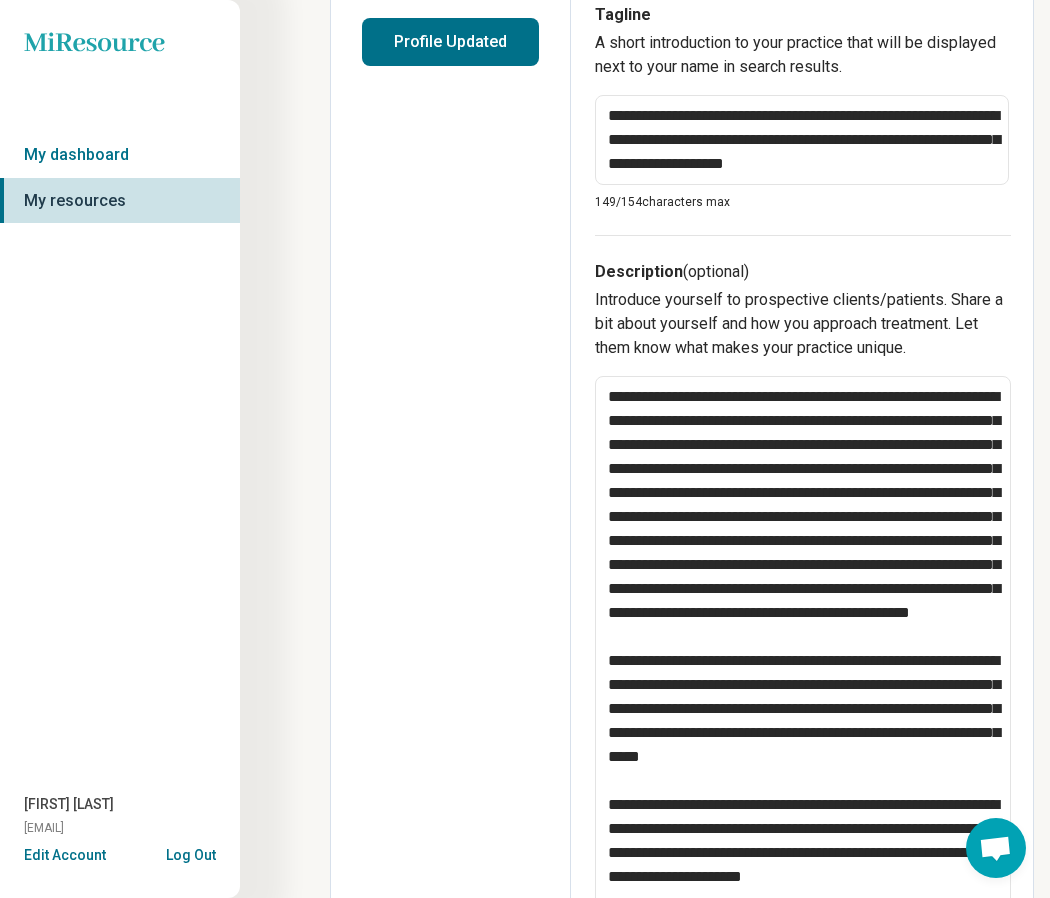 click on "**********" at bounding box center [803, 723] 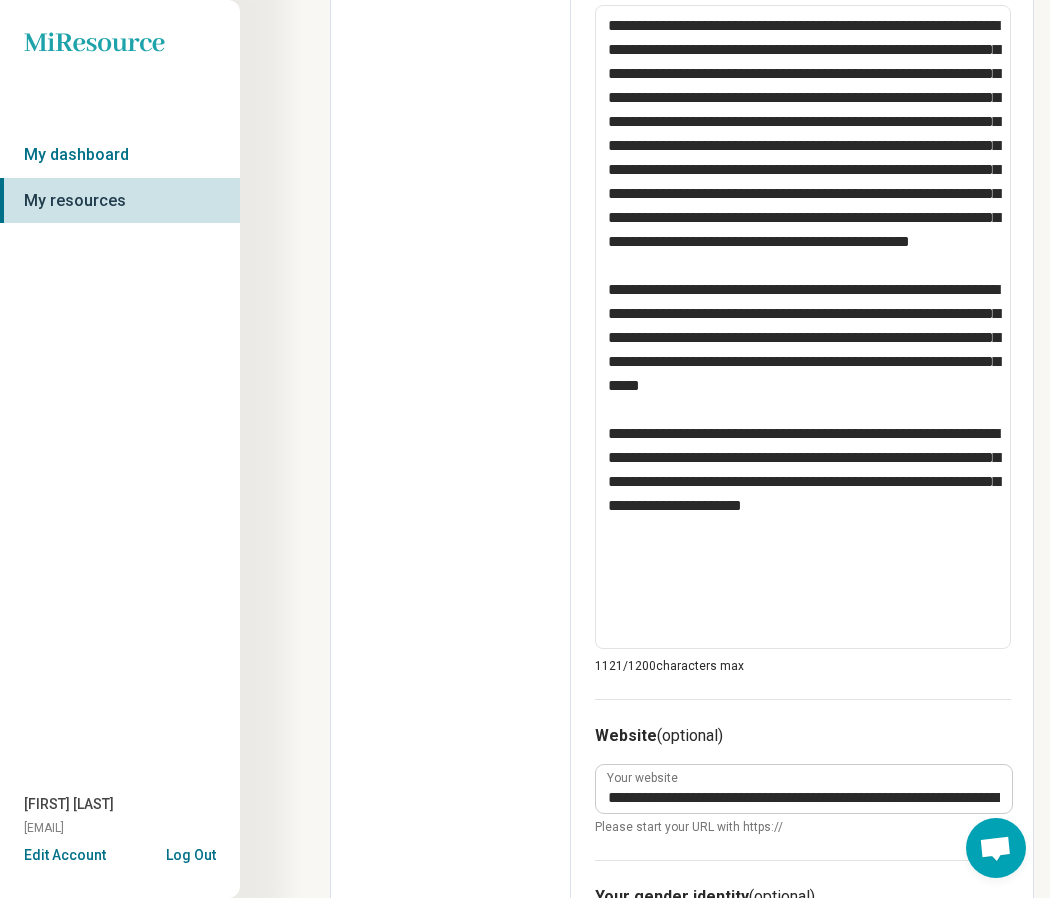 scroll, scrollTop: 926, scrollLeft: 0, axis: vertical 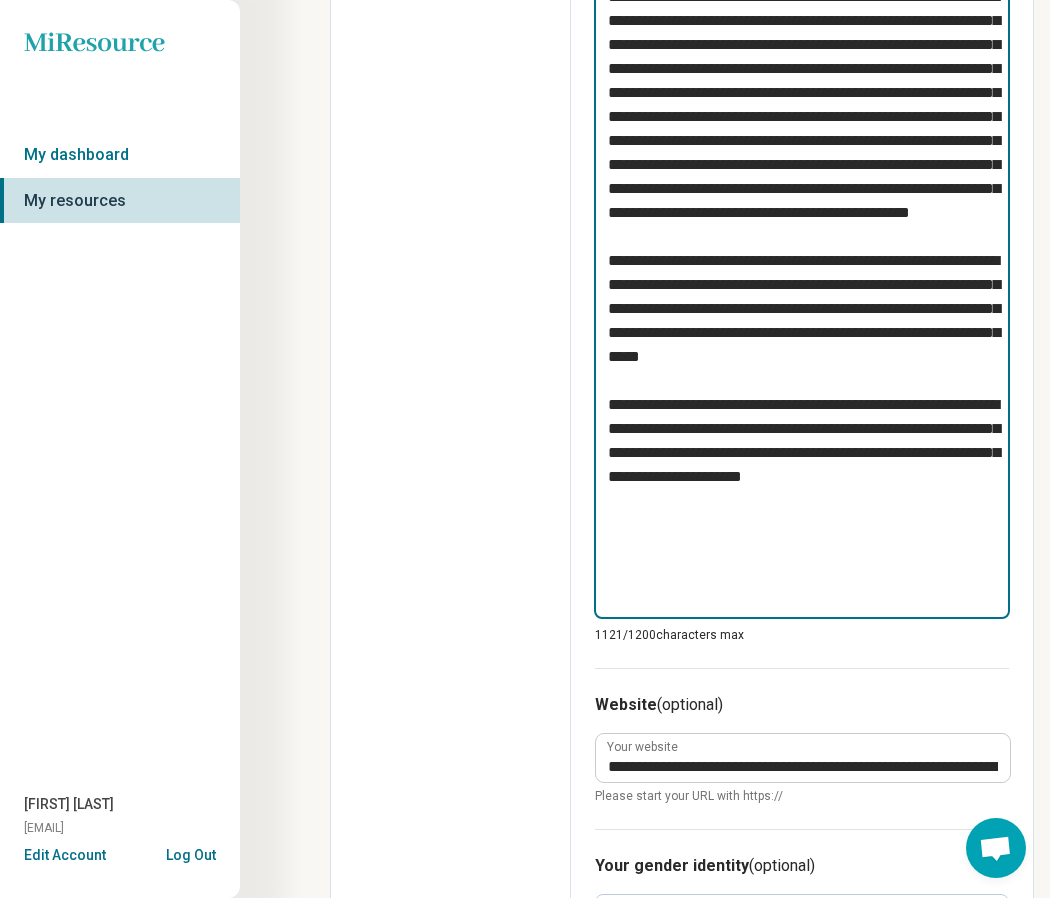 click at bounding box center [802, 297] 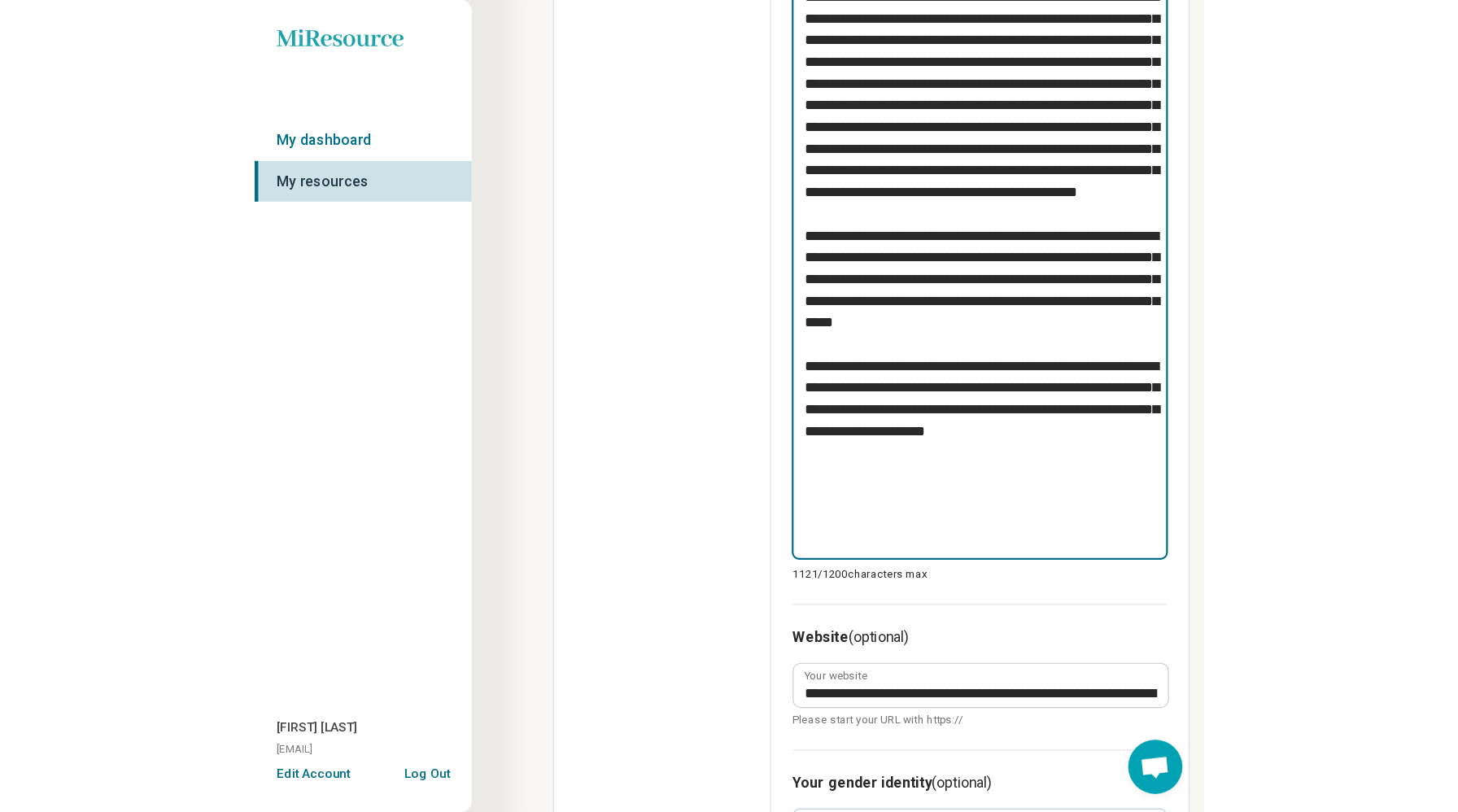scroll, scrollTop: 743, scrollLeft: 0, axis: vertical 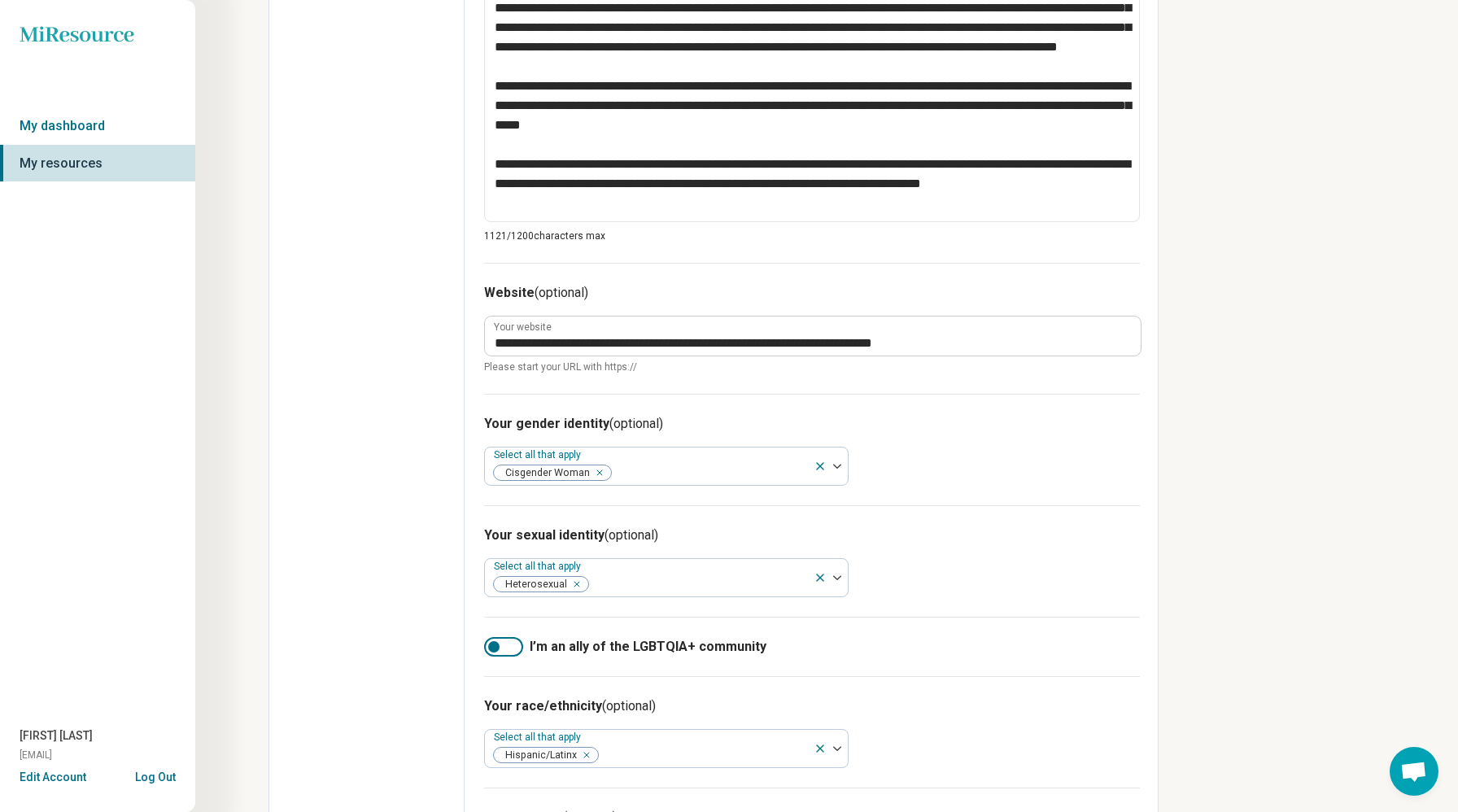click on "**********" at bounding box center [812, 127] 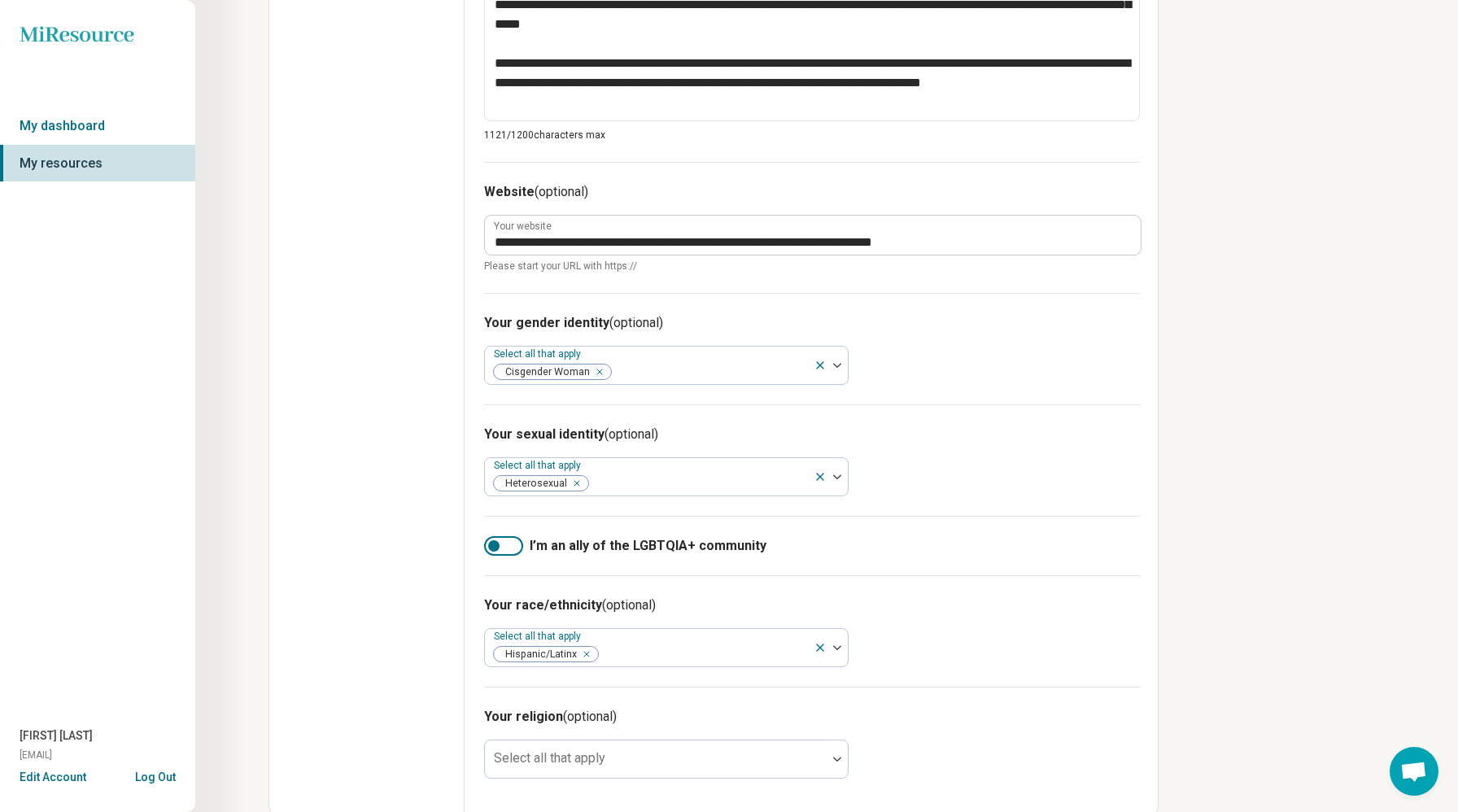 scroll, scrollTop: 849, scrollLeft: 0, axis: vertical 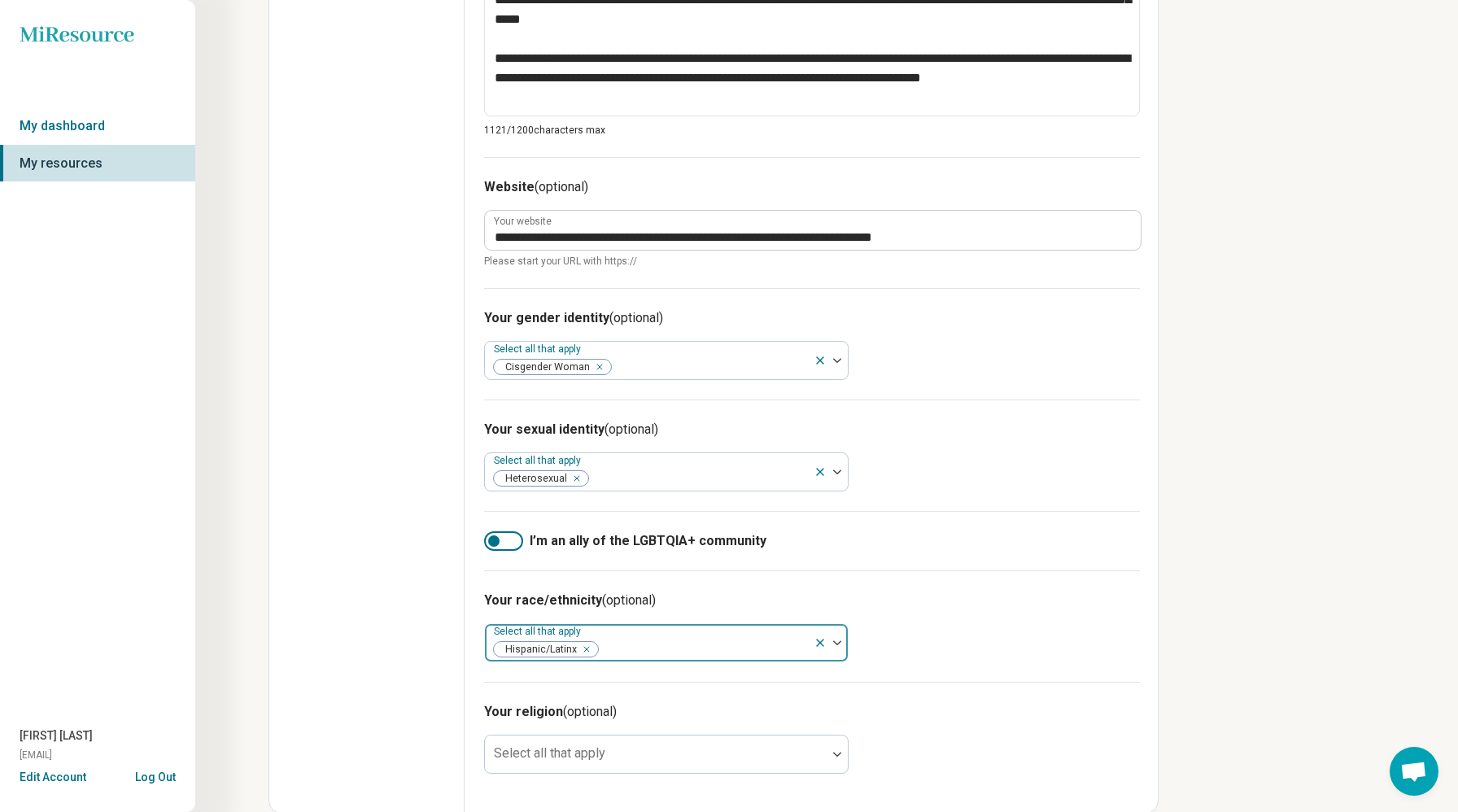 click 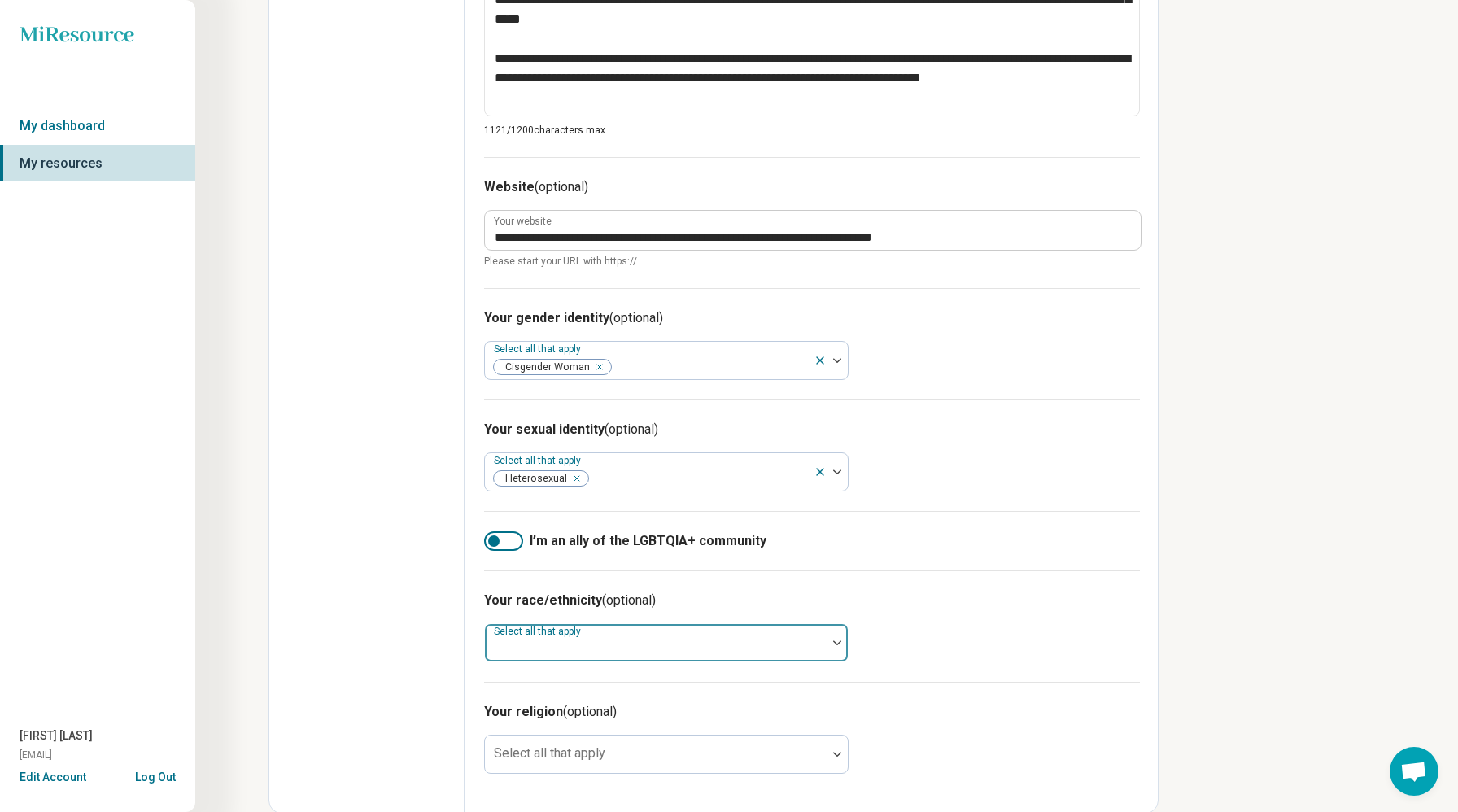 click at bounding box center [494, 541] 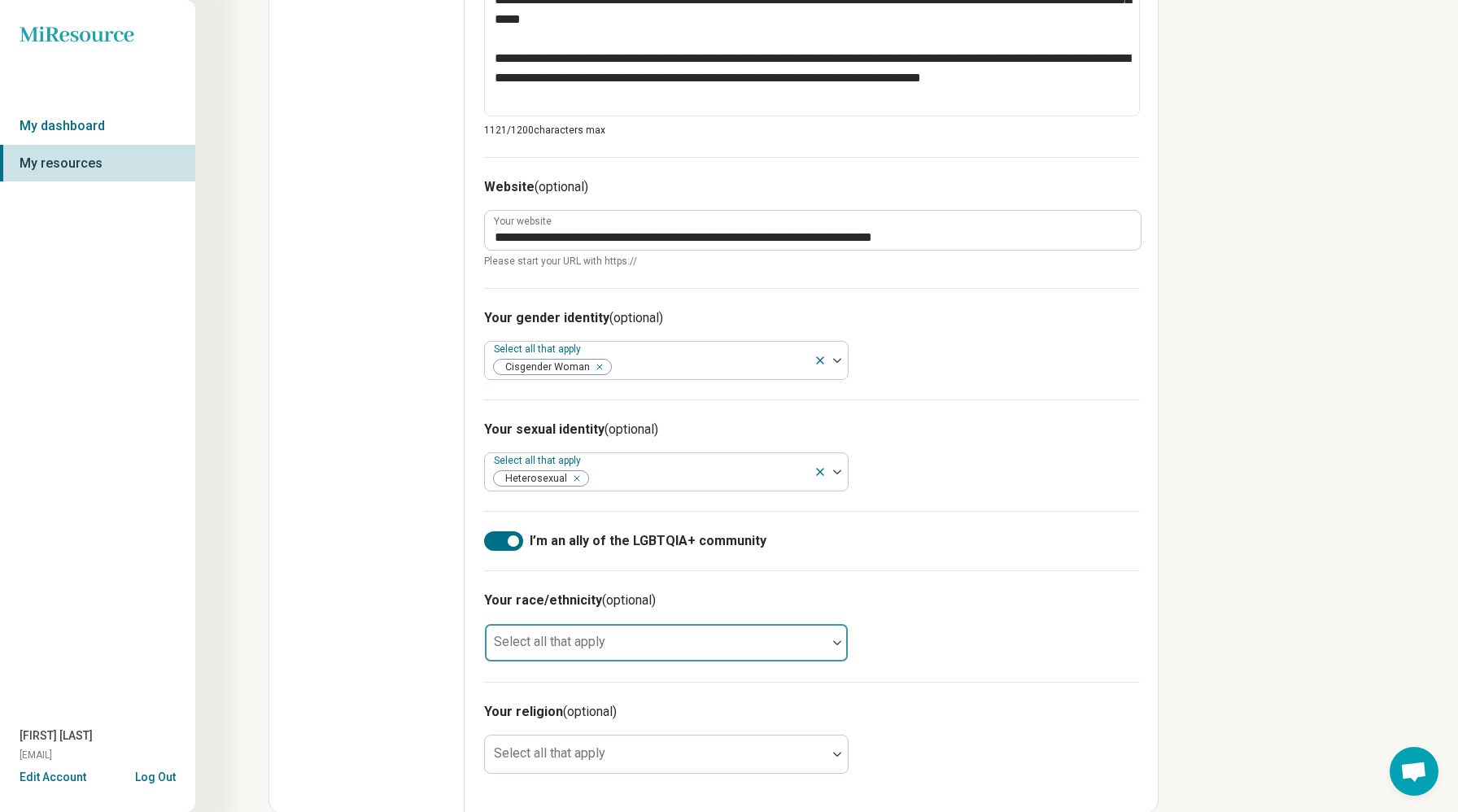 scroll, scrollTop: 8, scrollLeft: 0, axis: vertical 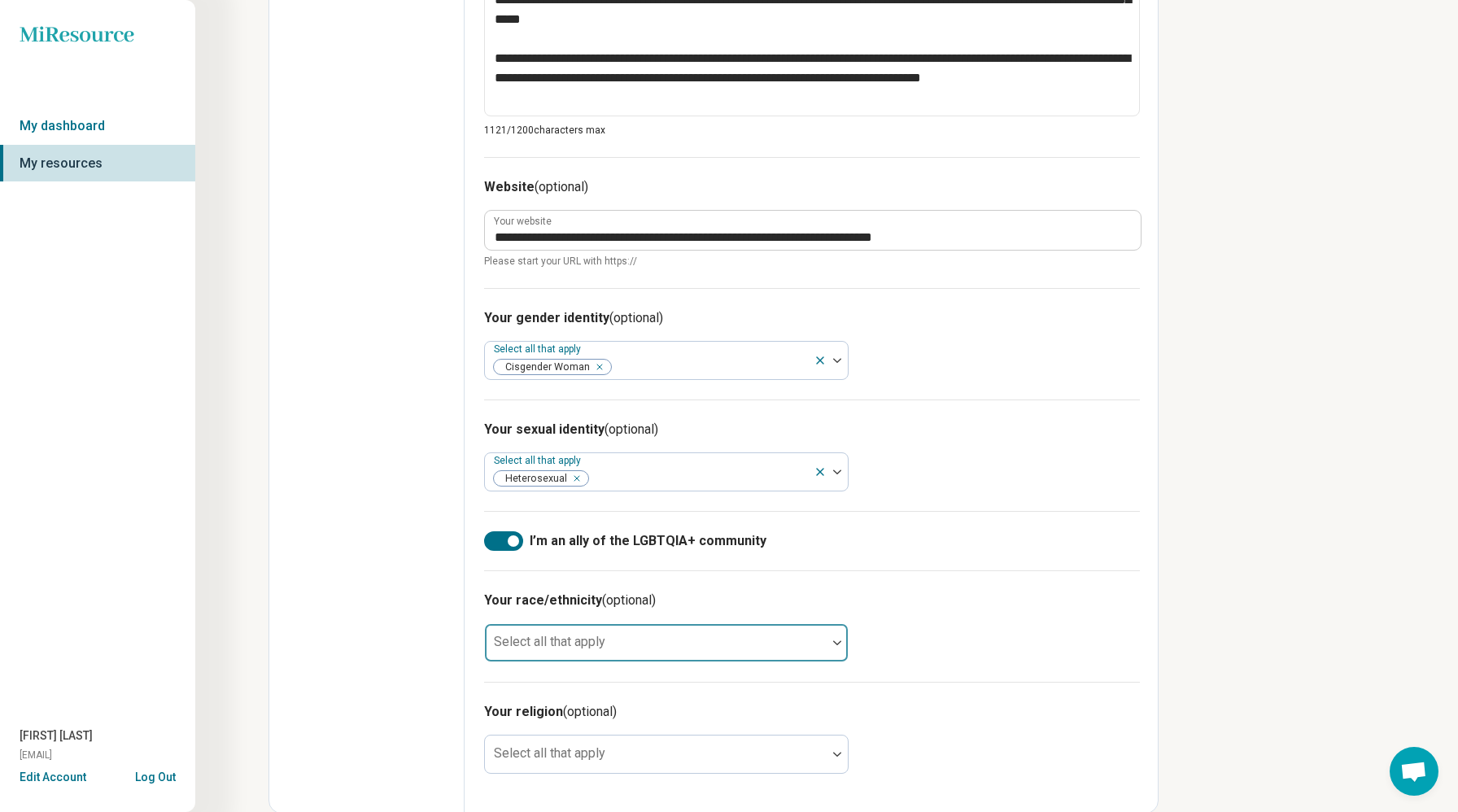 click at bounding box center [513, 541] 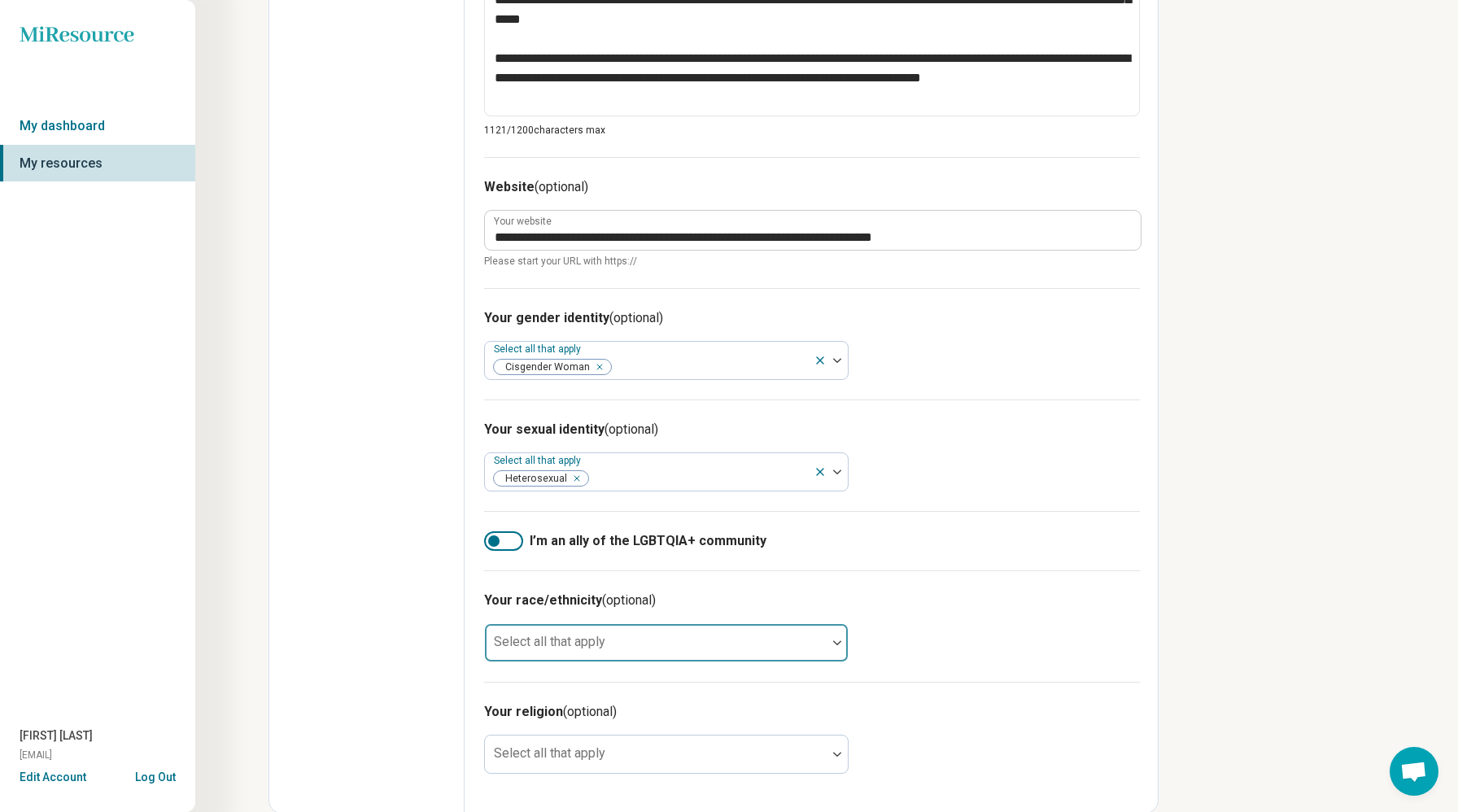 click on "**********" at bounding box center [812, 21] 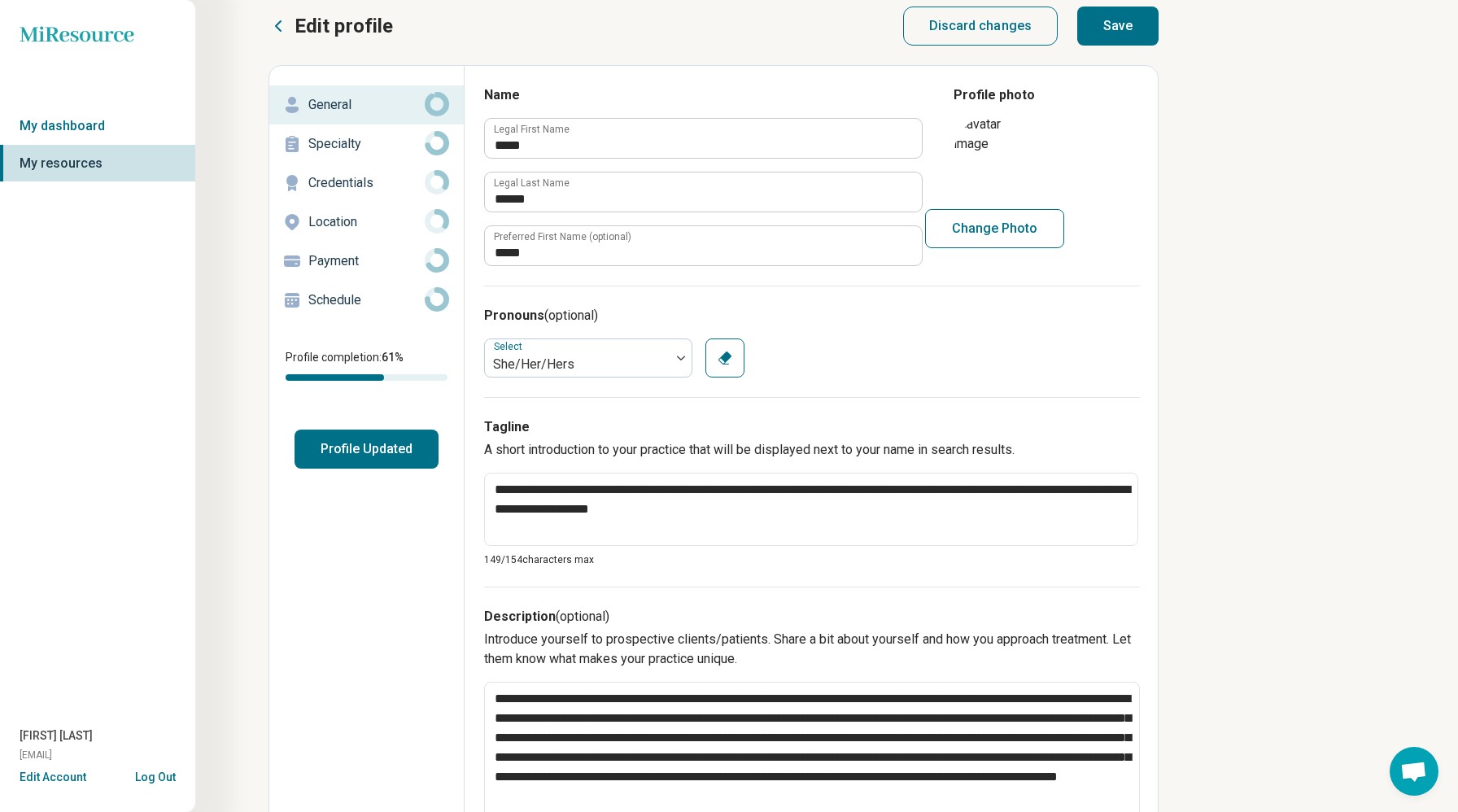 scroll, scrollTop: 0, scrollLeft: 0, axis: both 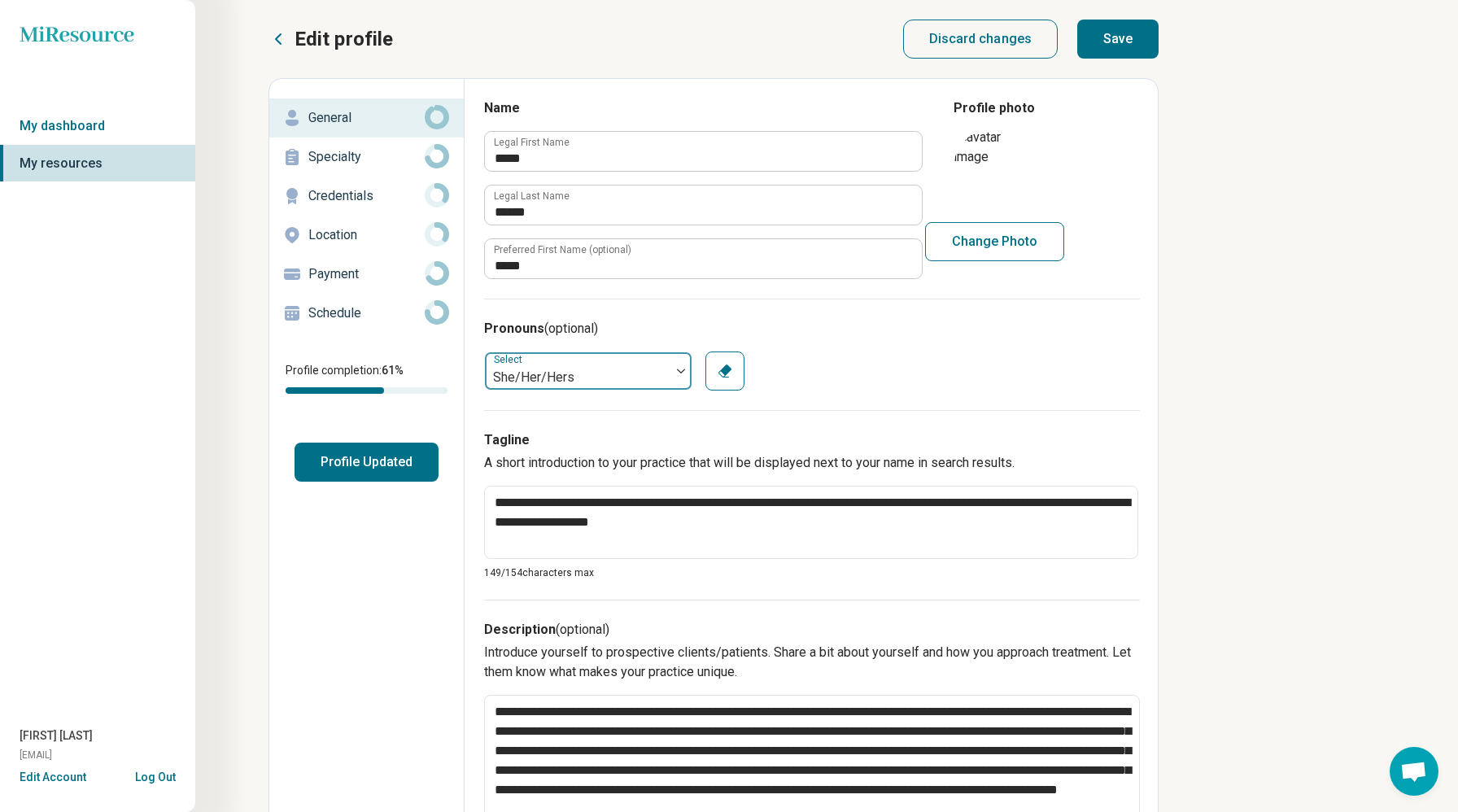 click at bounding box center [681, 371] 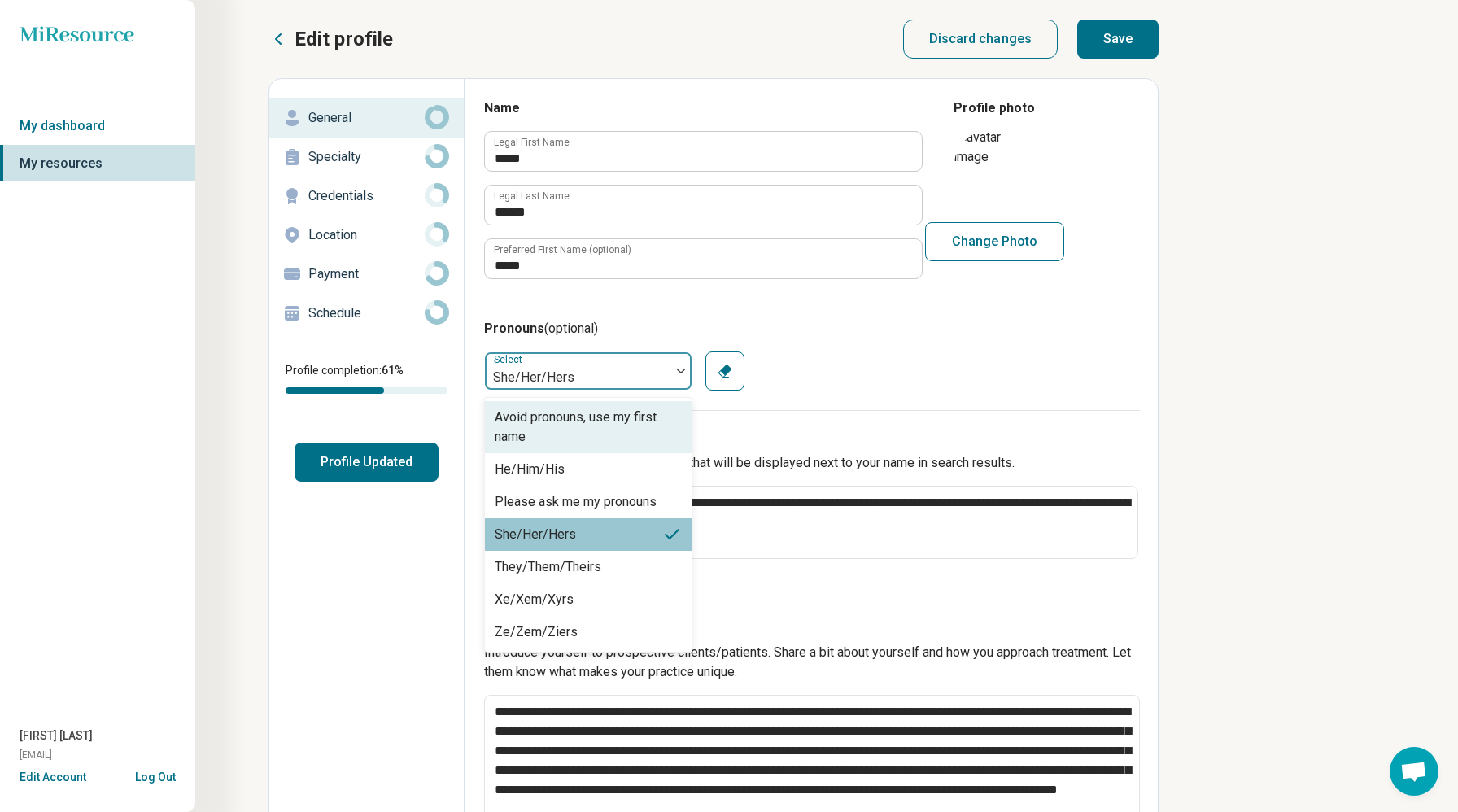 click on "Avoid pronouns, use my first name" at bounding box center [588, 427] 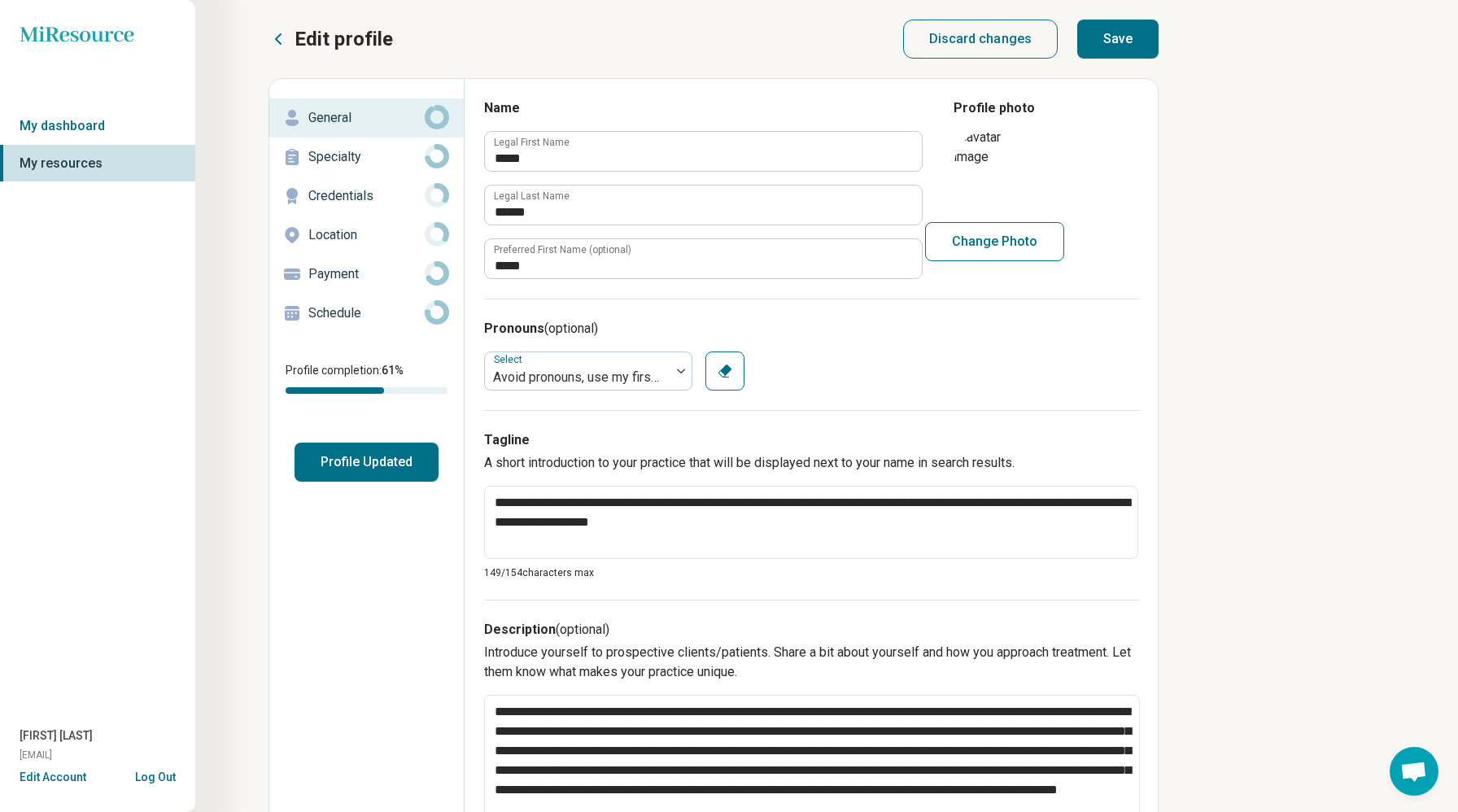 click on "Save" at bounding box center (1118, 39) 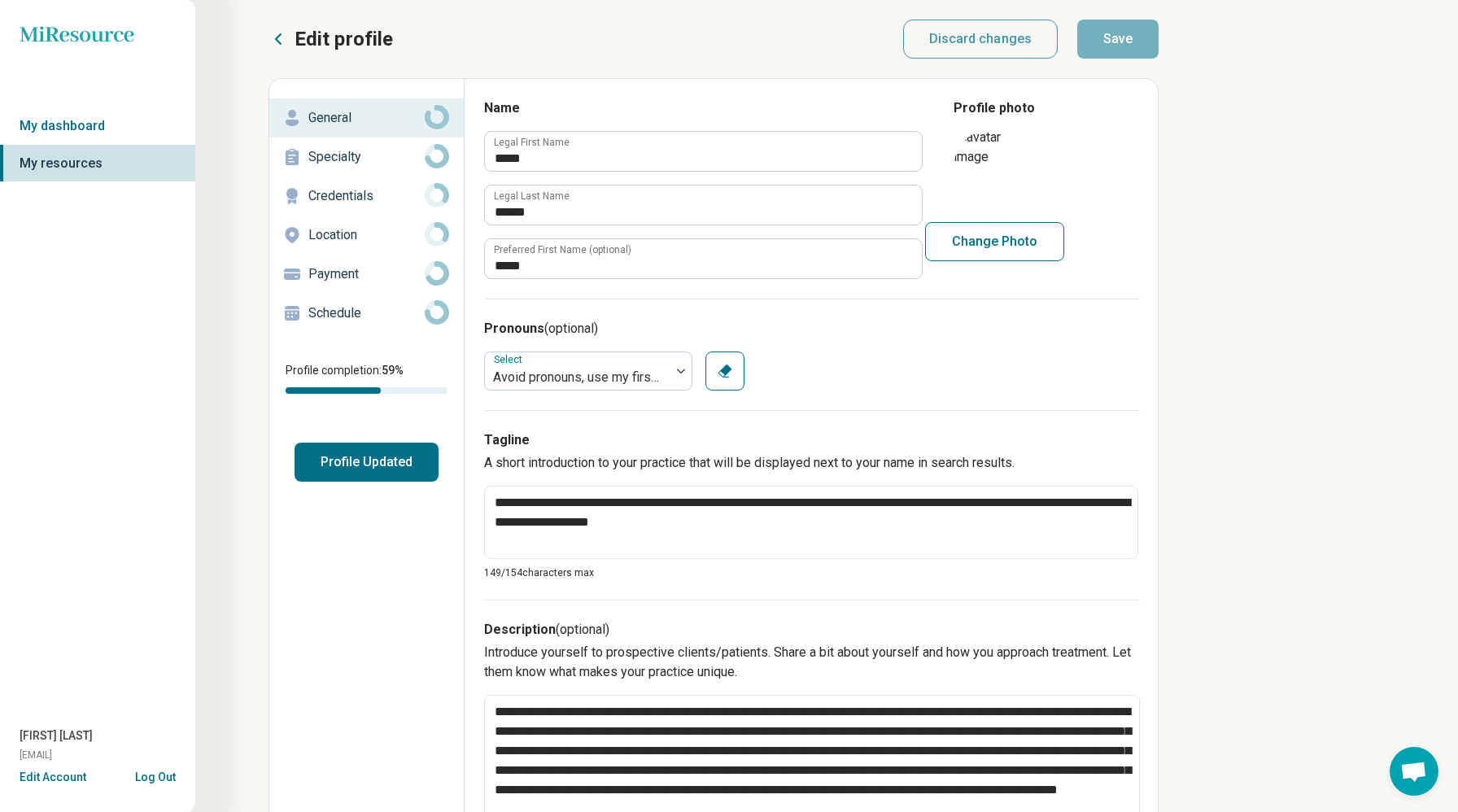 click on "Specialty" at bounding box center [366, 157] 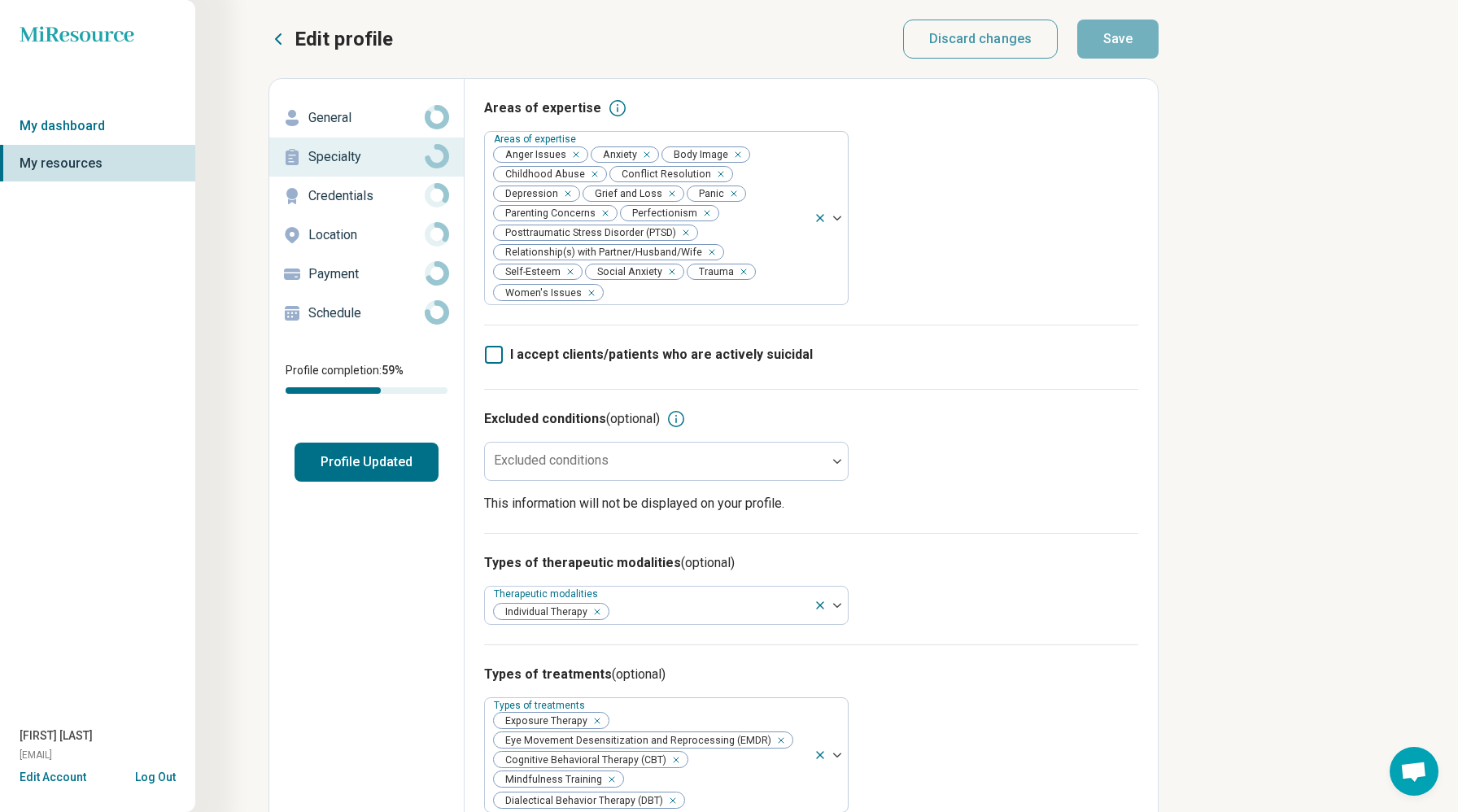 click on "General" at bounding box center [366, 118] 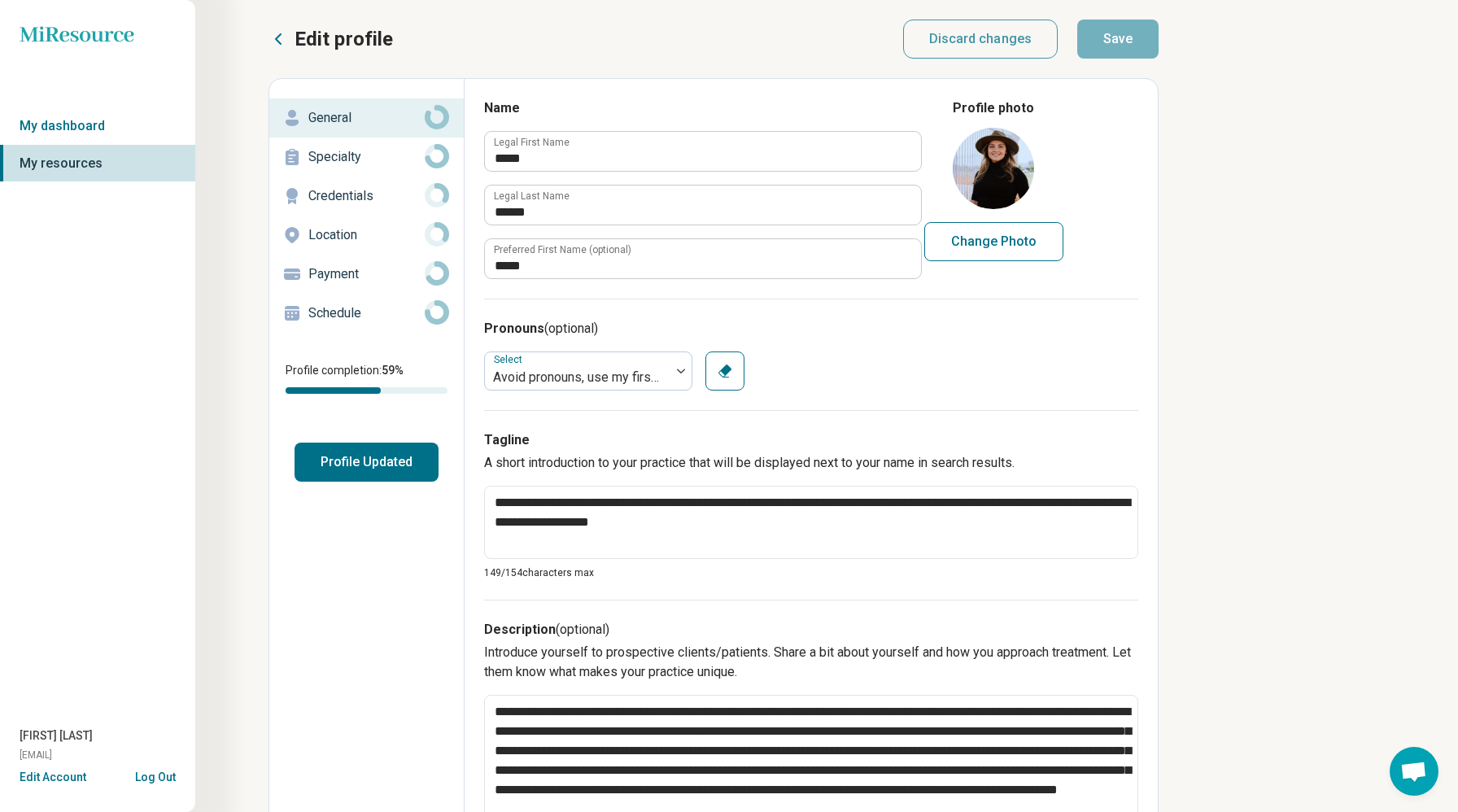 click 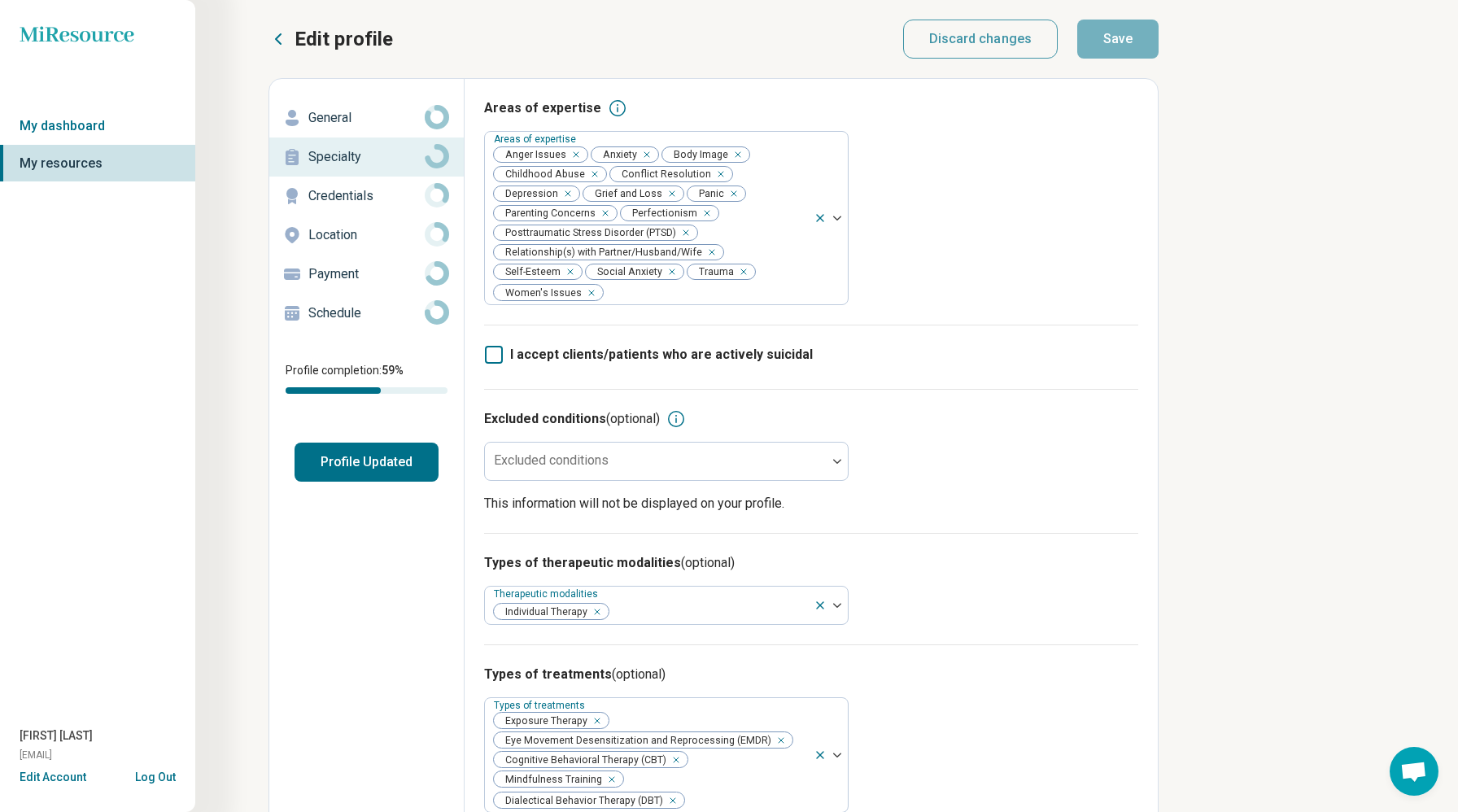click on "Areas of expertise Areas of expertise Anger Issues Anxiety Body Image Childhood Abuse Conflict Resolution Depression Grief and Loss Panic Parenting Concerns Perfectionism Posttraumatic Stress Disorder (PTSD) Relationship(s) with Partner/Husband/Wife Self-Esteem Social Anxiety Trauma Women's Issues I accept clients/patients who are actively suicidal Excluded conditions  (optional) Excluded conditions This information will not be displayed on your profile. Types of therapeutic modalities  (optional) Therapeutic modalities Individual Therapy Types of treatments  (optional) Types of treatments Exposure Therapy Eye Movement Desensitization and Reprocessing (EMDR) Cognitive Behavioral Therapy (CBT) Mindfulness Training Dialectical Behavior Therapy (DBT) I prescribe medication Languages available for services  (optional) Languages available for services Spanish Age groups Age groups Young adults (18-30) Adults (31-64) Seniors (65 or older) Special groups  (optional) Special groups" at bounding box center (811, 671) 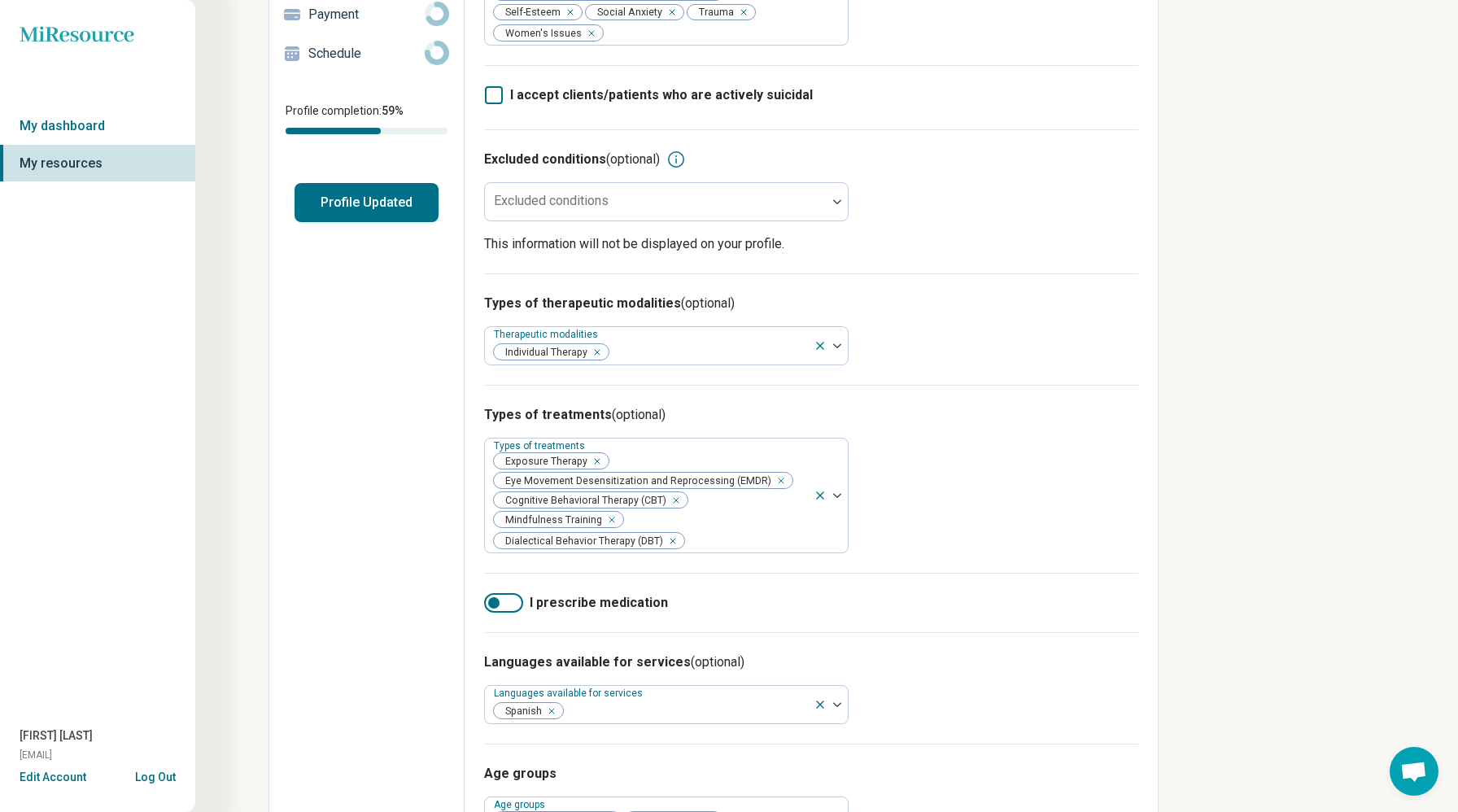 scroll, scrollTop: 260, scrollLeft: 0, axis: vertical 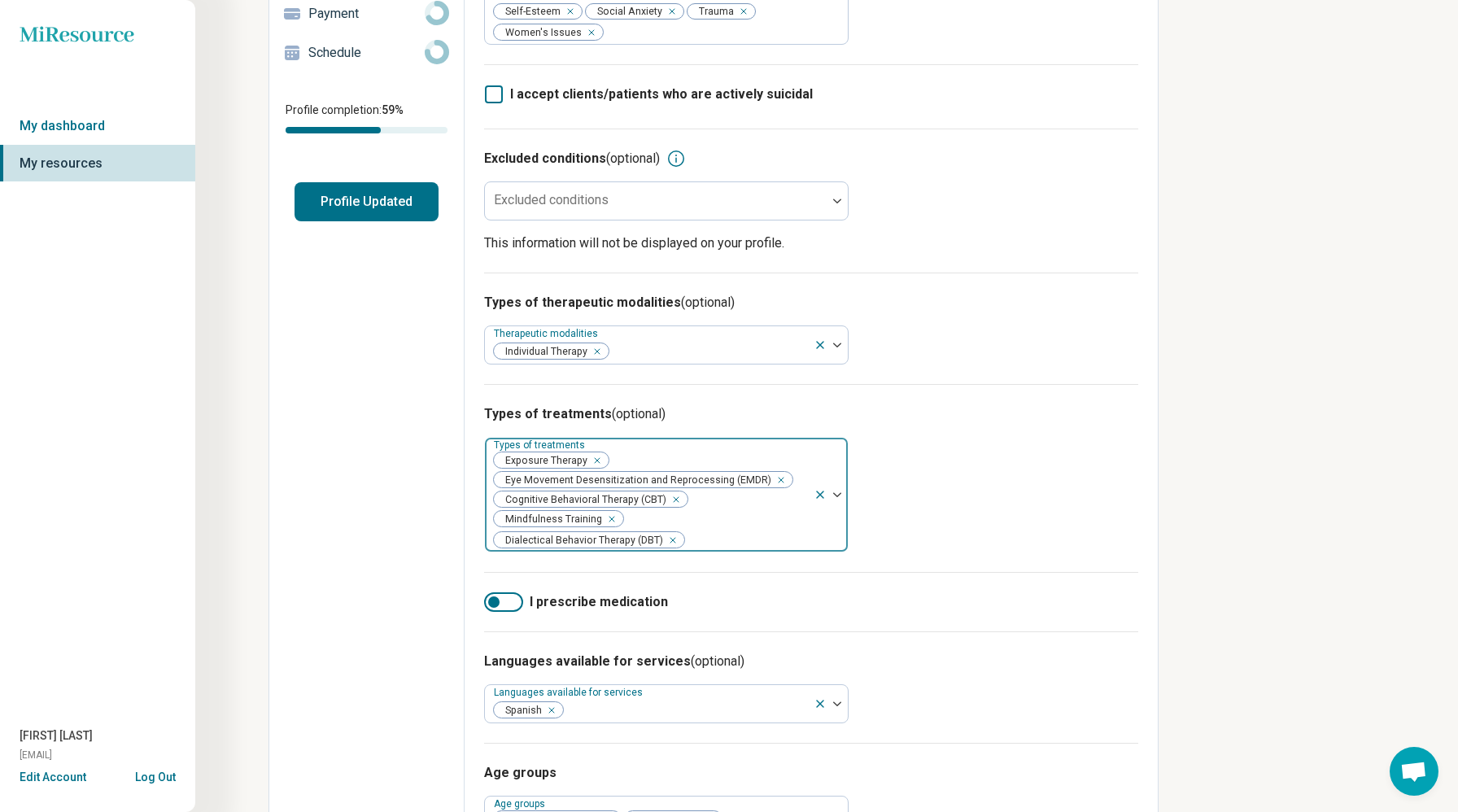 click at bounding box center (746, 540) 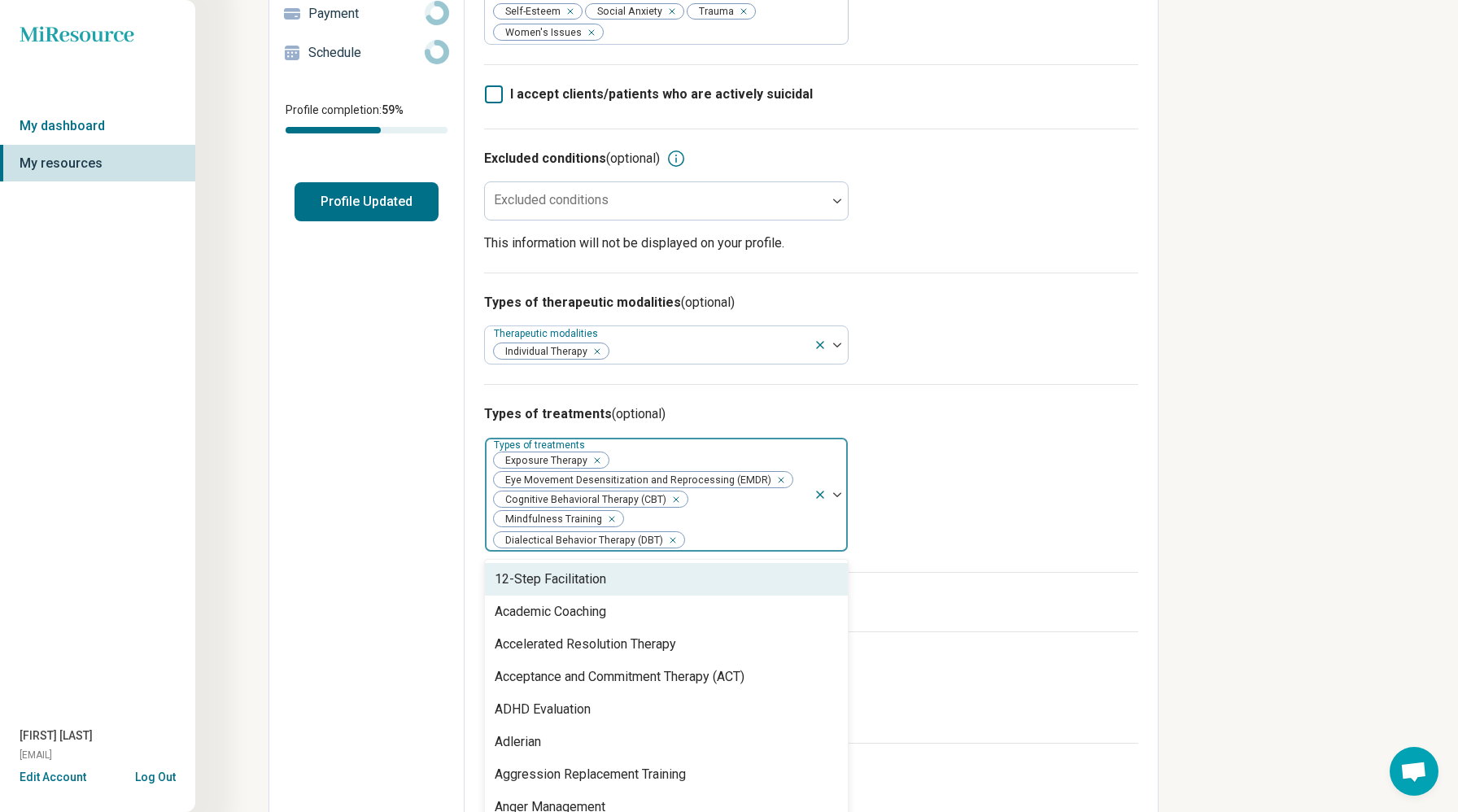 scroll, scrollTop: 282, scrollLeft: 0, axis: vertical 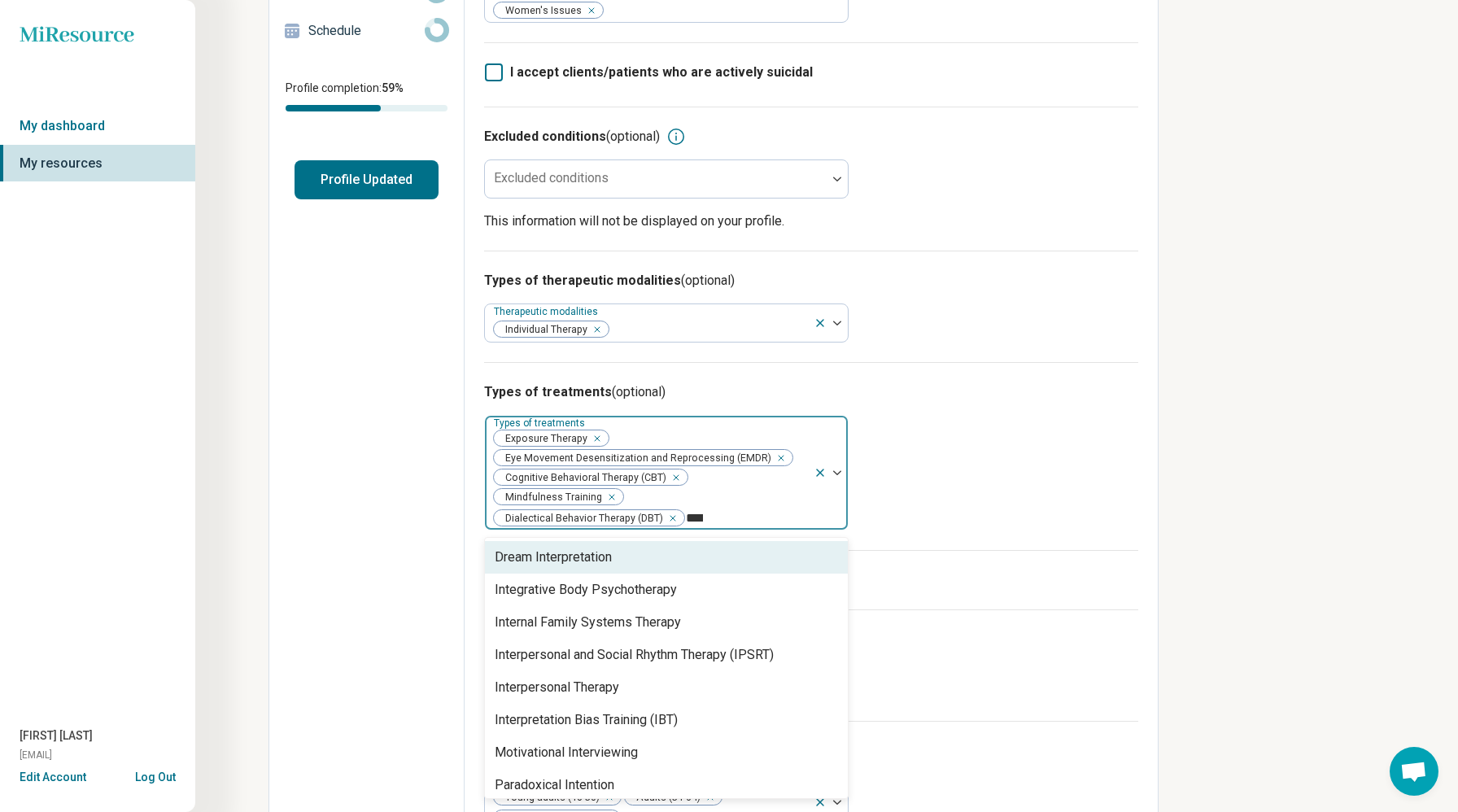 type on "*****" 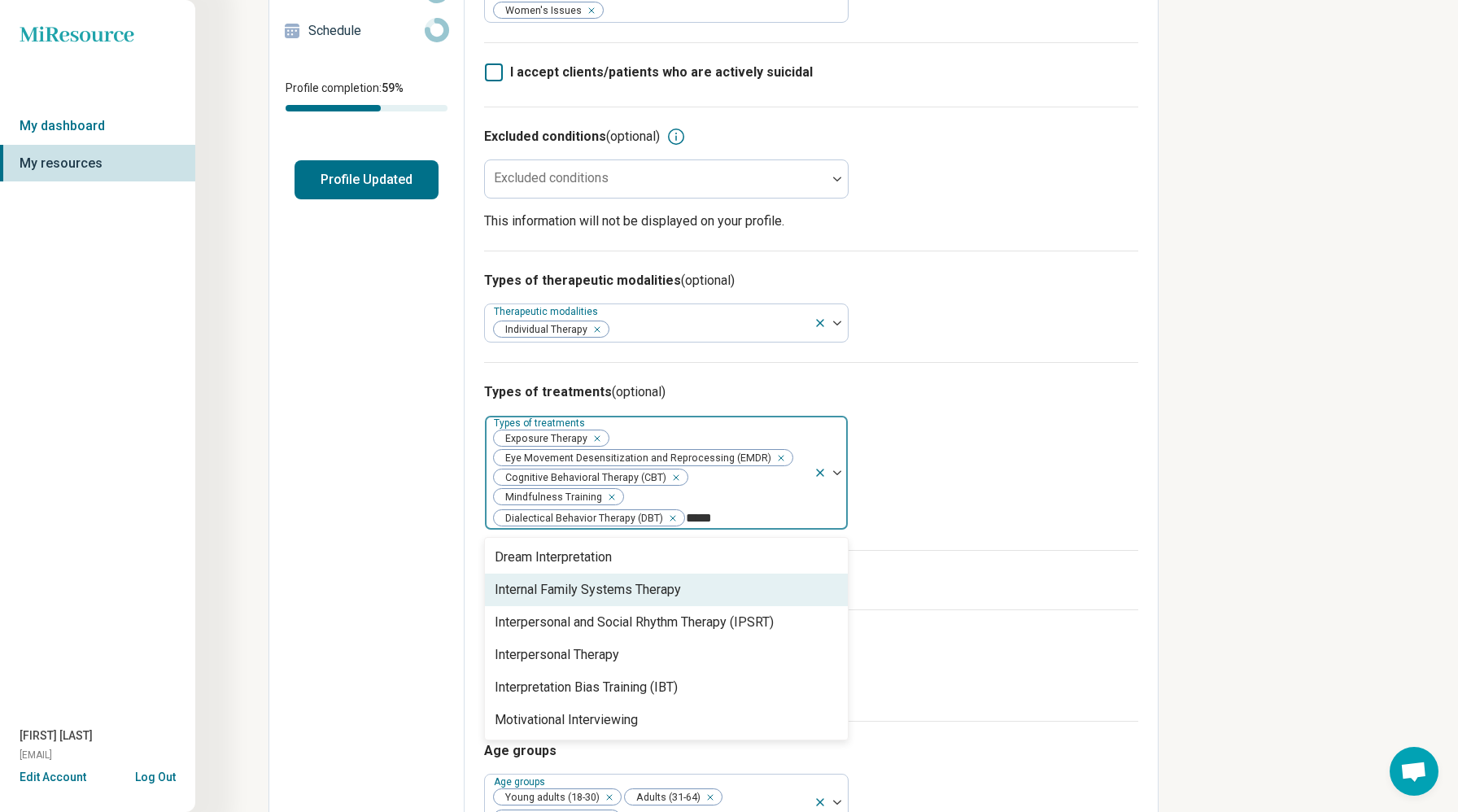 click on "Internal Family Systems Therapy" at bounding box center (587, 590) 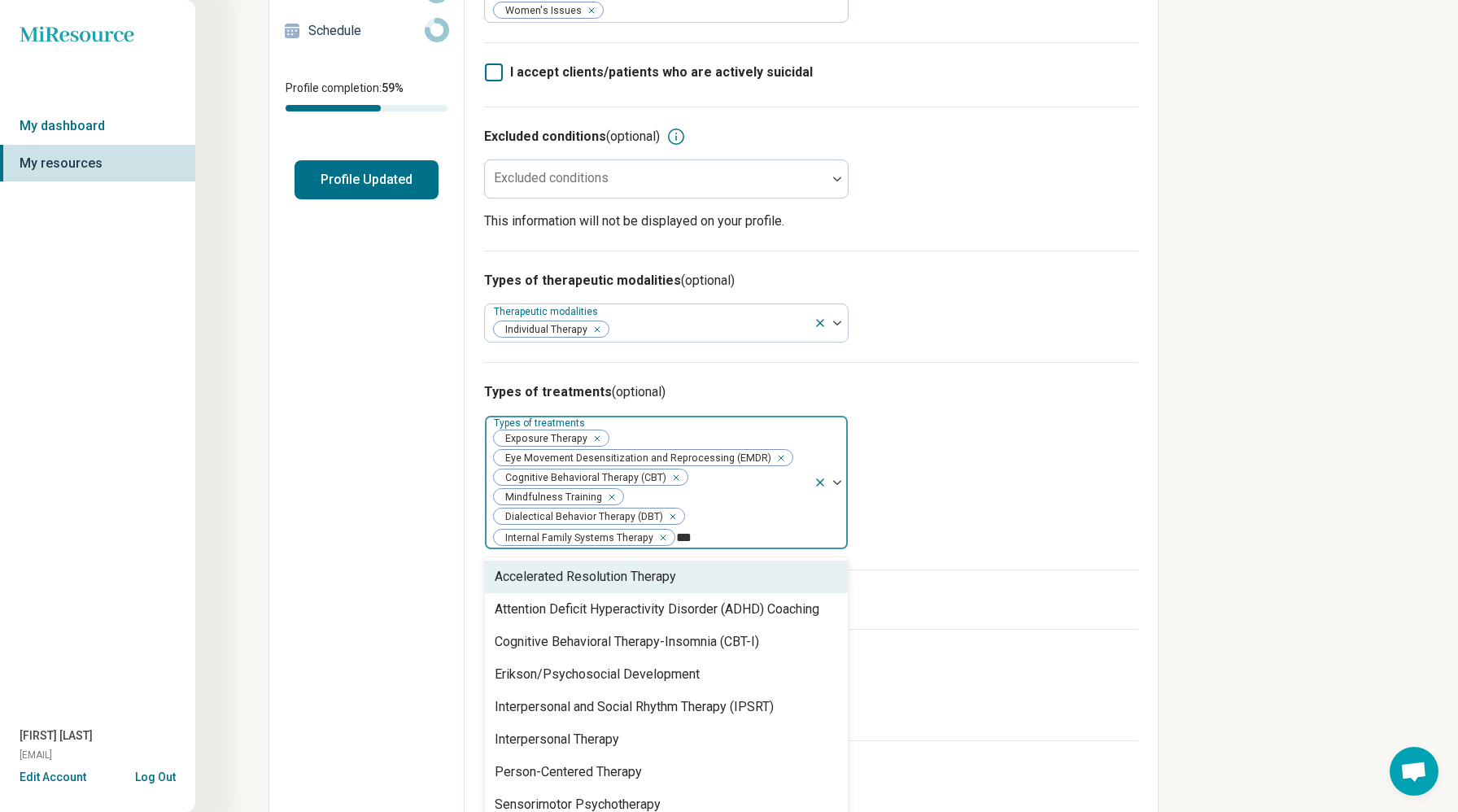 type on "****" 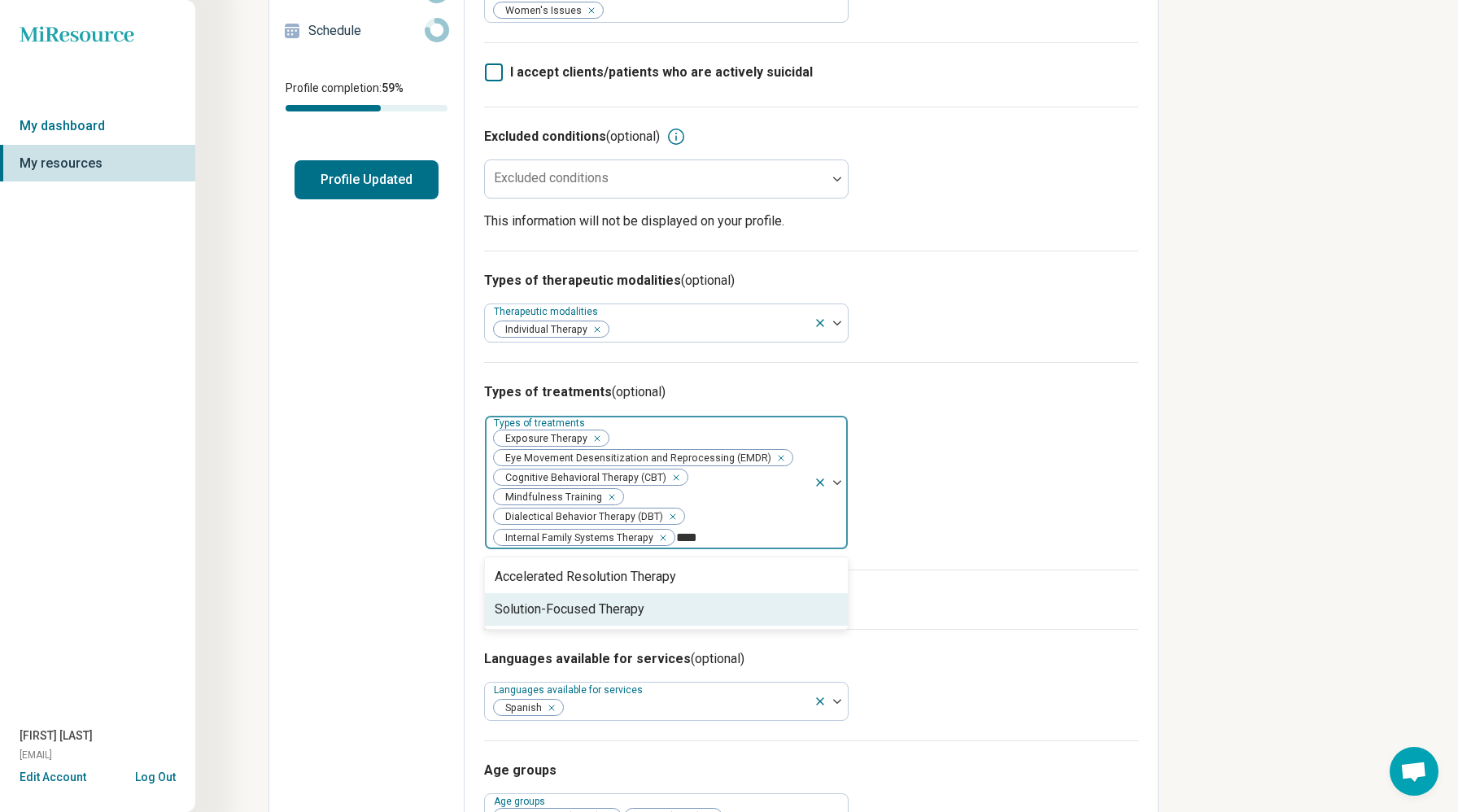 click on "Solution-Focused Therapy" at bounding box center (570, 609) 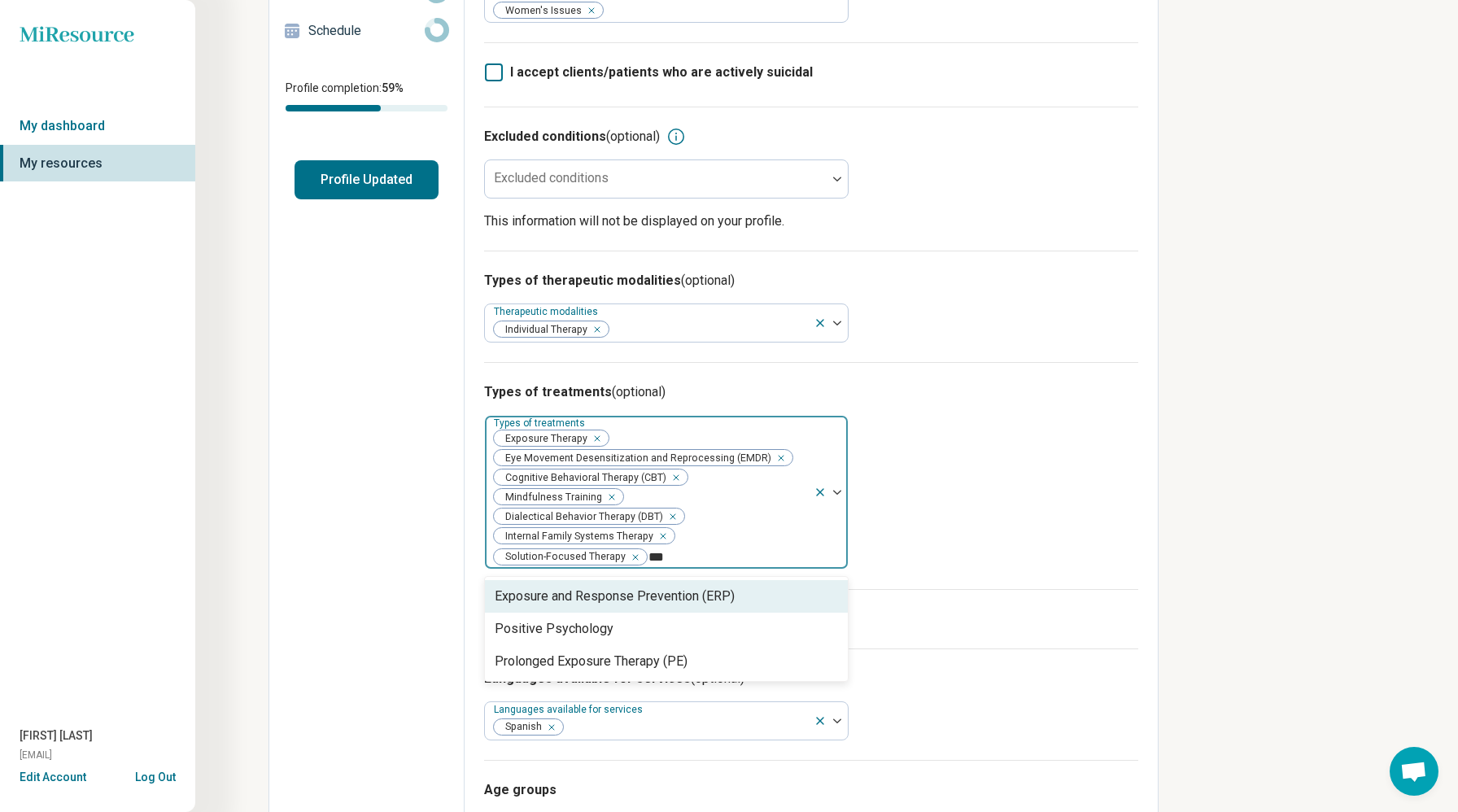 type on "****" 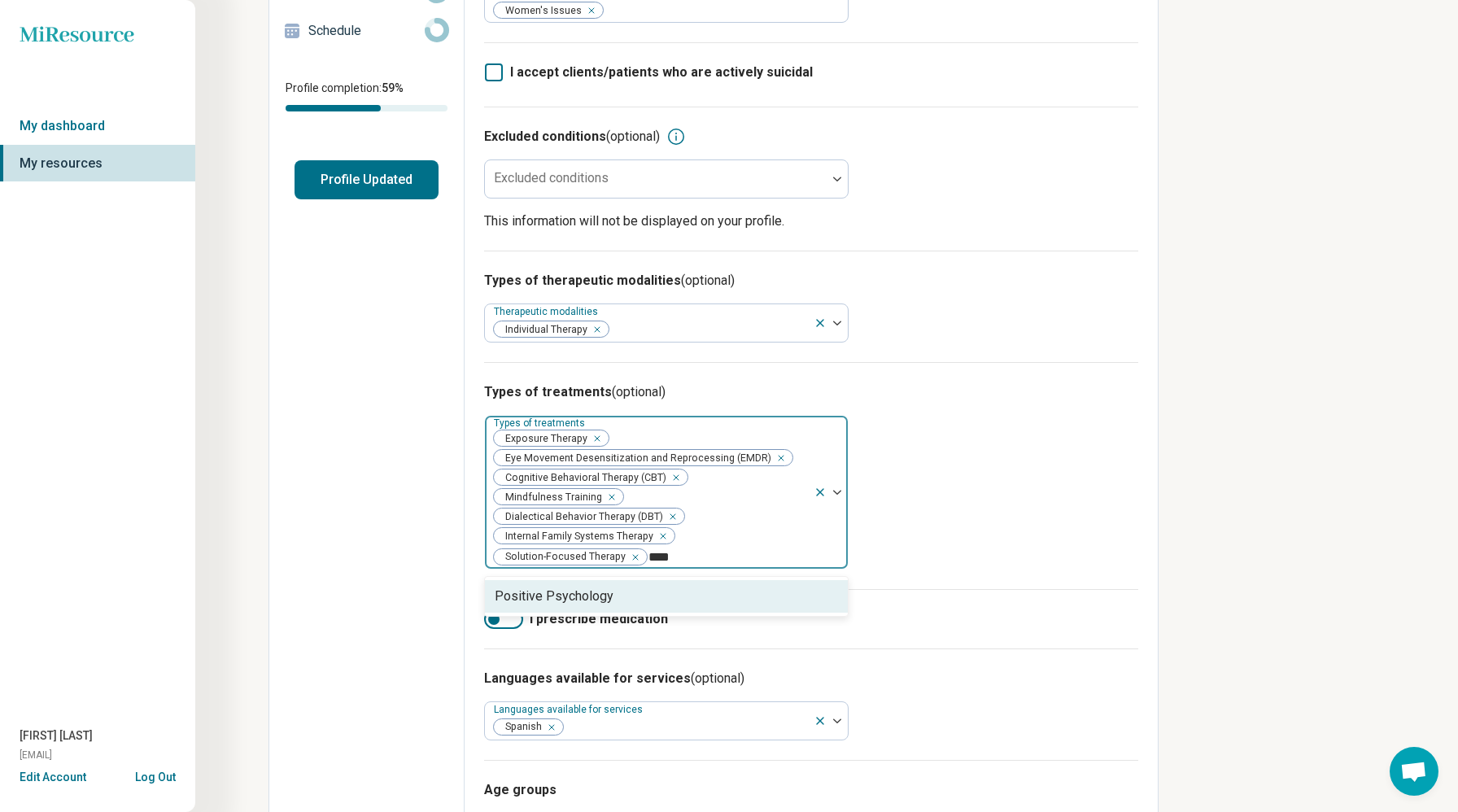click on "Positive Psychology" at bounding box center (554, 596) 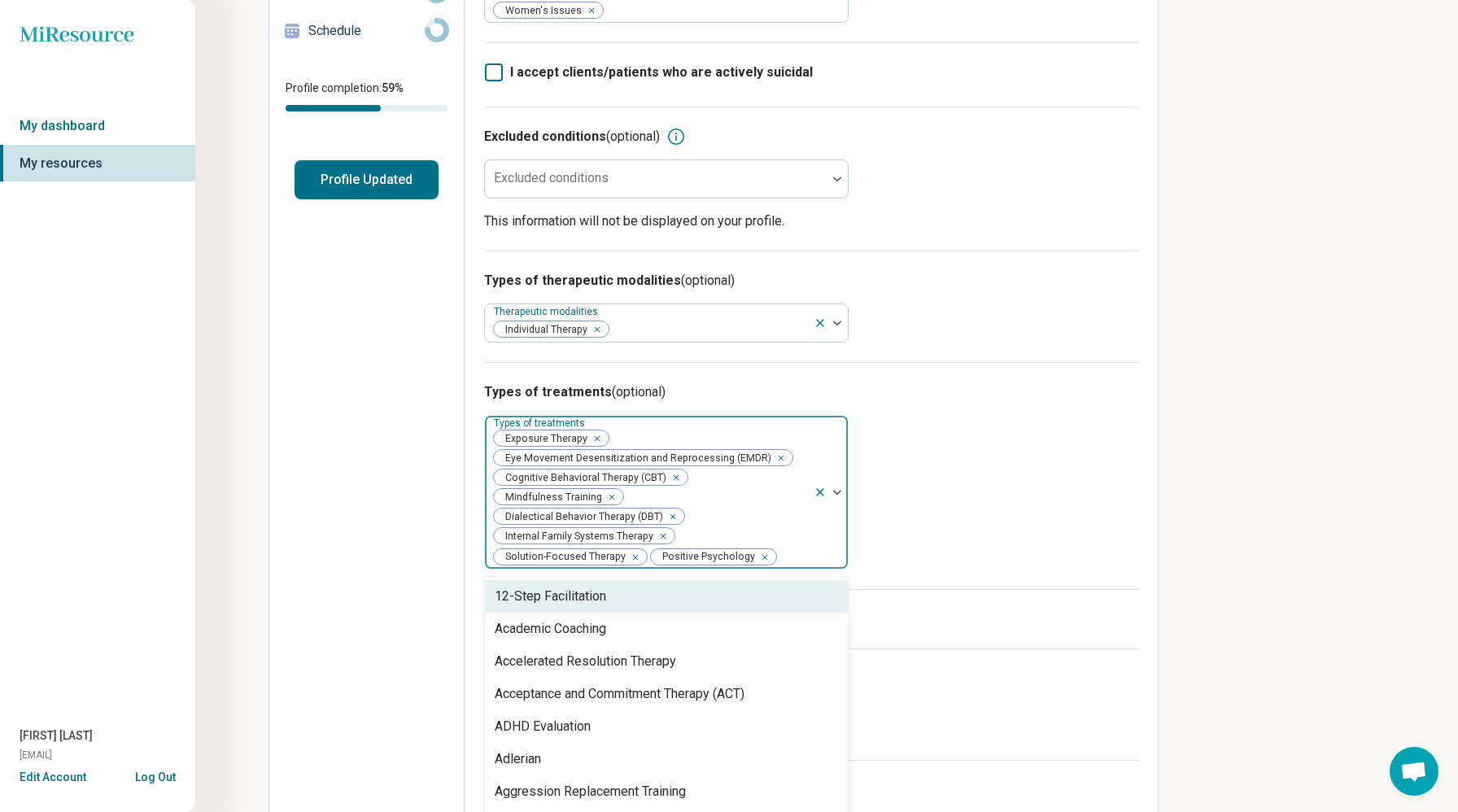 click on "Edit profile General Specialty Credentials Location Payment Schedule Profile completion:  59 % Profile Updated" at bounding box center (367, 408) 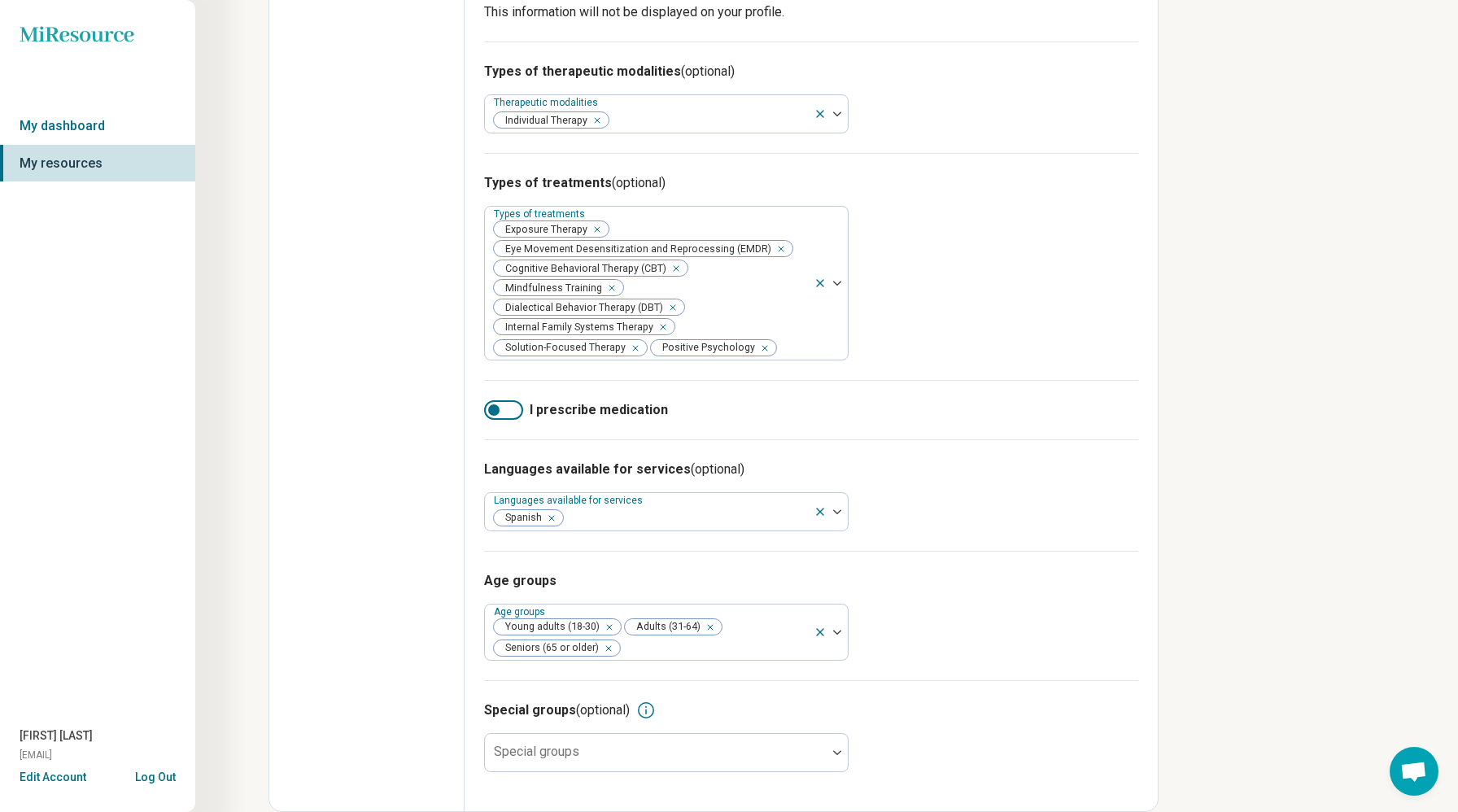 scroll, scrollTop: 500, scrollLeft: 0, axis: vertical 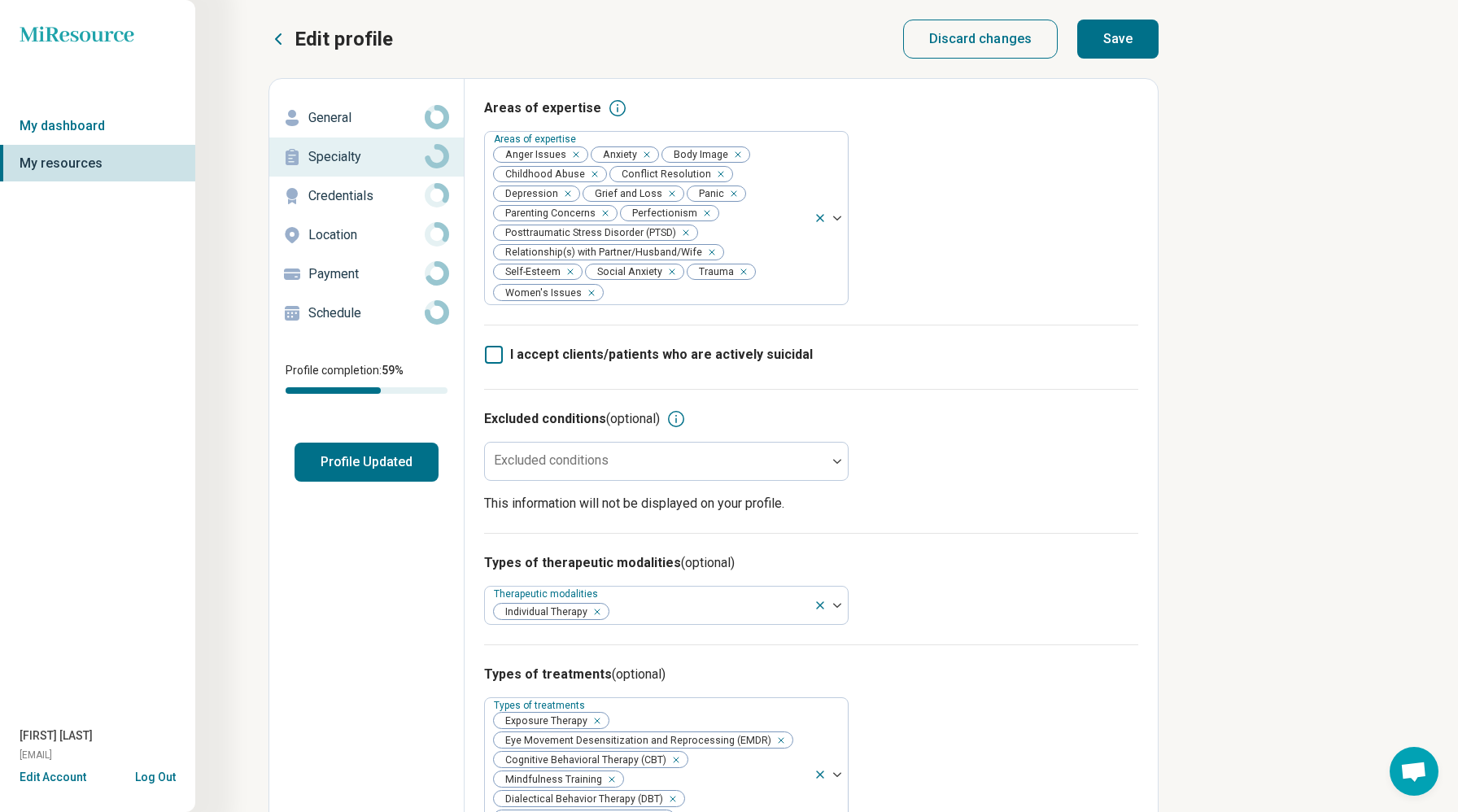 click on "Save" at bounding box center (1118, 39) 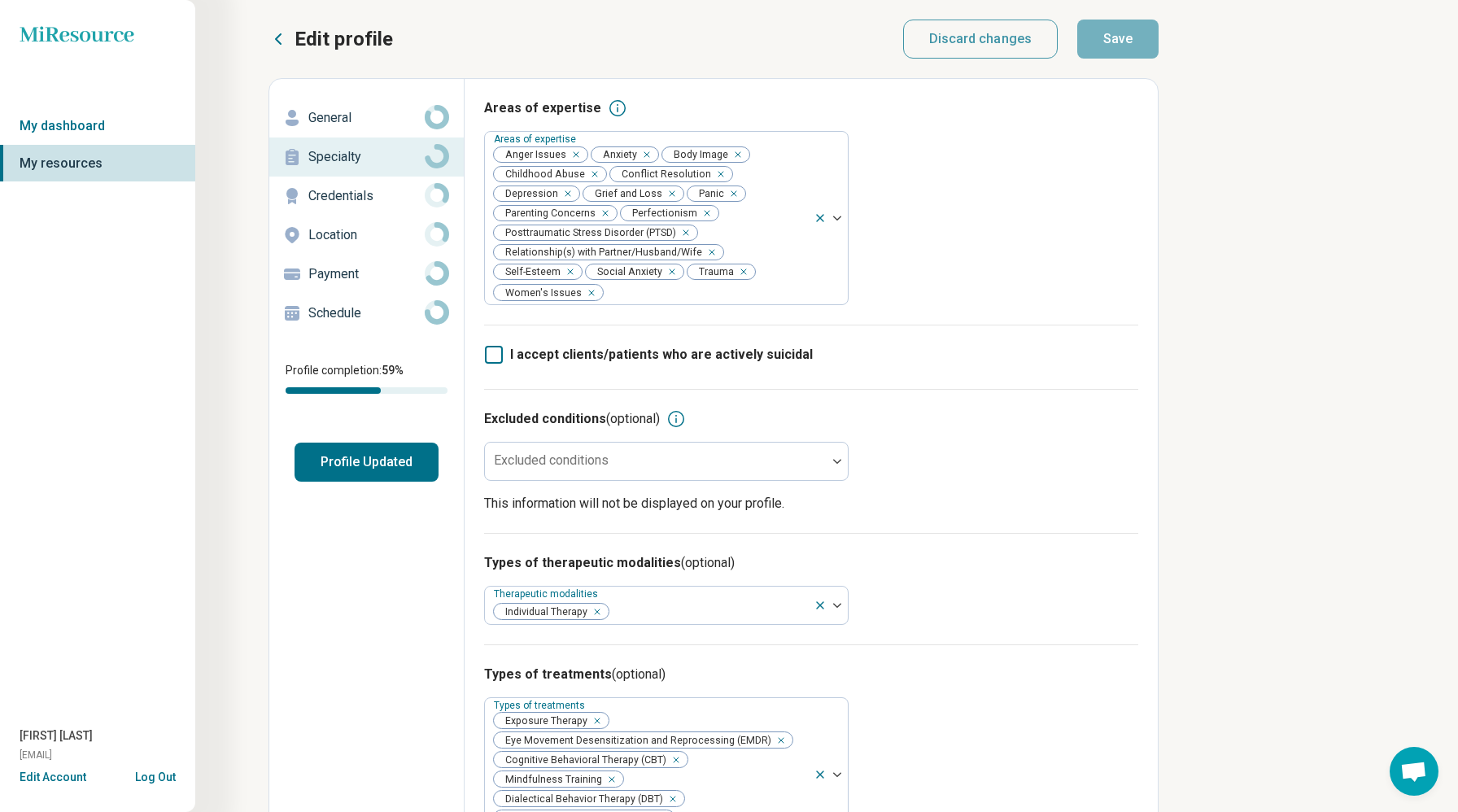 click on "Credentials" at bounding box center [366, 196] 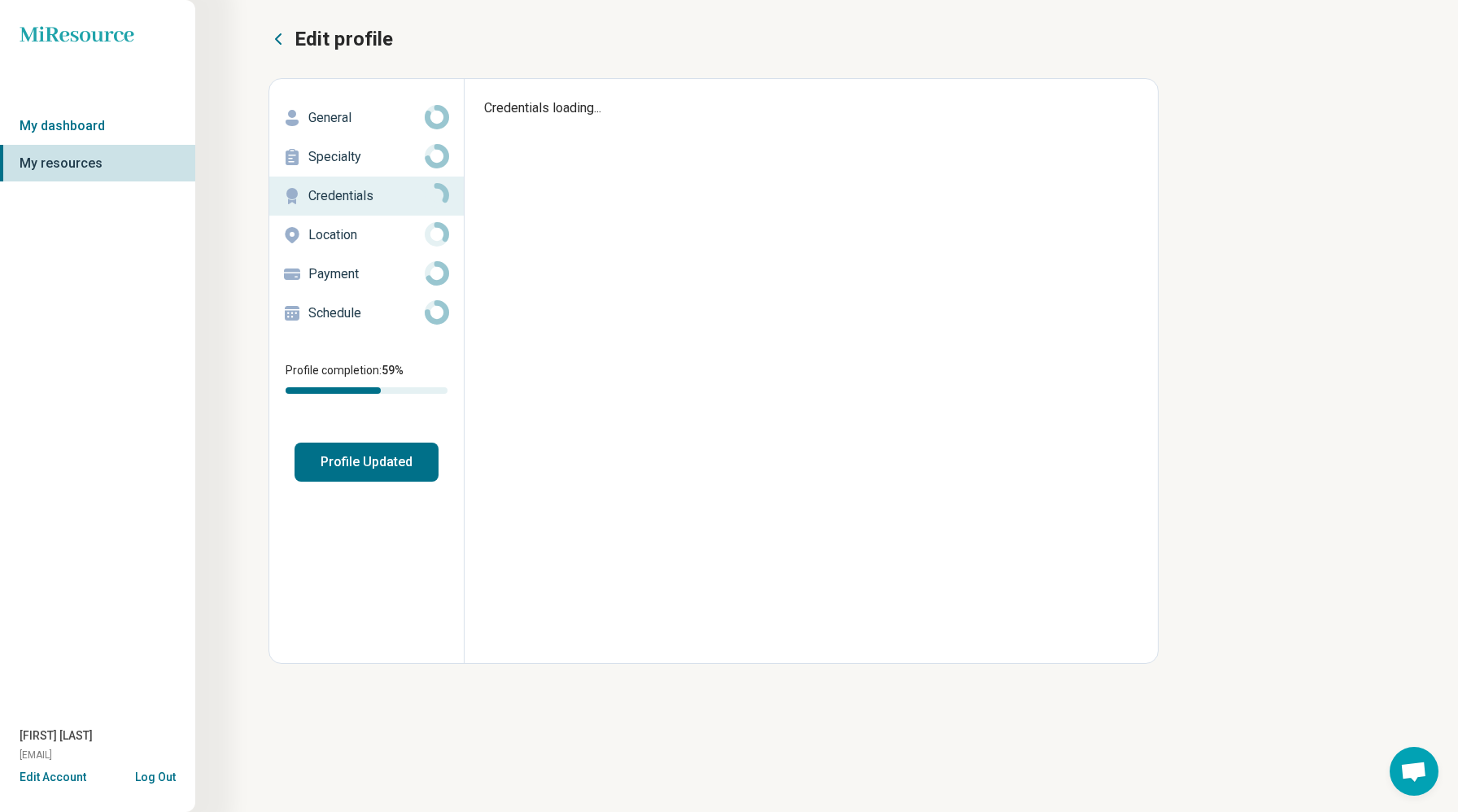 type on "*" 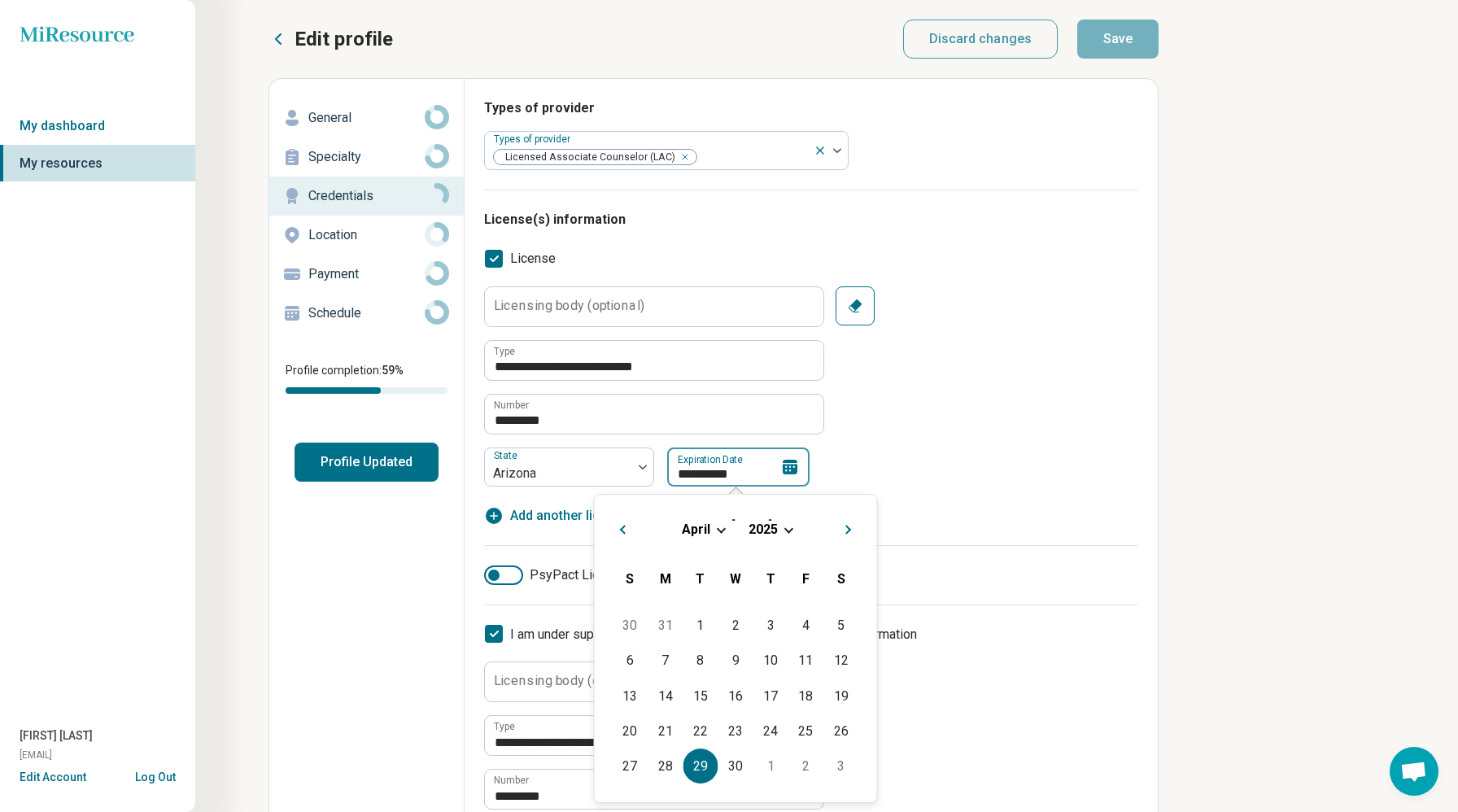 click on "**********" at bounding box center (738, 467) 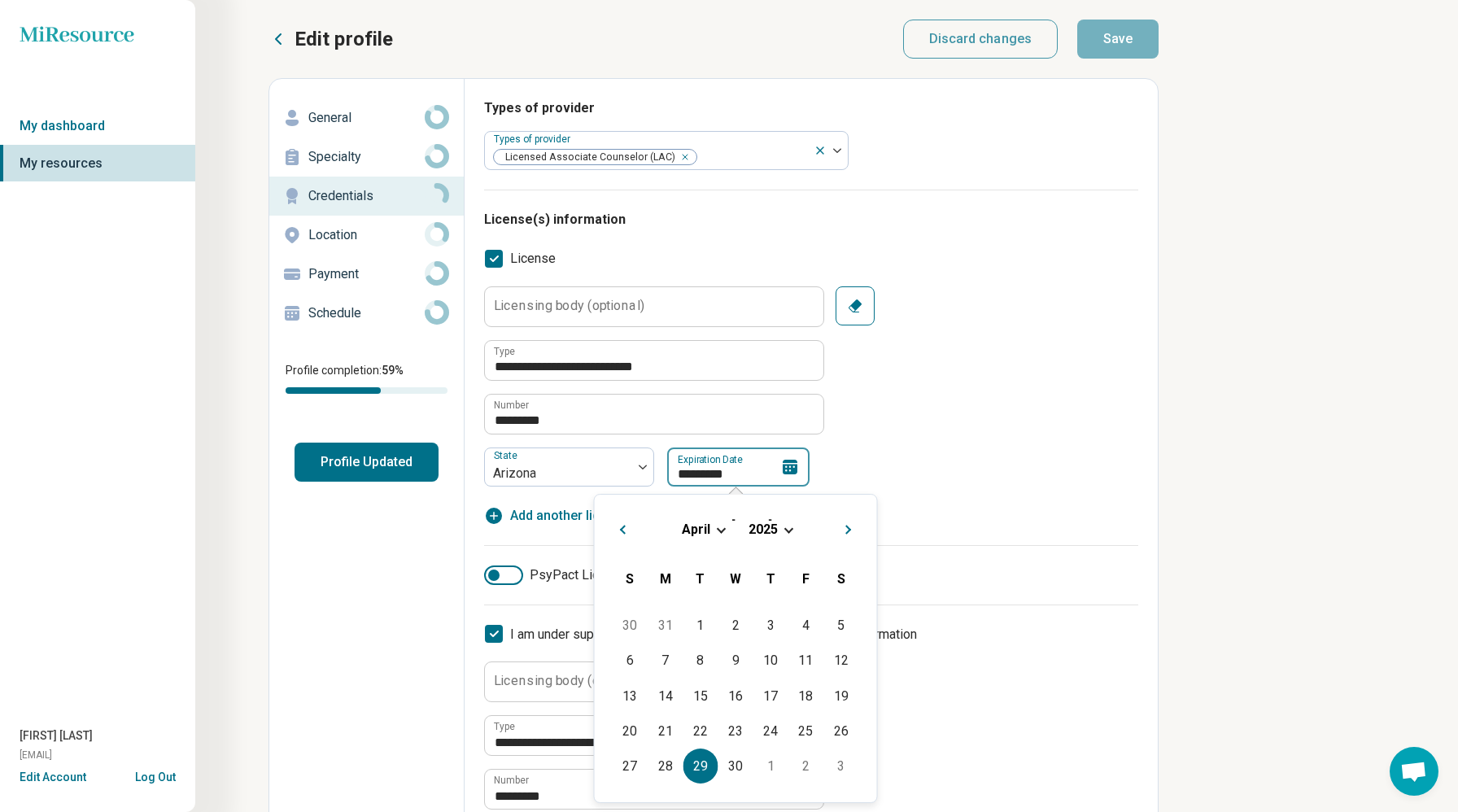 type on "*" 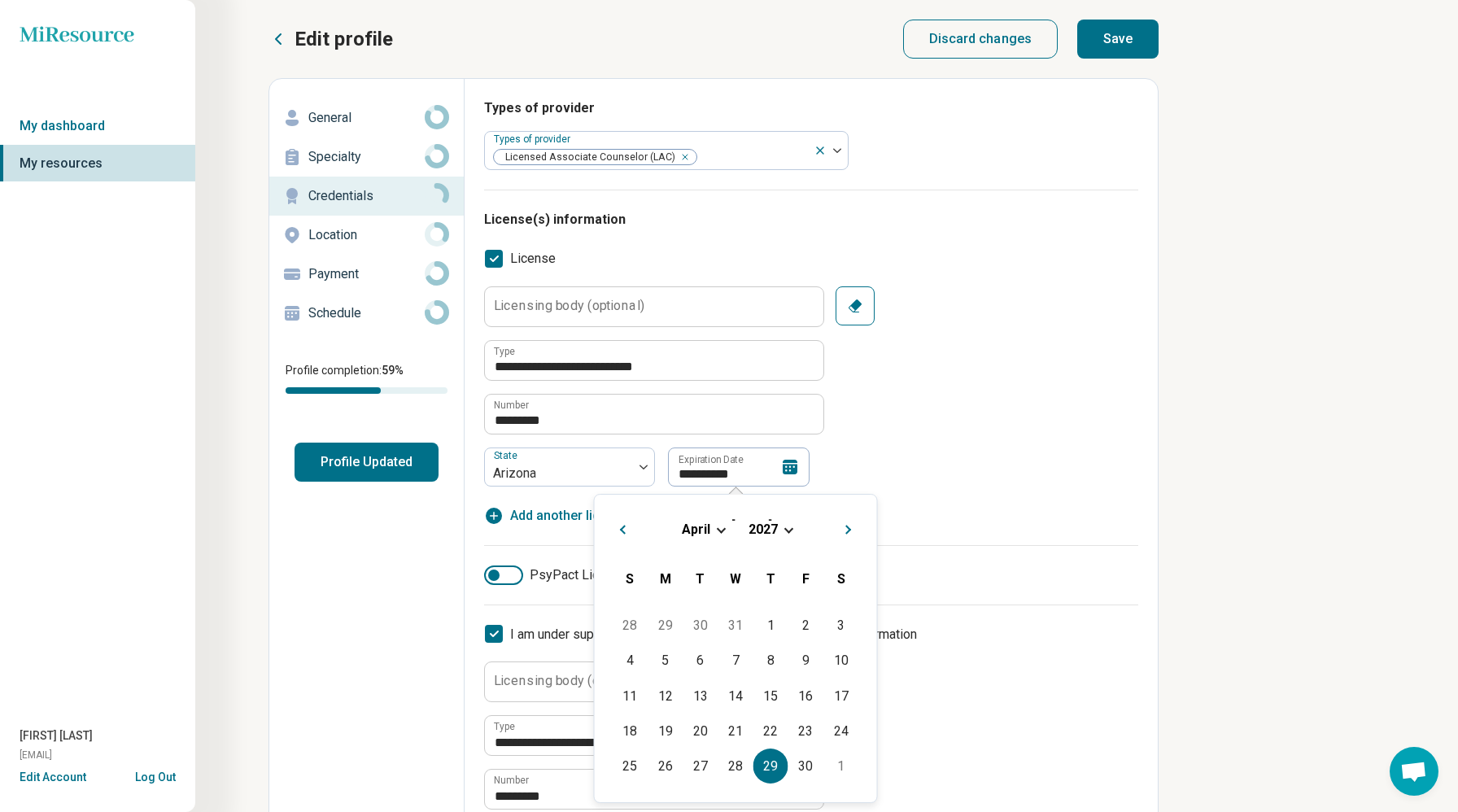 click on "**********" at bounding box center [811, 386] 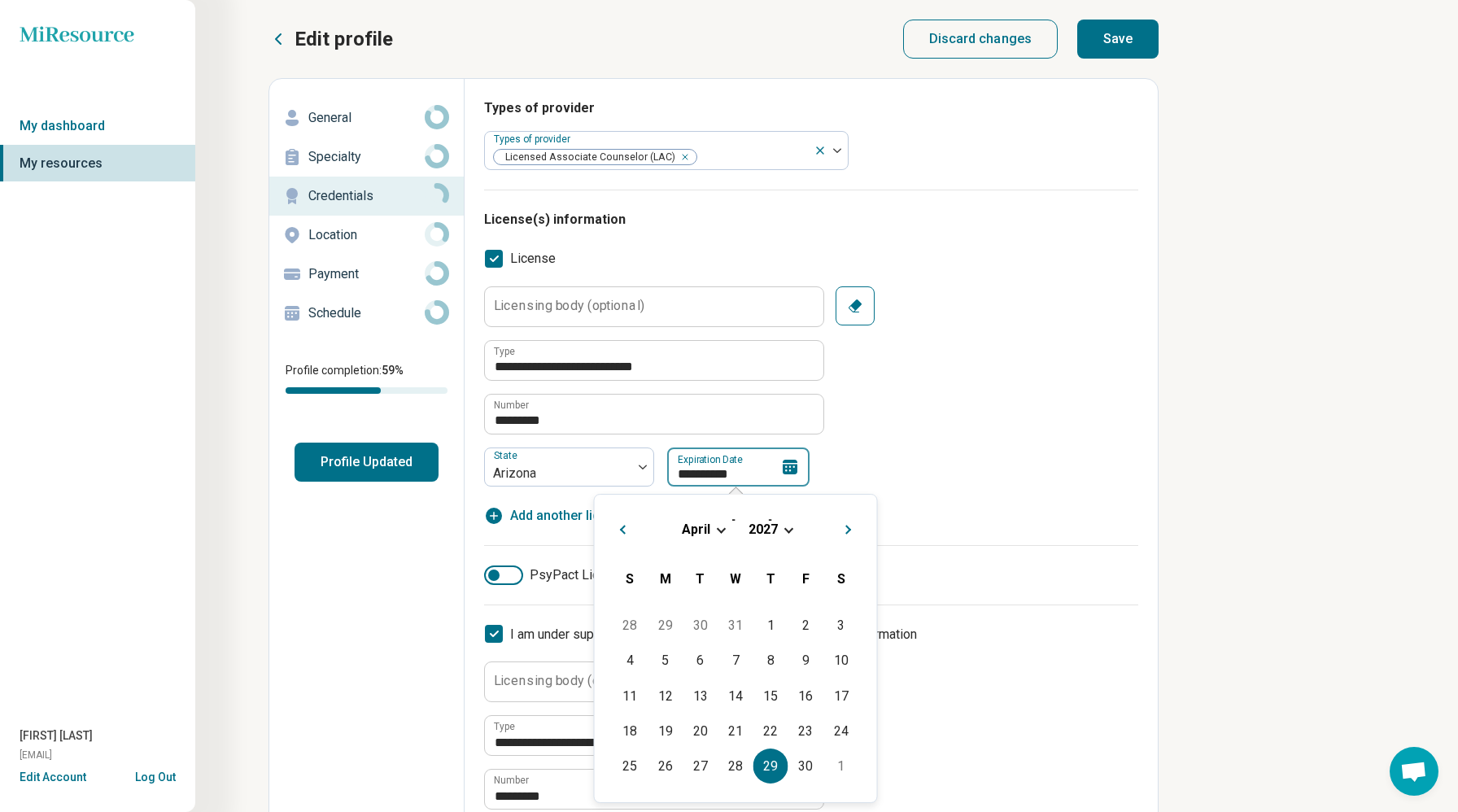 click on "**********" at bounding box center (738, 467) 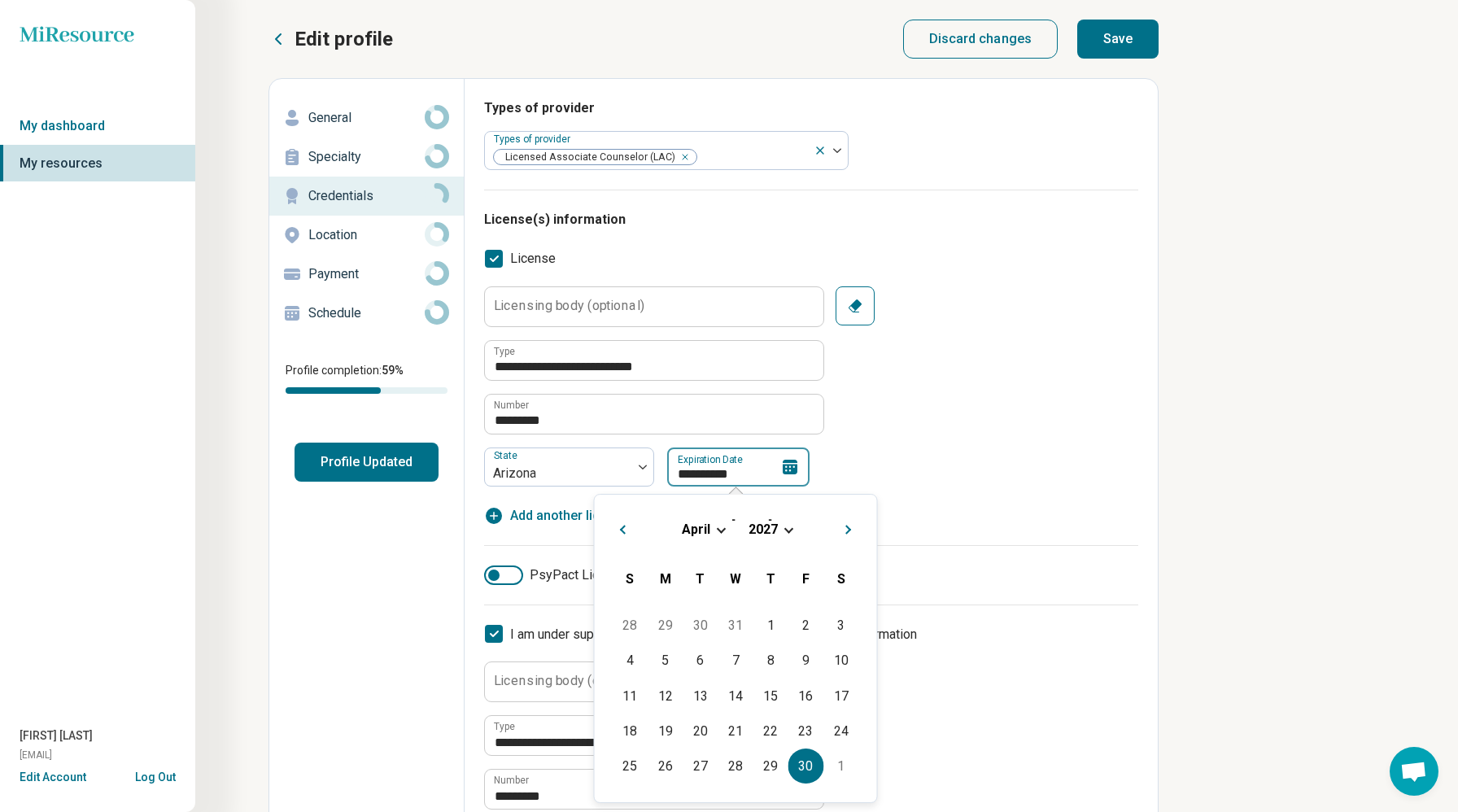 type on "**********" 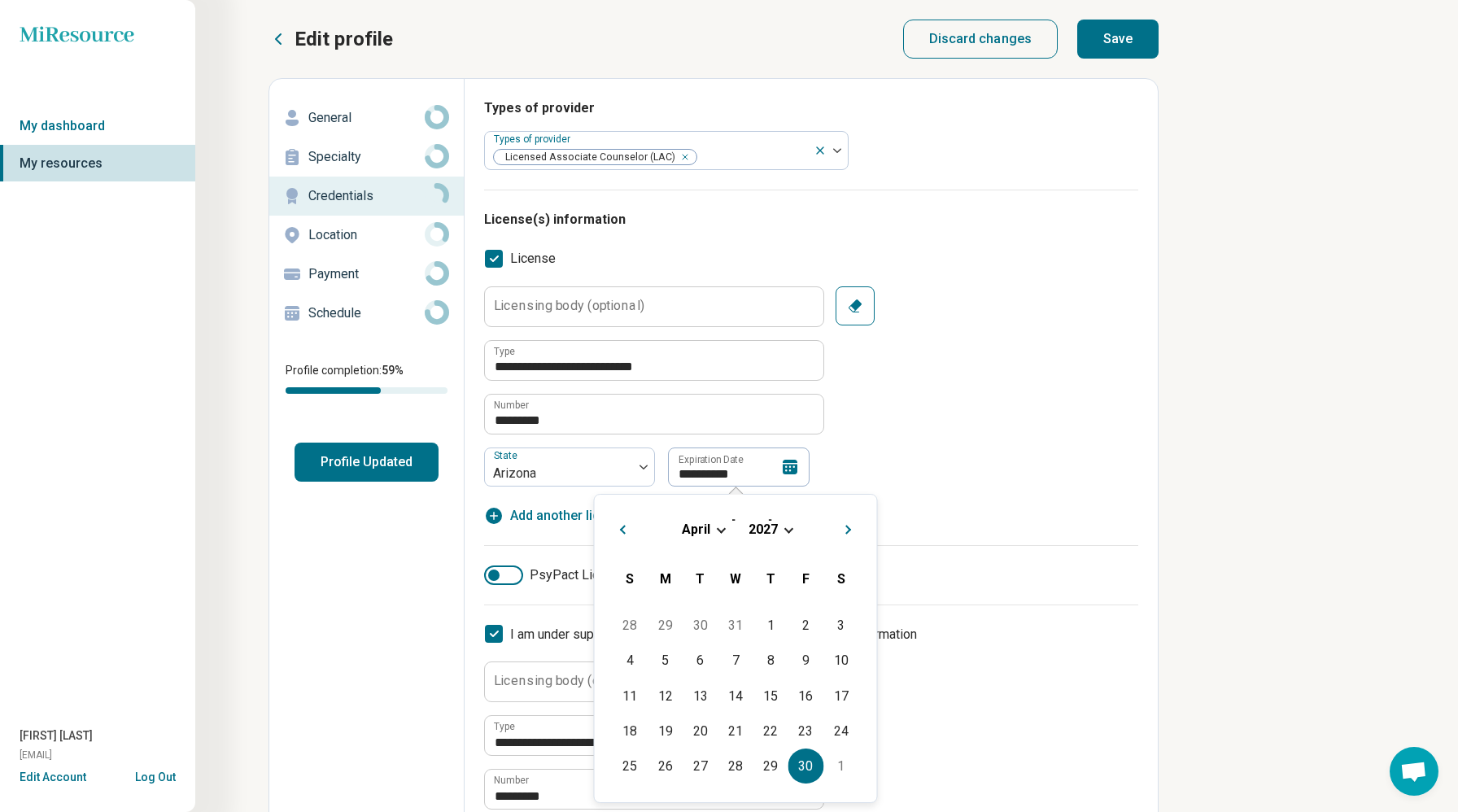 click on "**********" at bounding box center [811, 386] 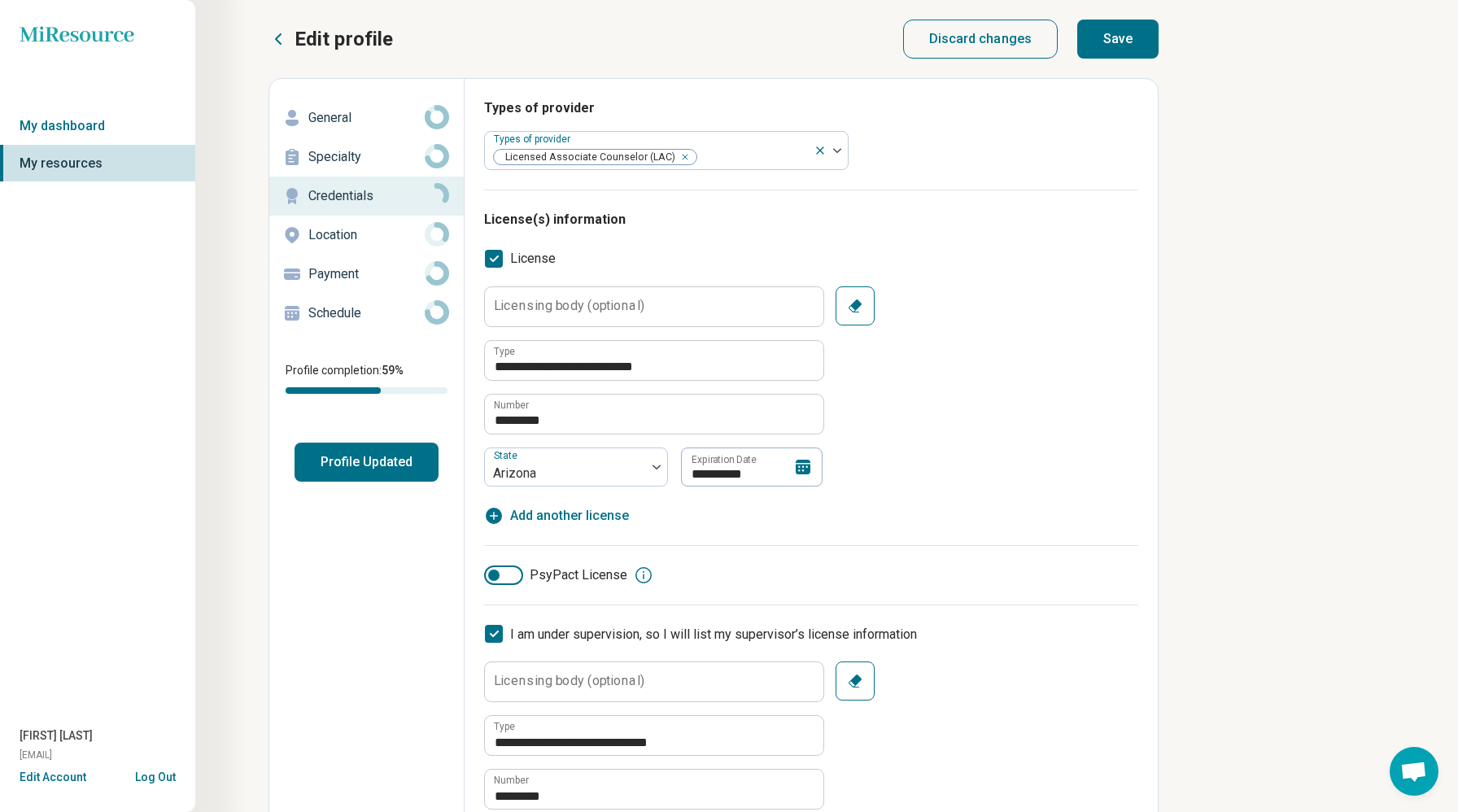 click on "**********" at bounding box center [811, 762] 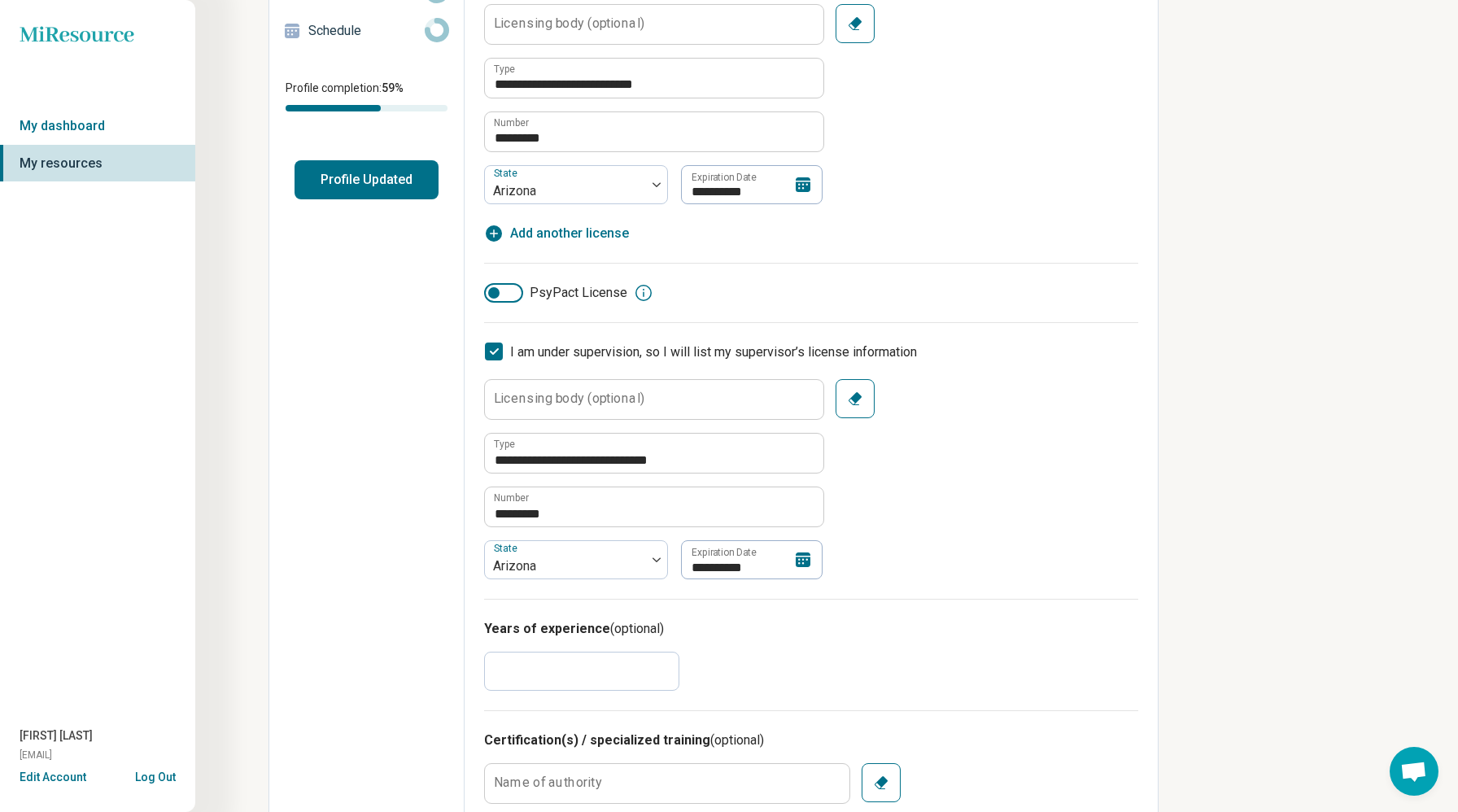 scroll, scrollTop: 293, scrollLeft: 0, axis: vertical 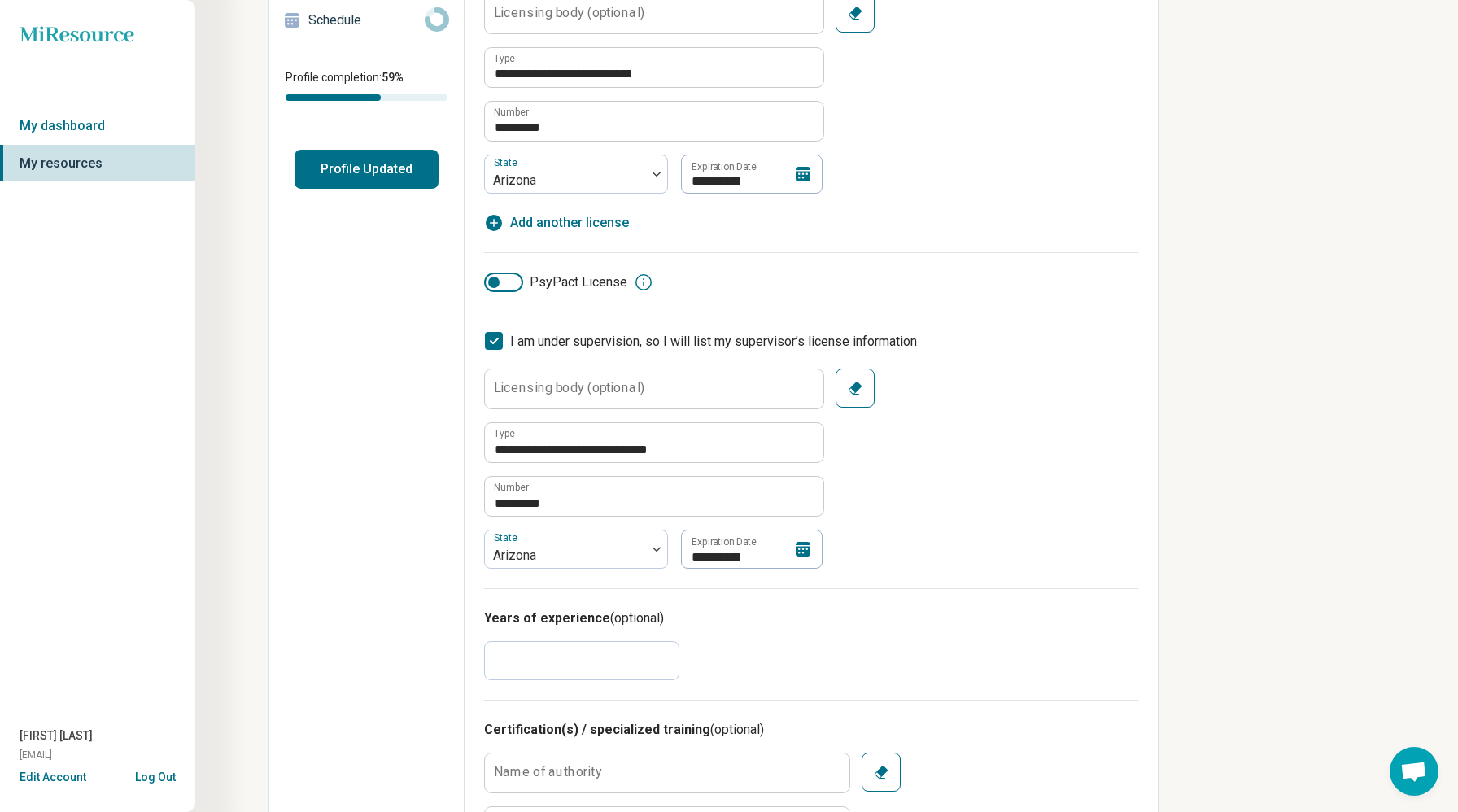 click on "Licensing body (optional)" at bounding box center (569, 388) 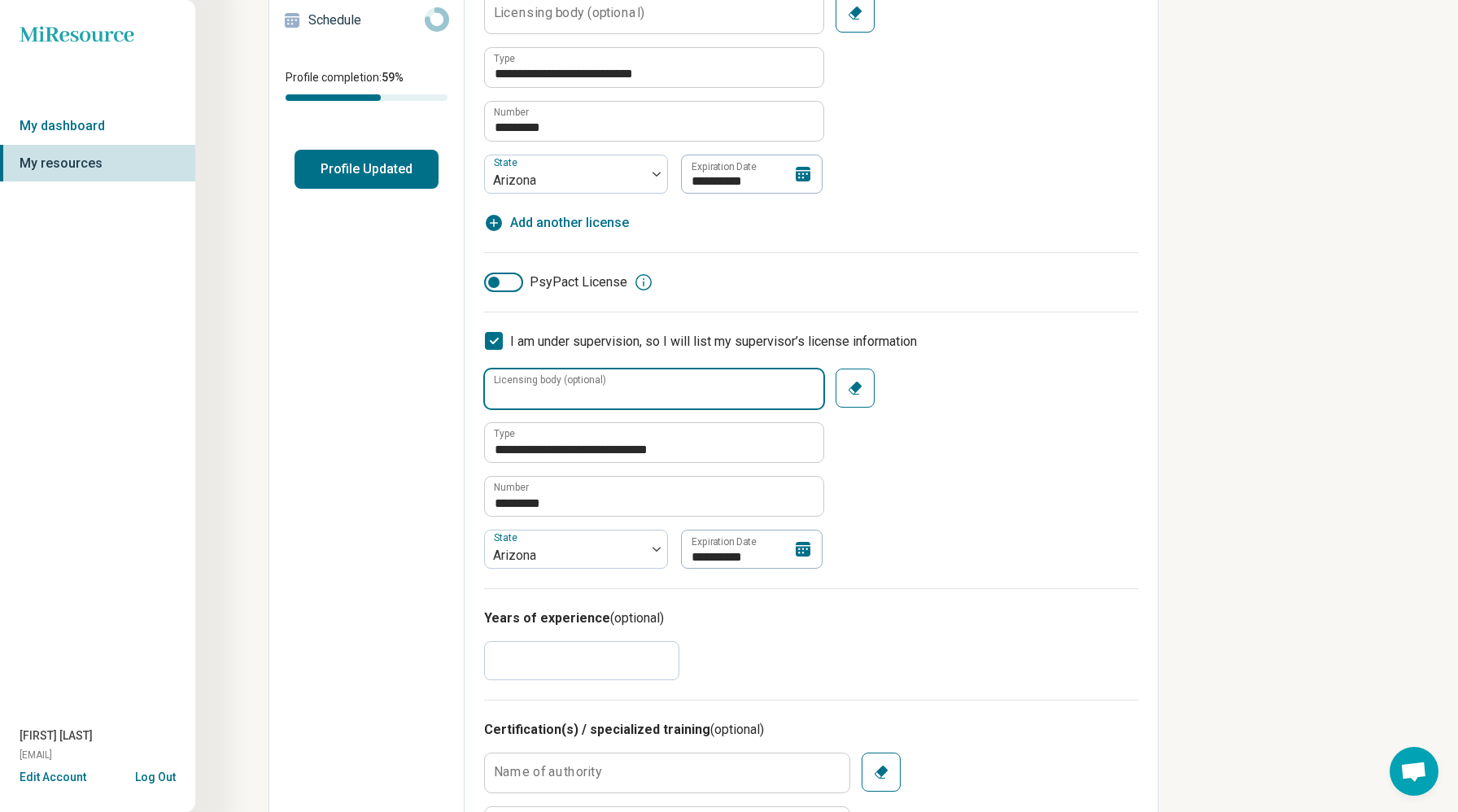 click on "Licensing body (optional)" at bounding box center [654, 389] 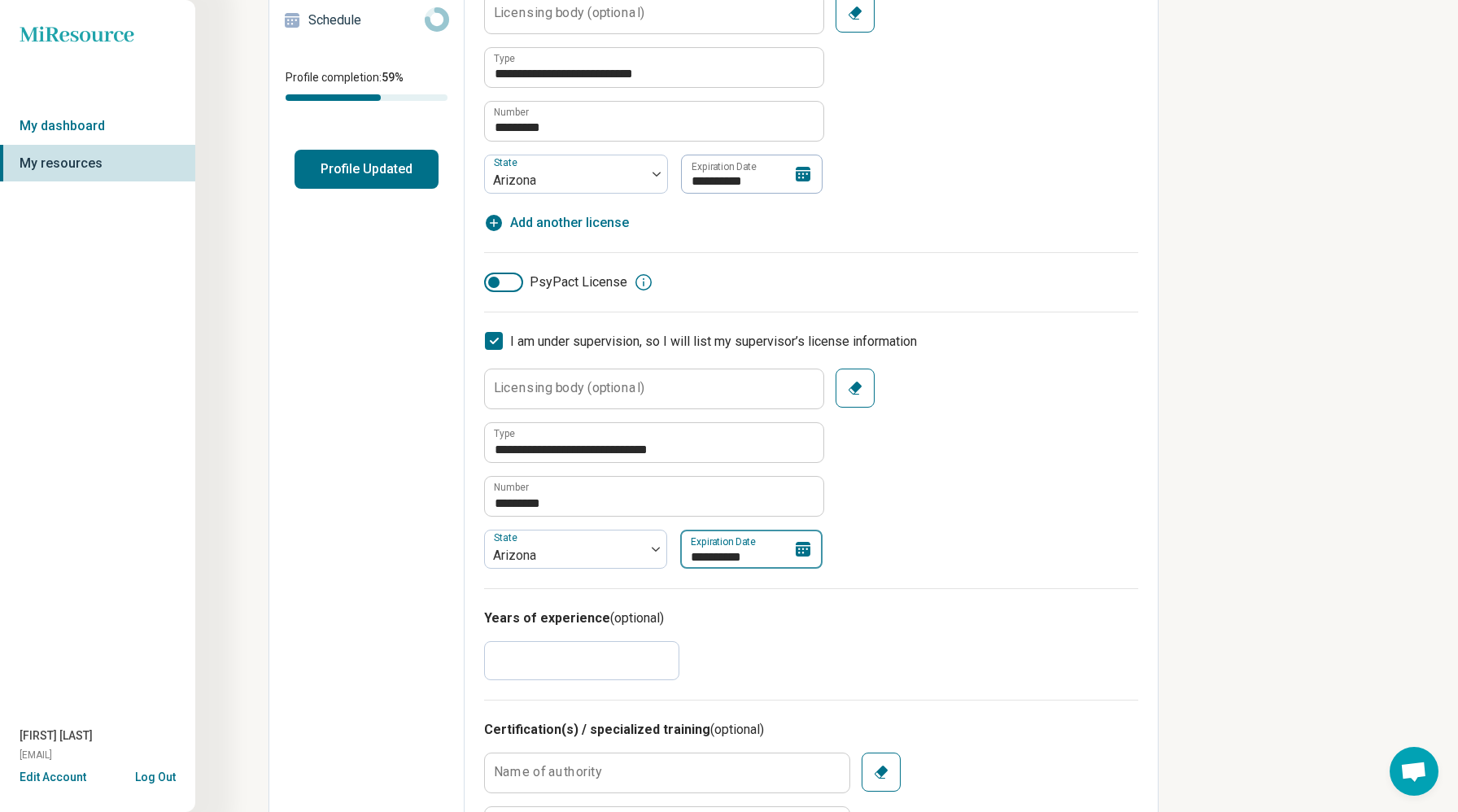 click on "**********" at bounding box center [751, 549] 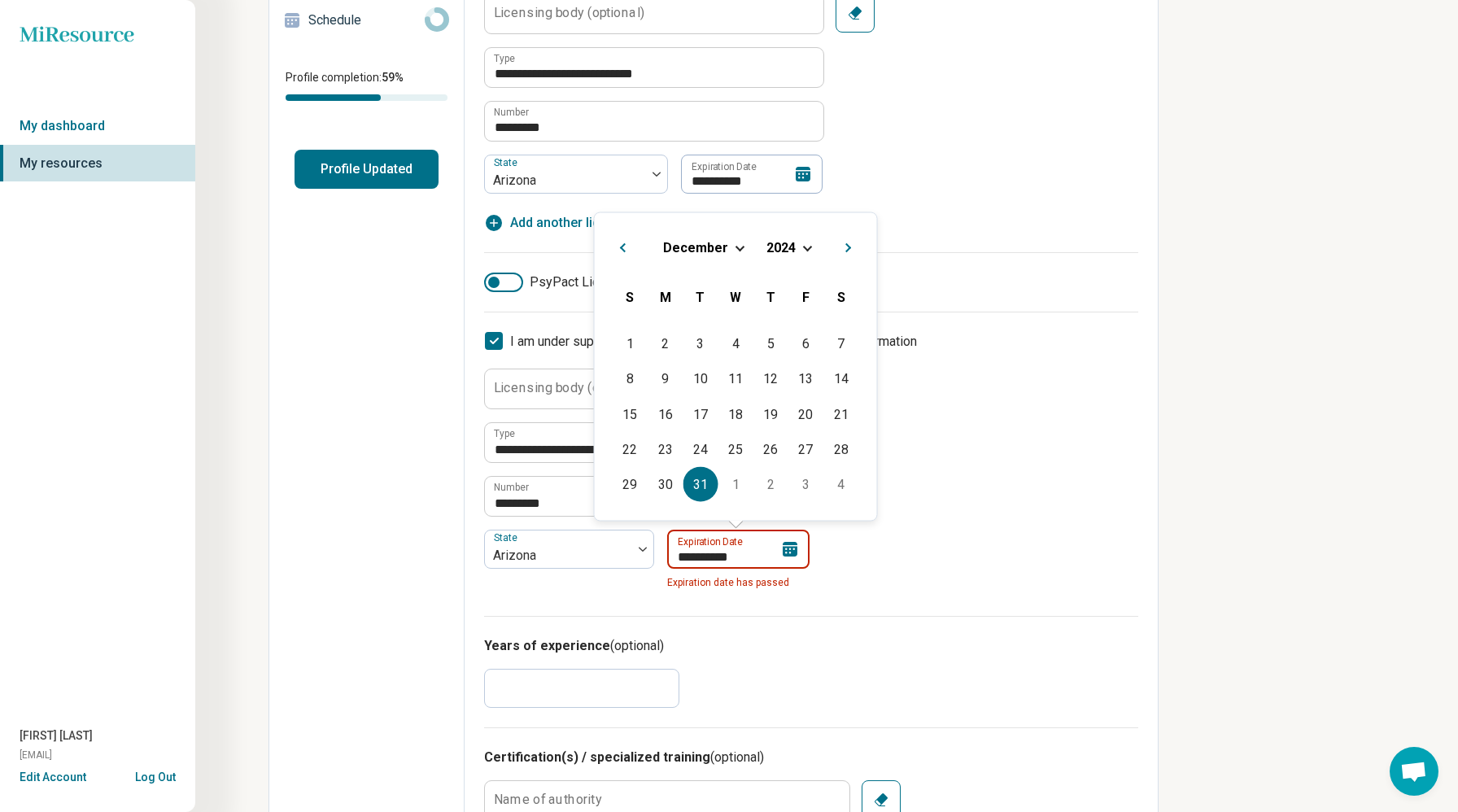 click on "**********" at bounding box center [738, 549] 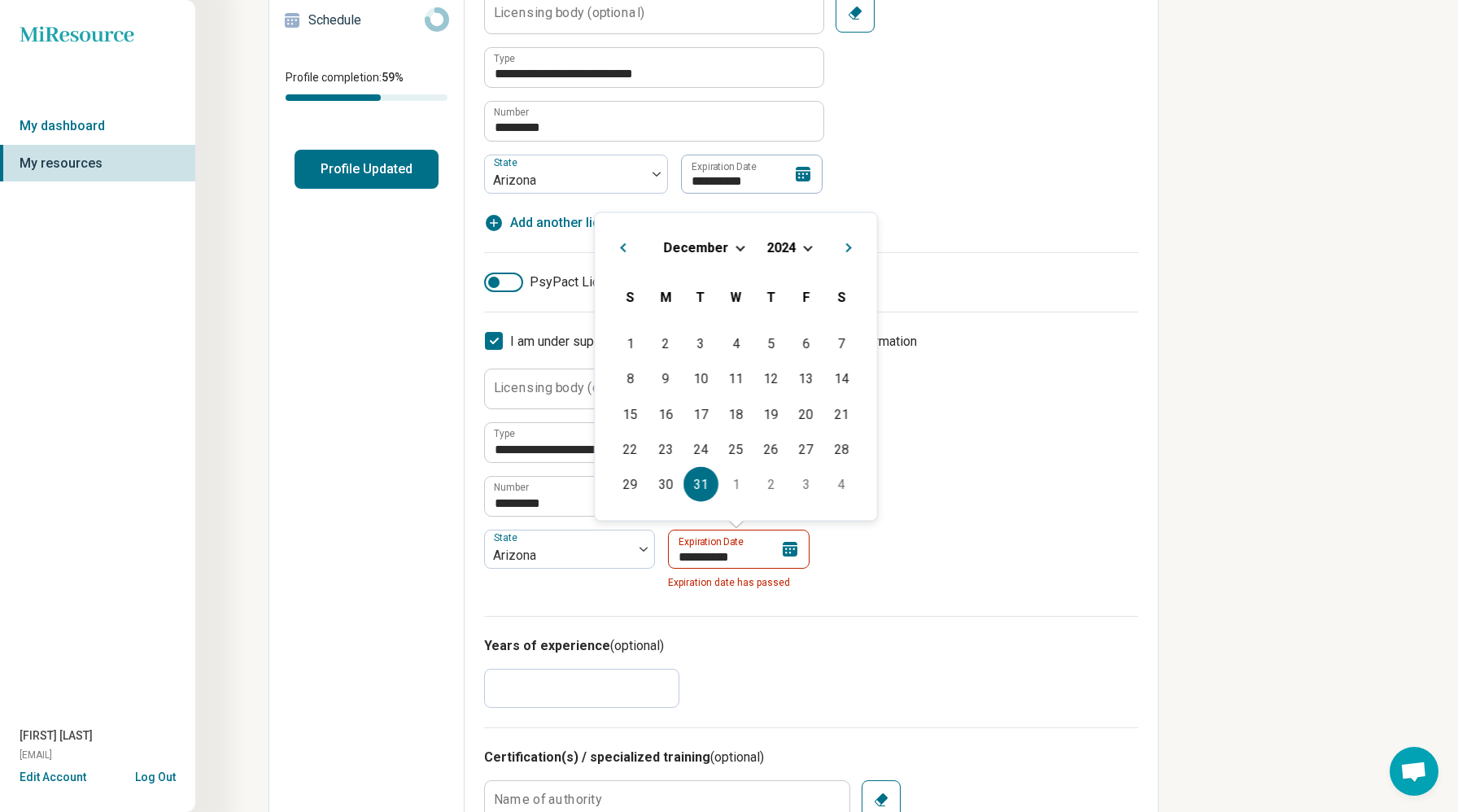 click on "December 2024" at bounding box center [736, 247] 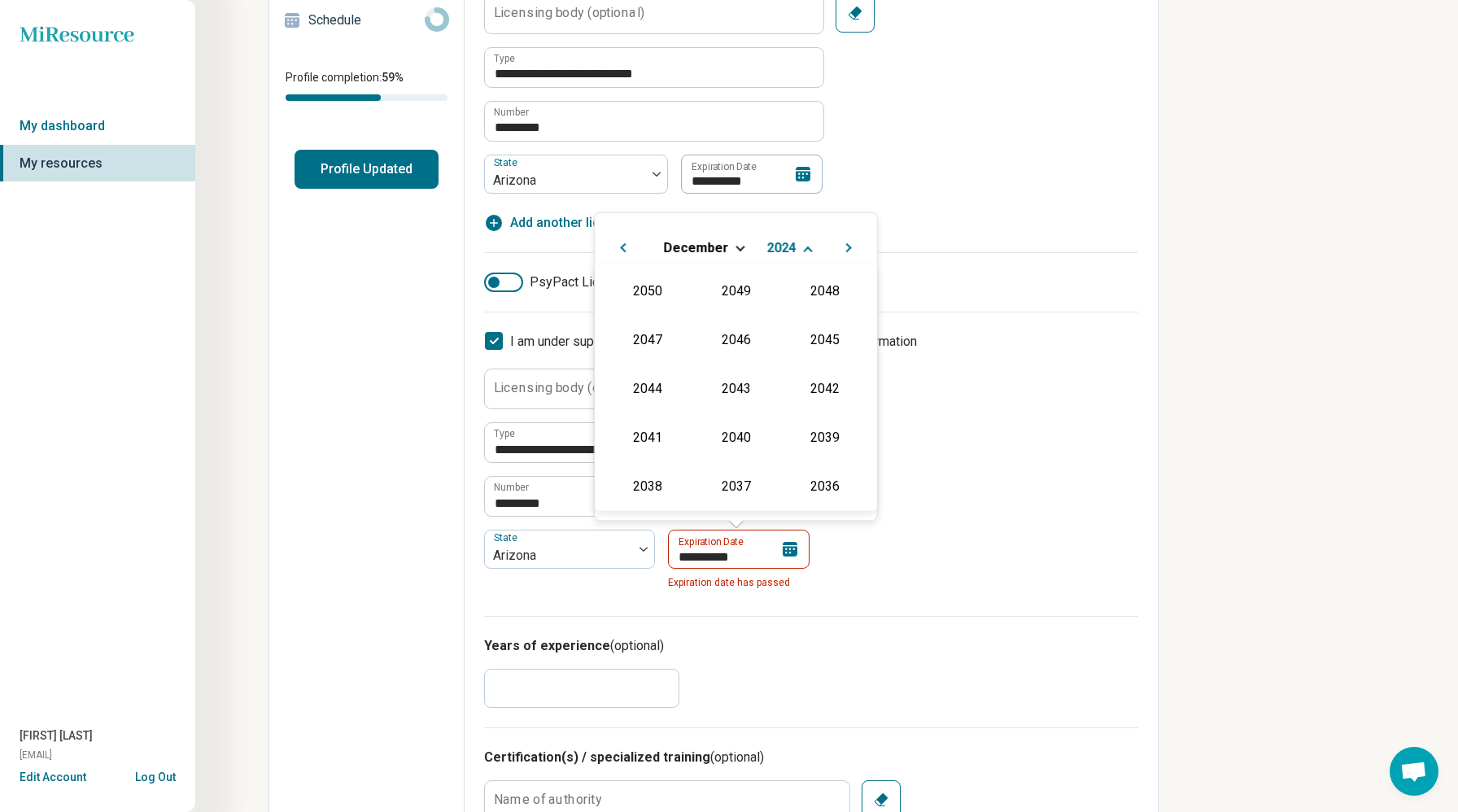 scroll, scrollTop: 295, scrollLeft: 0, axis: vertical 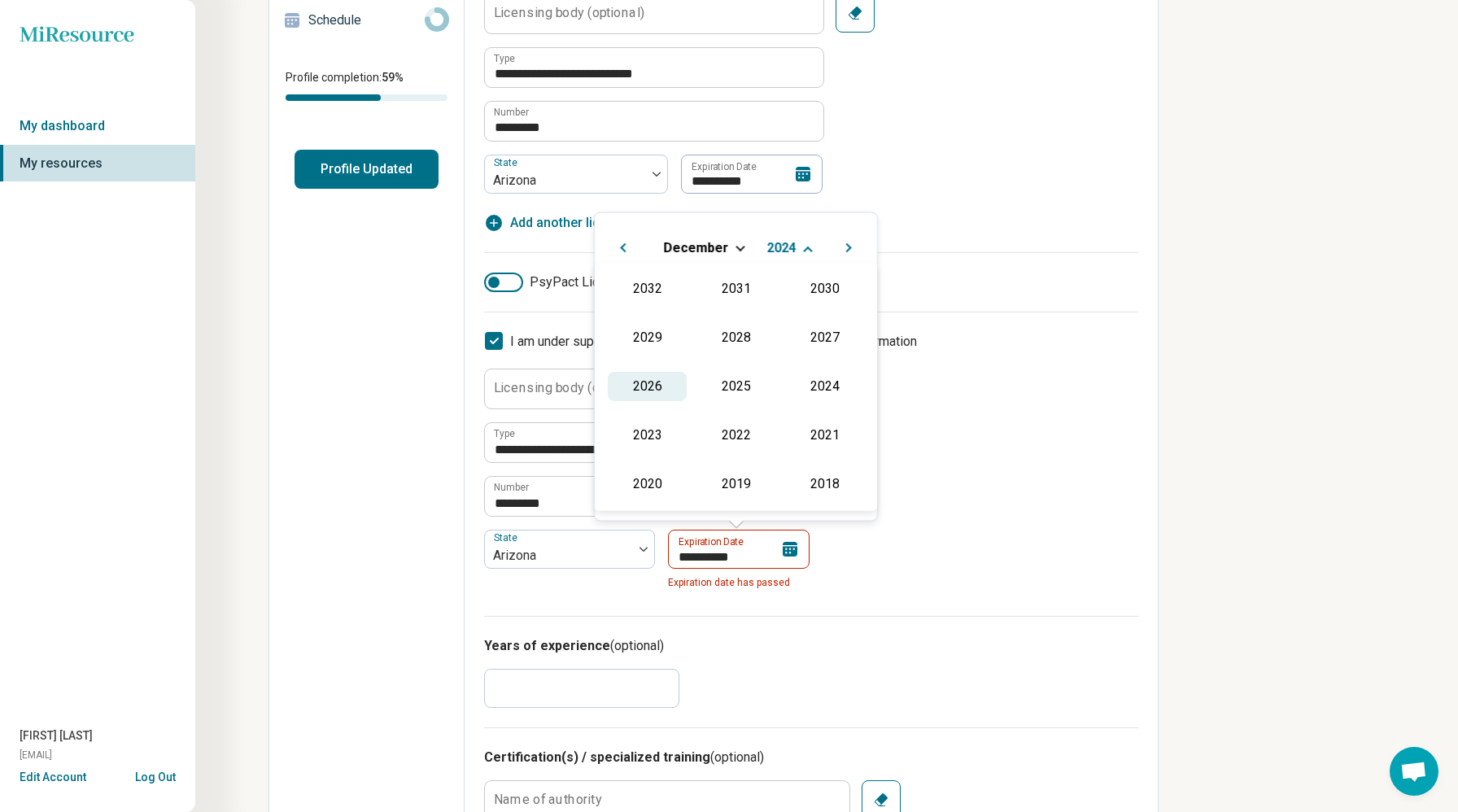 click on "2026" at bounding box center (647, 386) 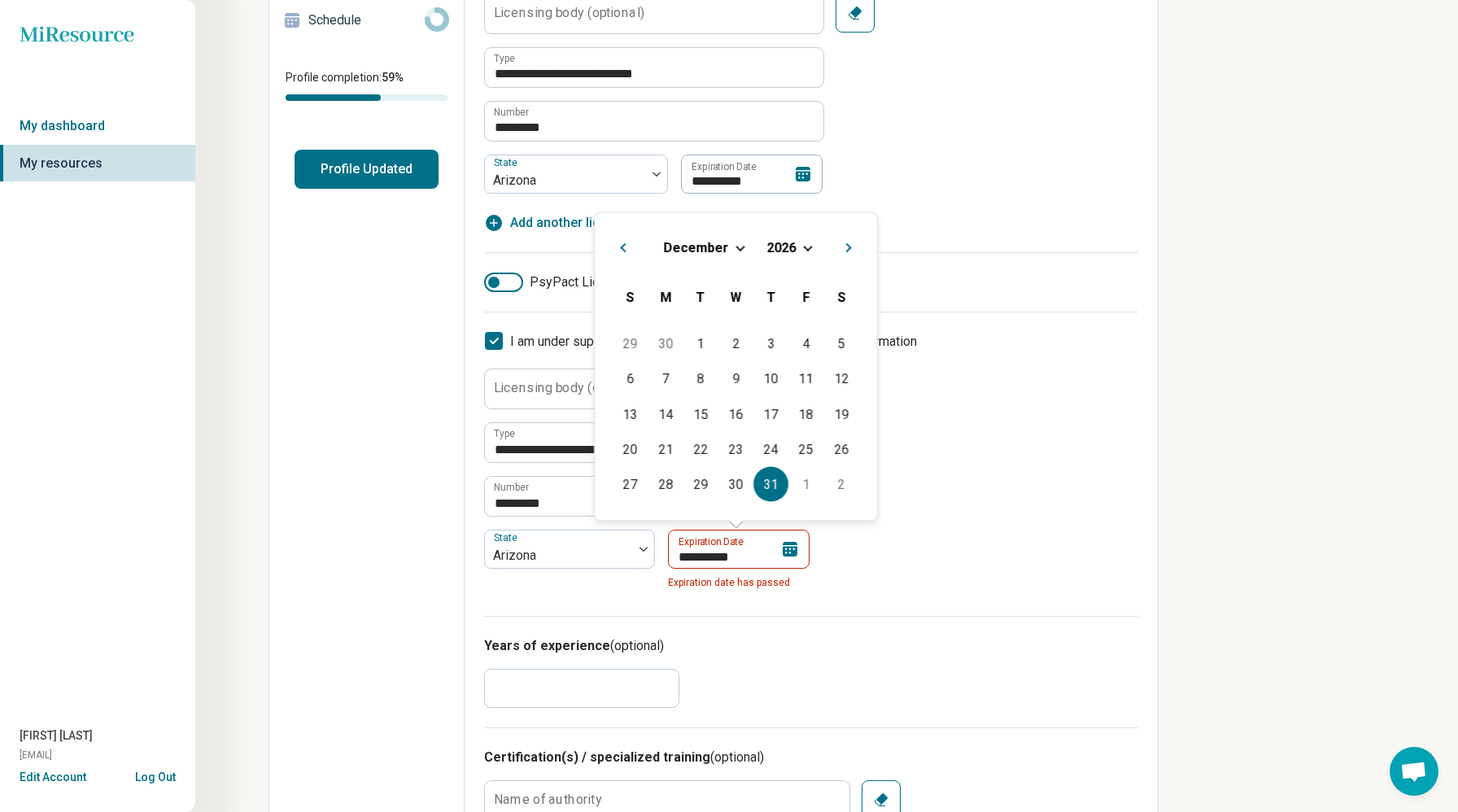 click on "31" at bounding box center [770, 484] 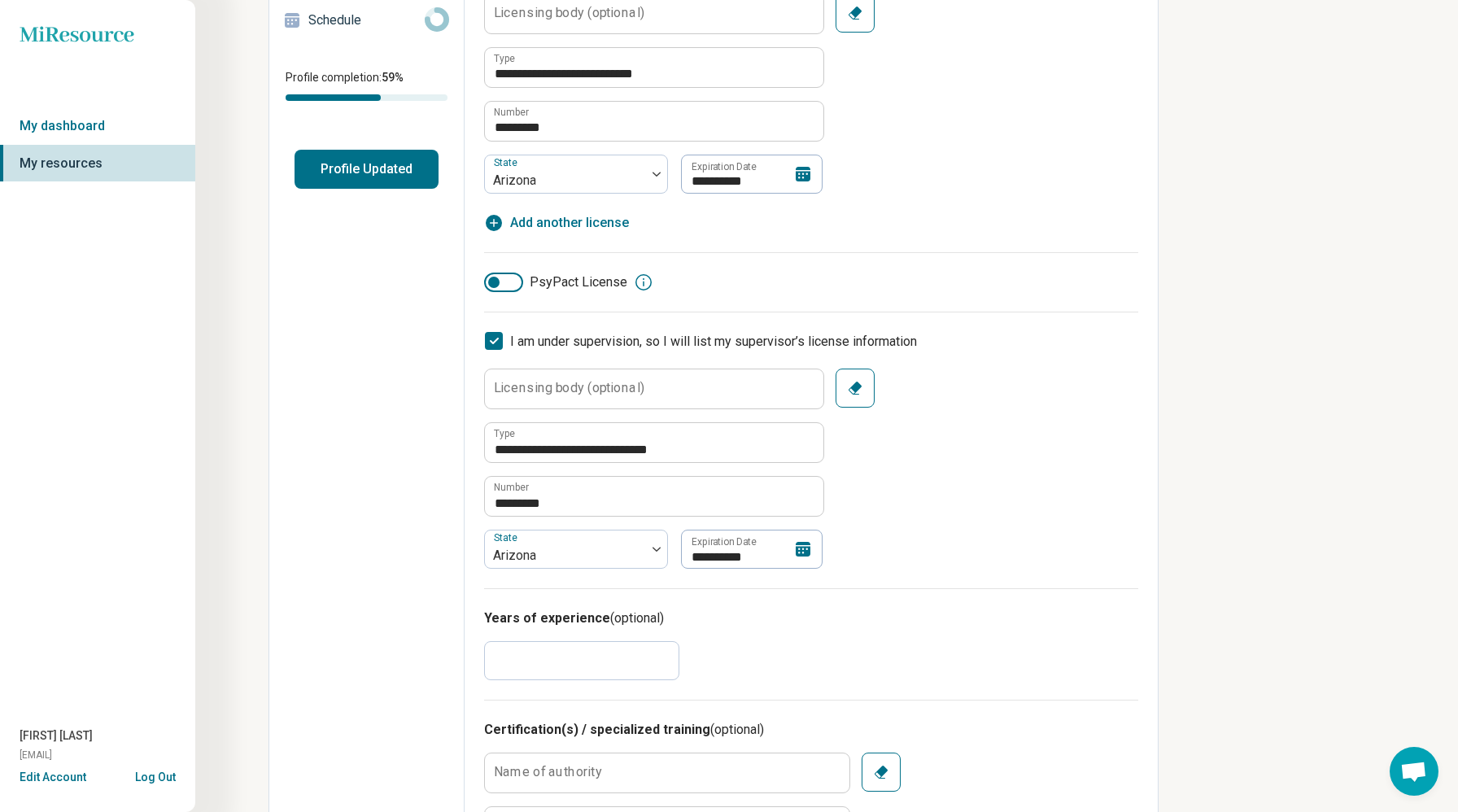 click on "**********" at bounding box center [811, 469] 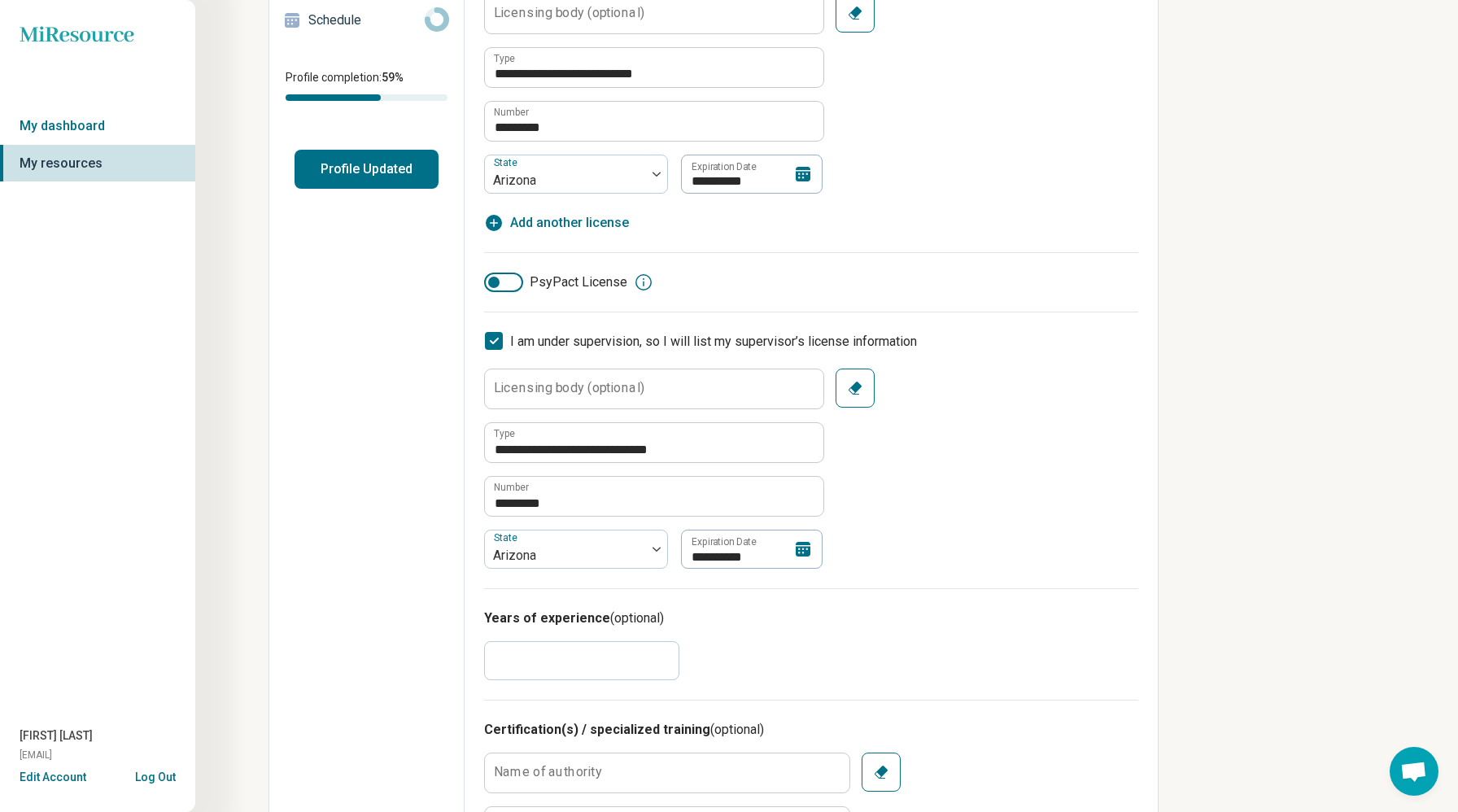 click on "**********" at bounding box center (811, 242) 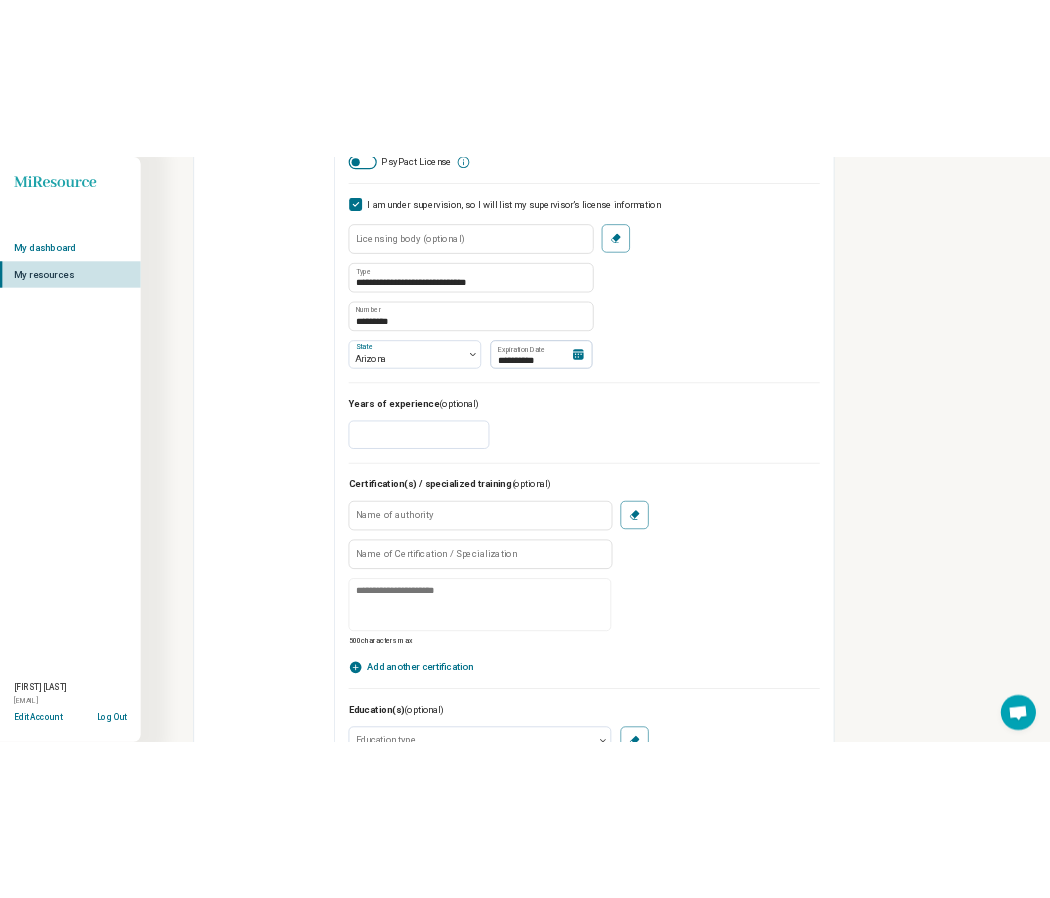 scroll, scrollTop: 720, scrollLeft: 0, axis: vertical 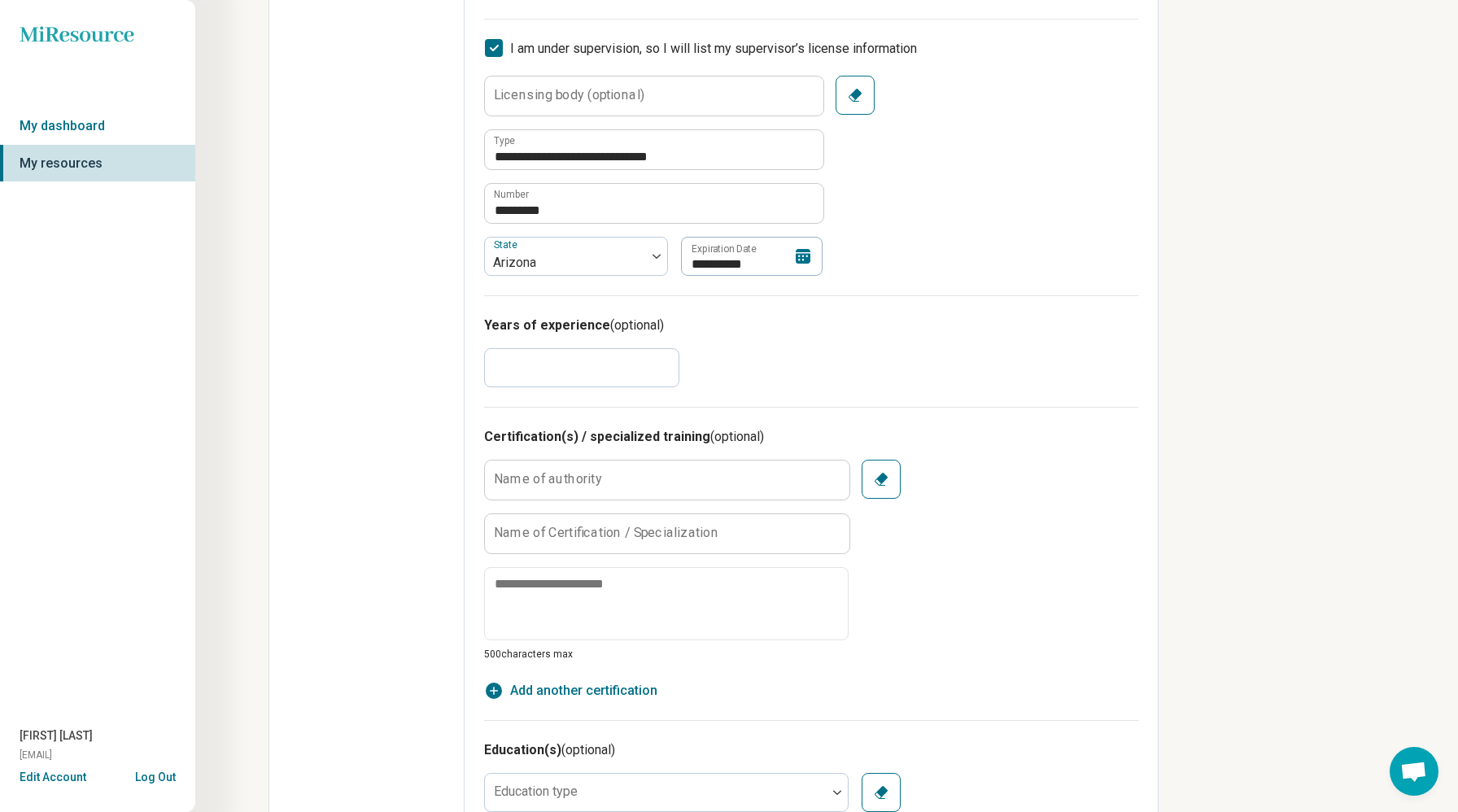 click on "*" at bounding box center [582, 368] 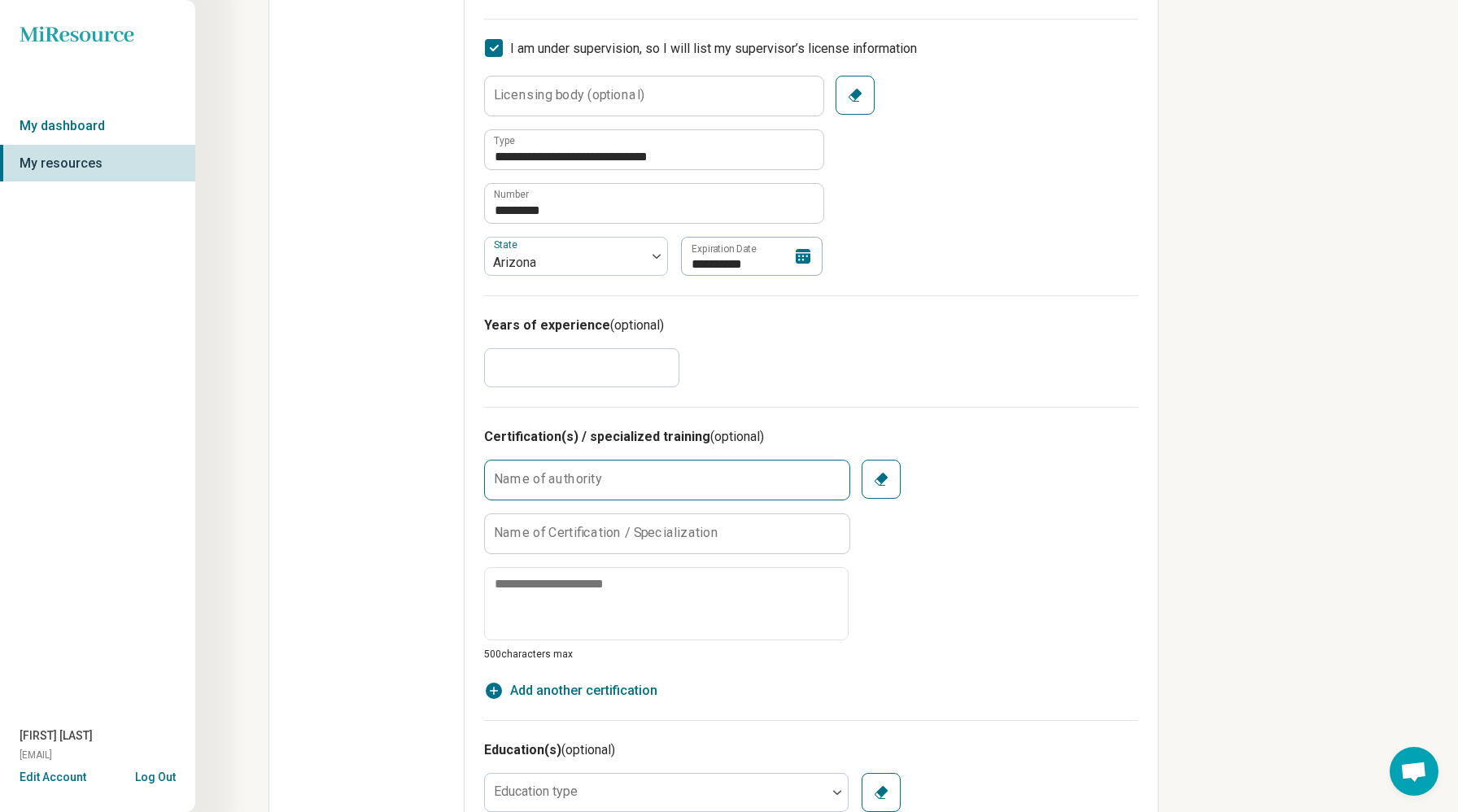 type on "*" 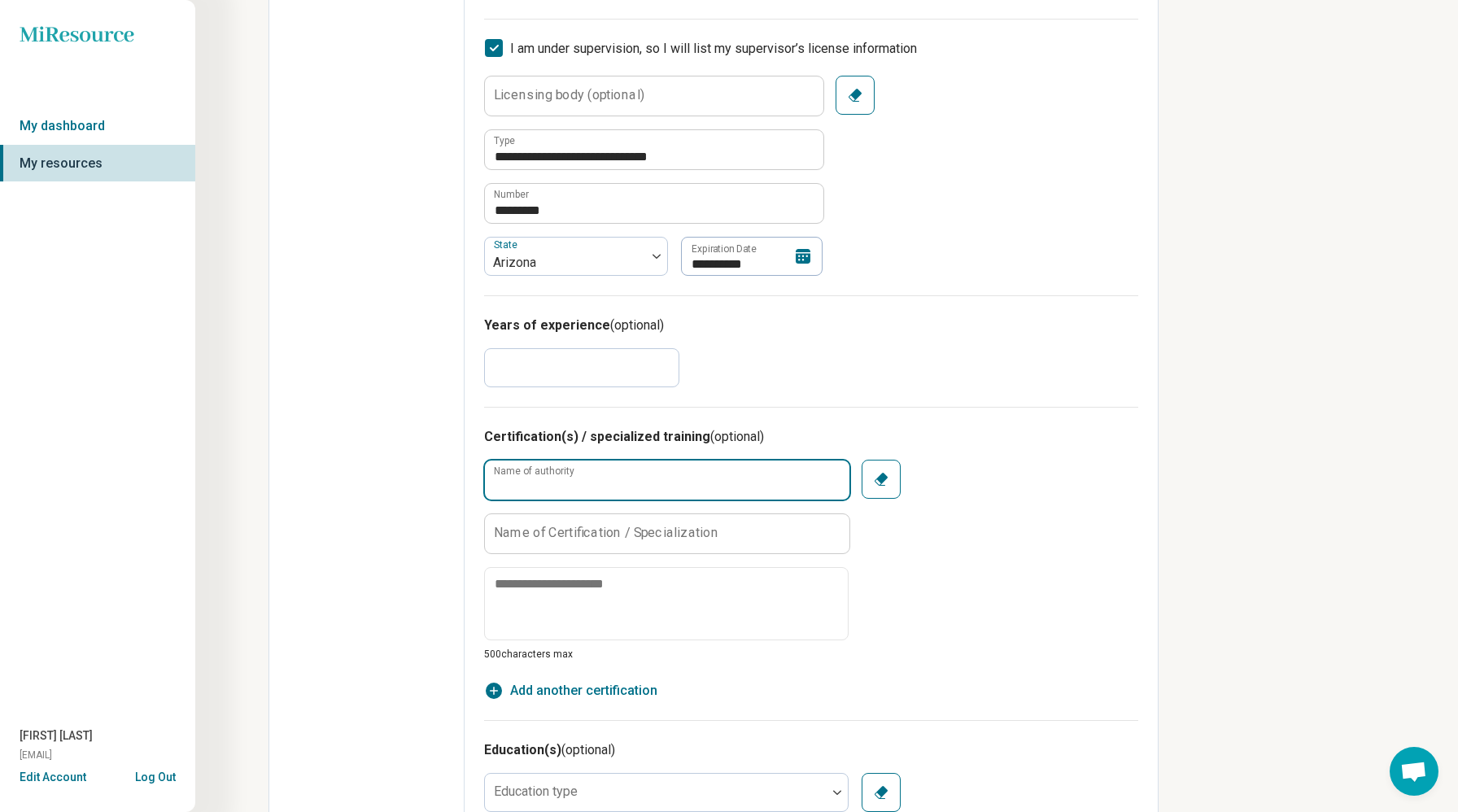 click on "Name of authority" at bounding box center [667, 480] 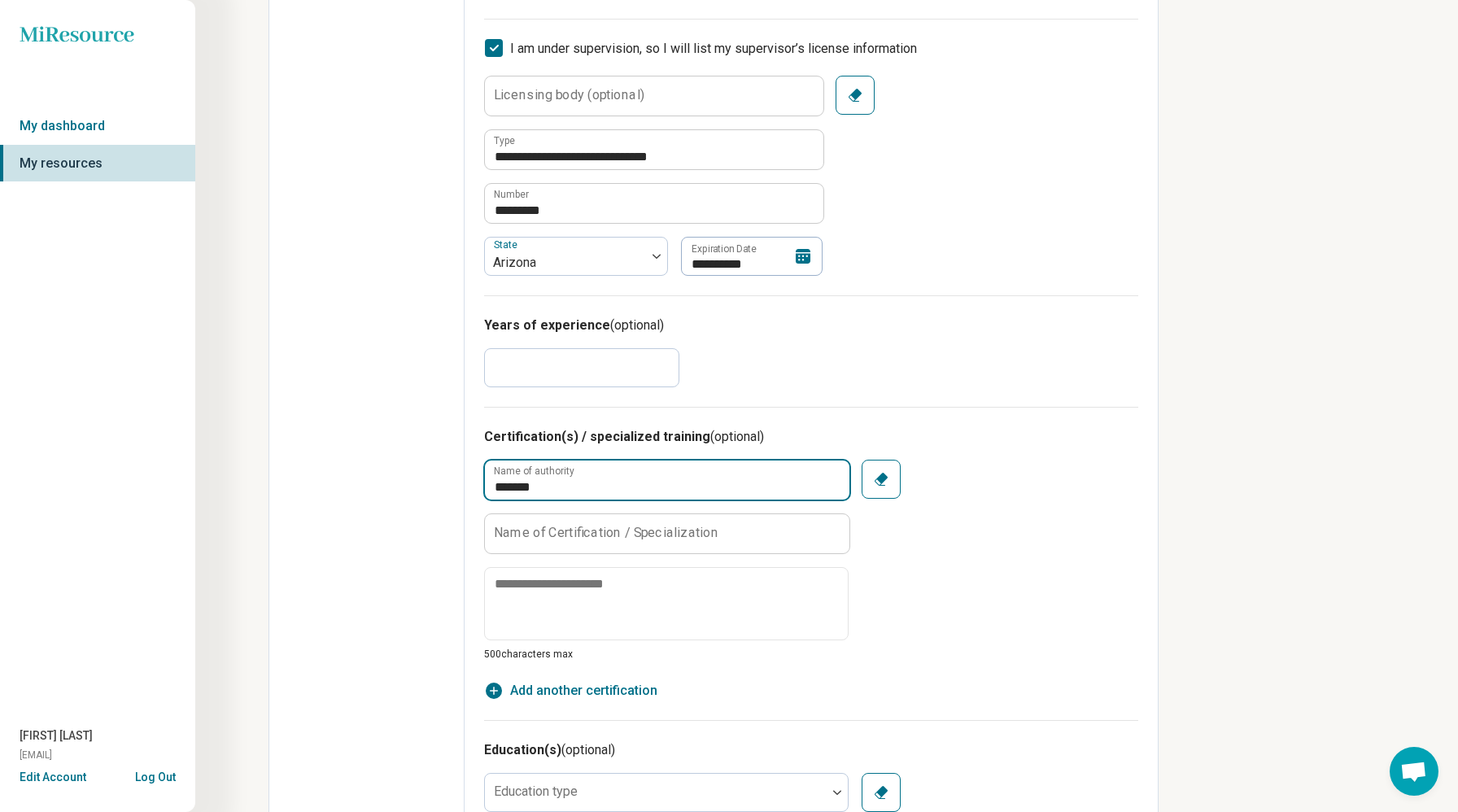 type on "********" 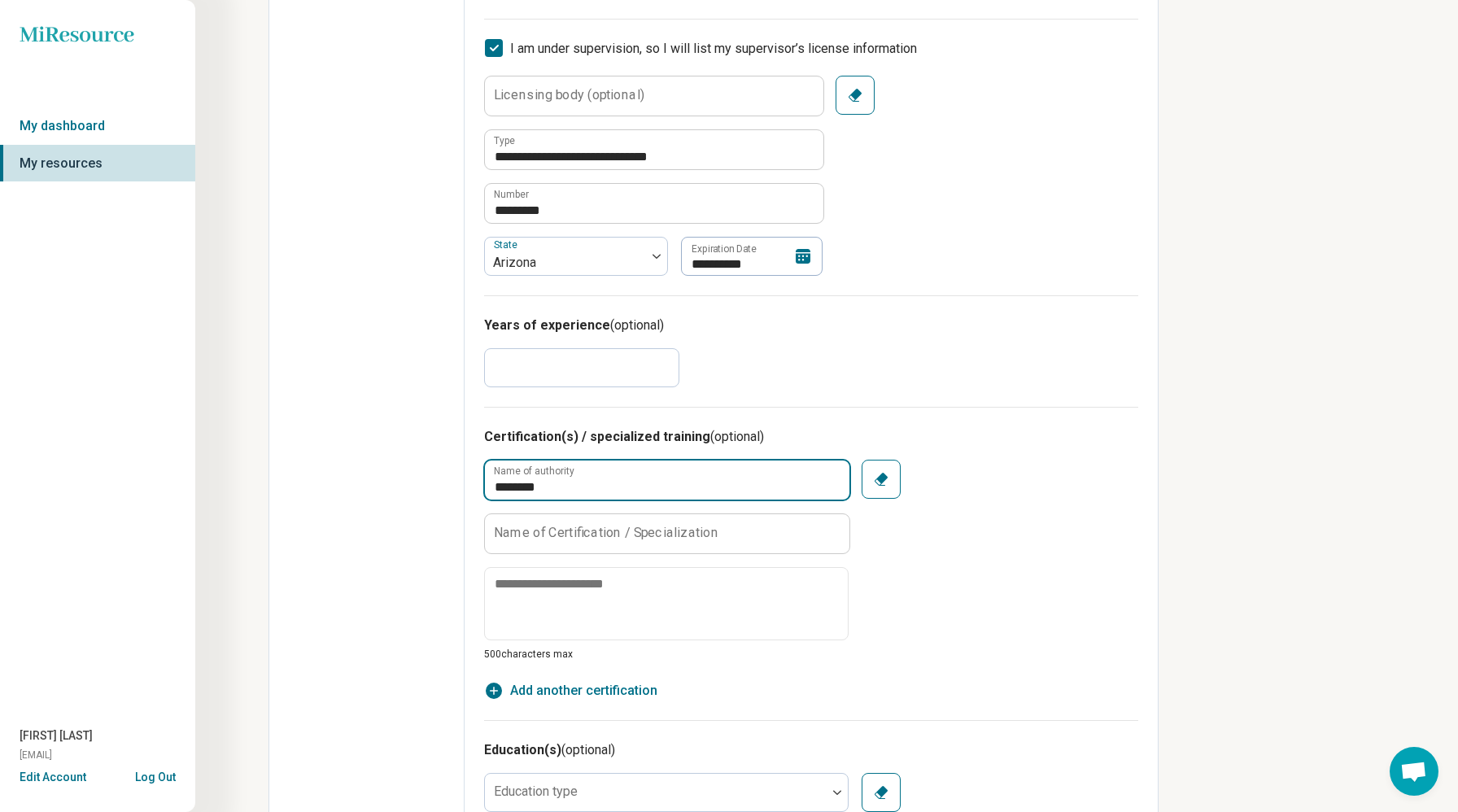 type on "*" 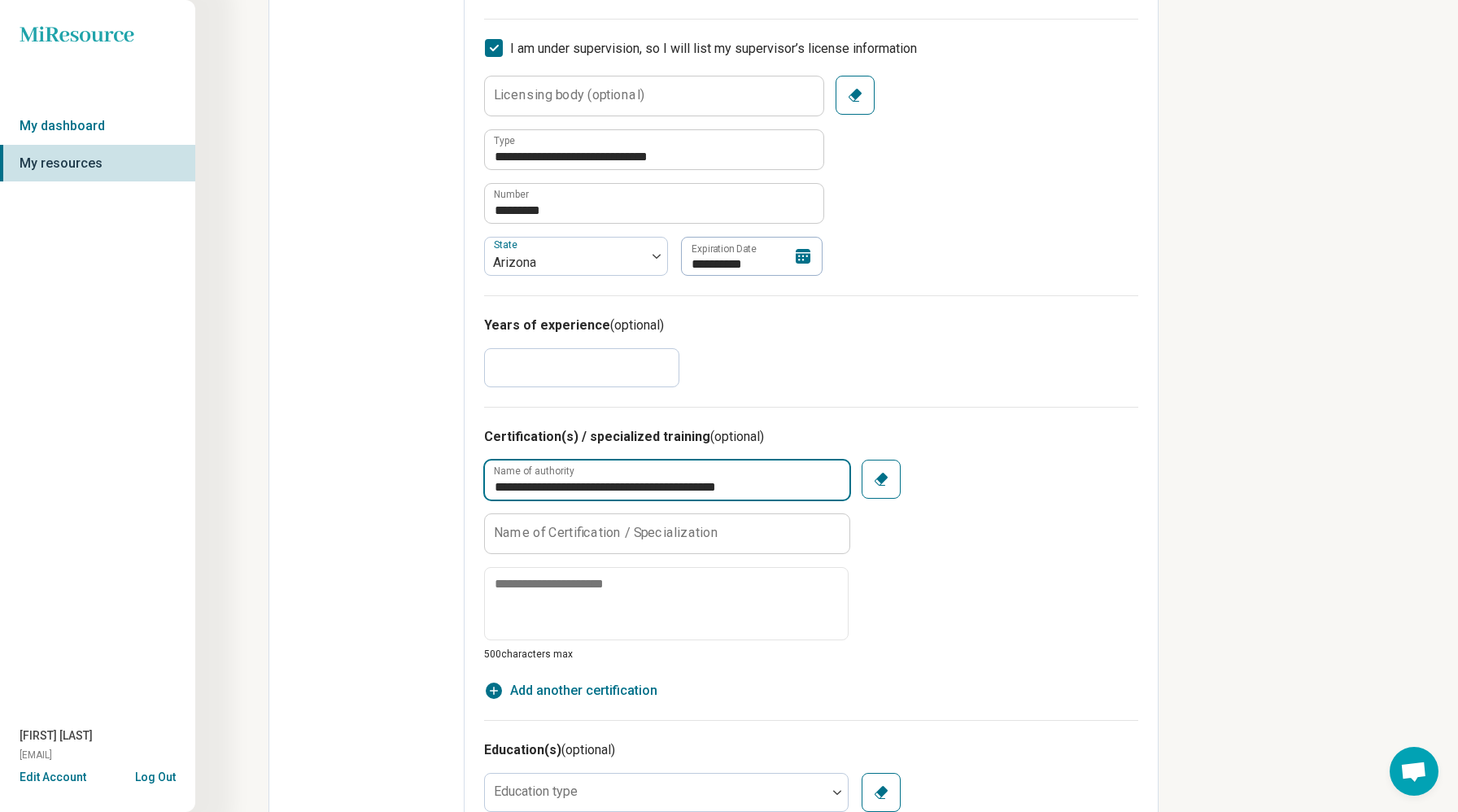 drag, startPoint x: 781, startPoint y: 487, endPoint x: 482, endPoint y: 490, distance: 299.015 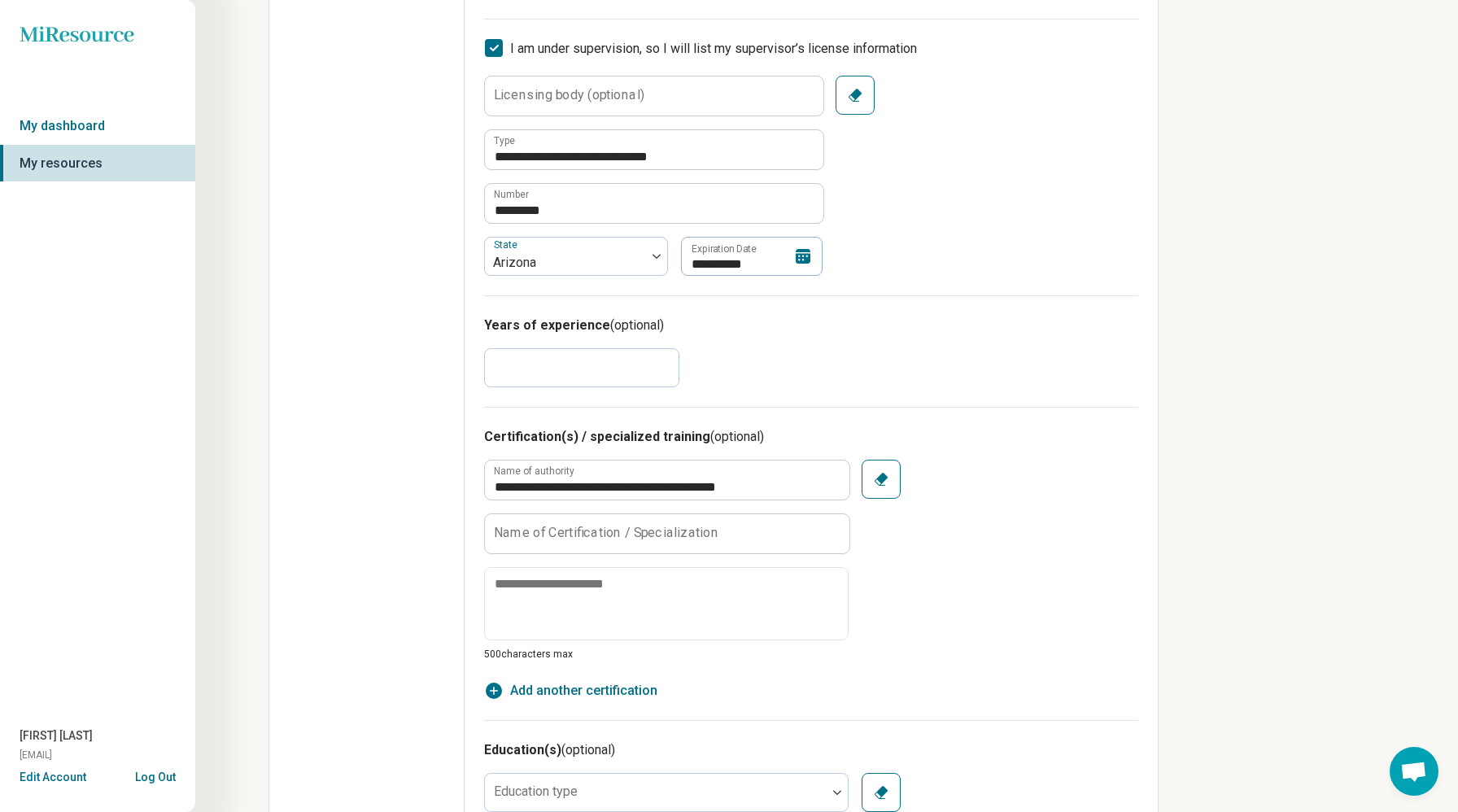 click on "Name of Certification / Specialization" at bounding box center [606, 533] 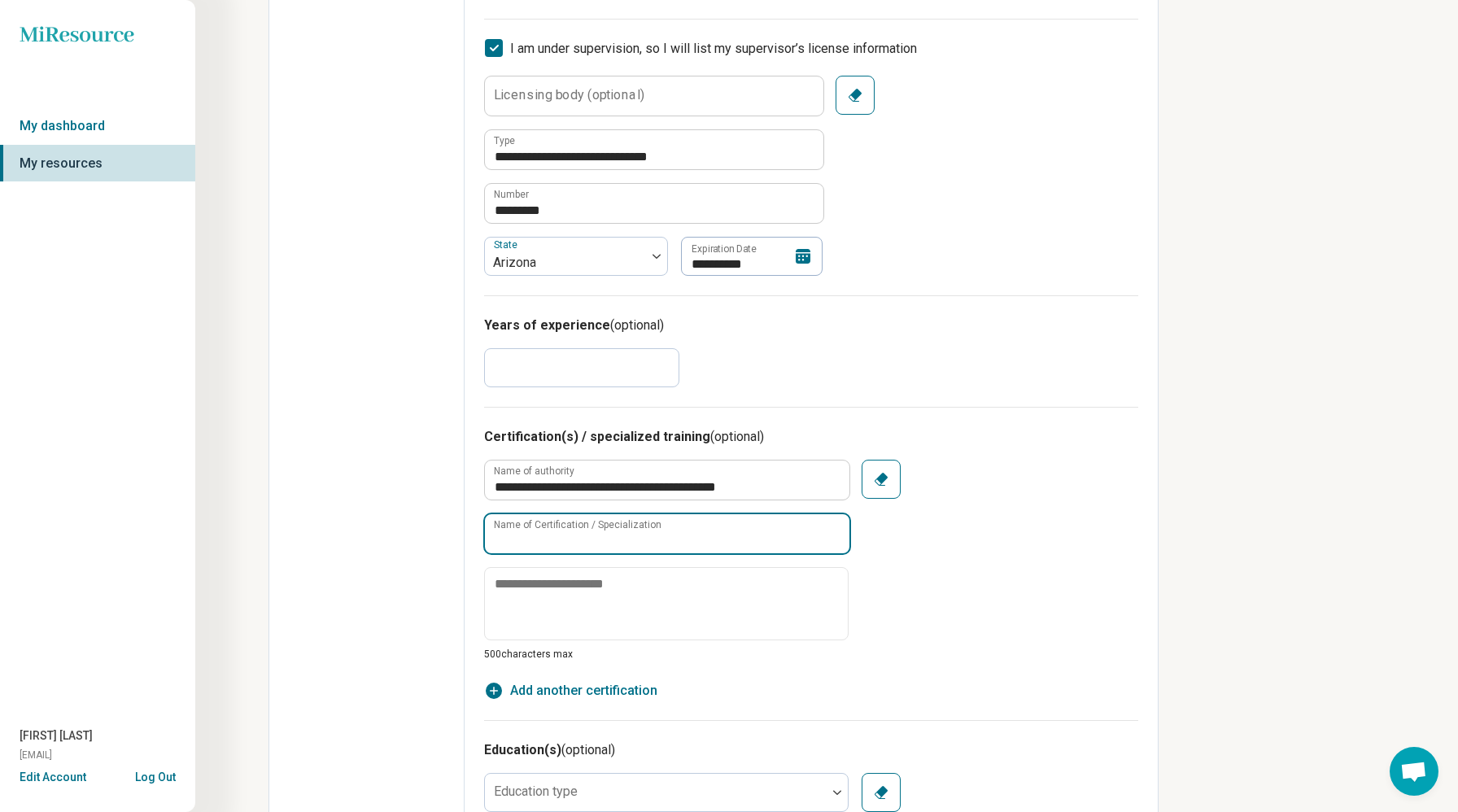click on "Name of Certification / Specialization" at bounding box center (667, 534) 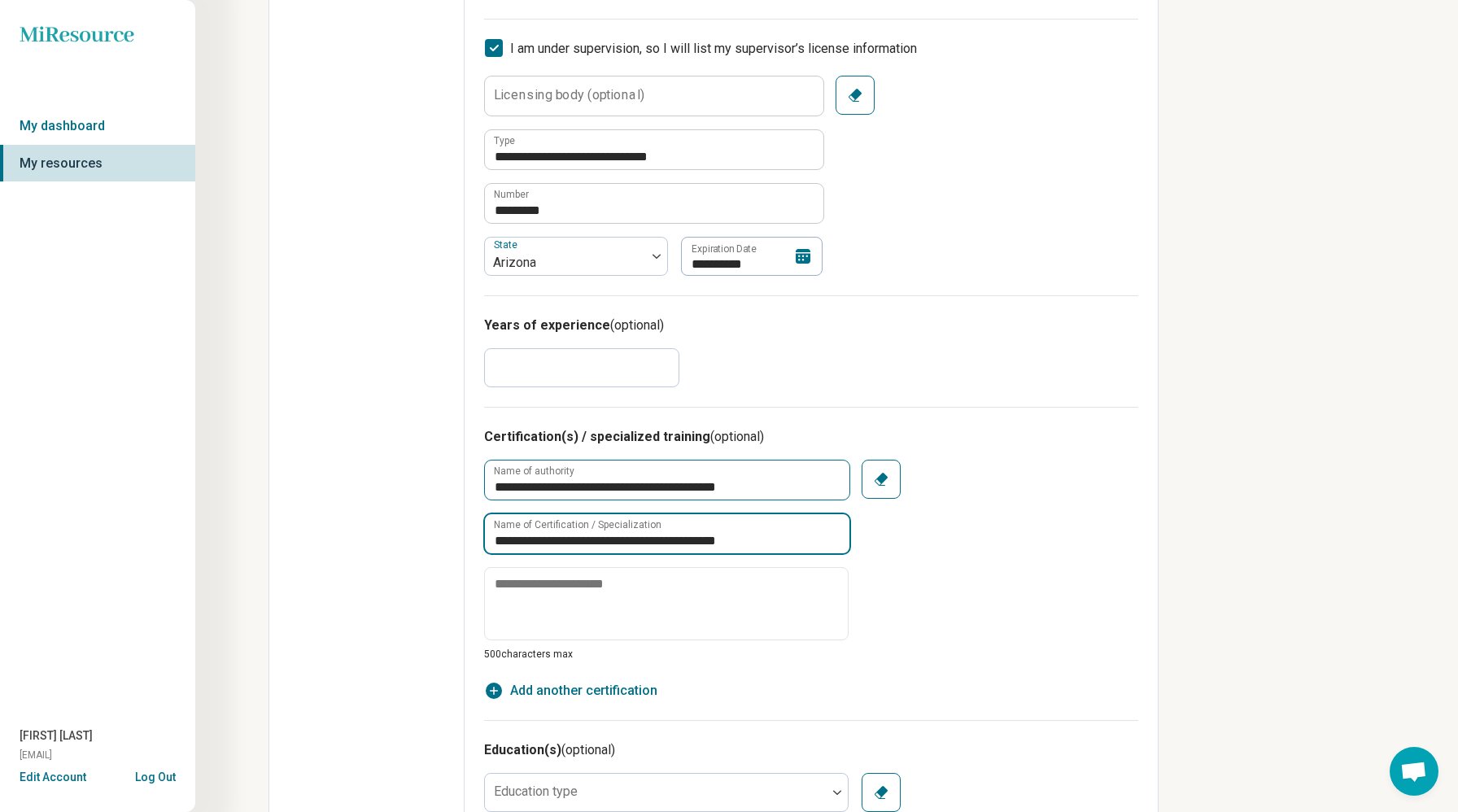 type on "**********" 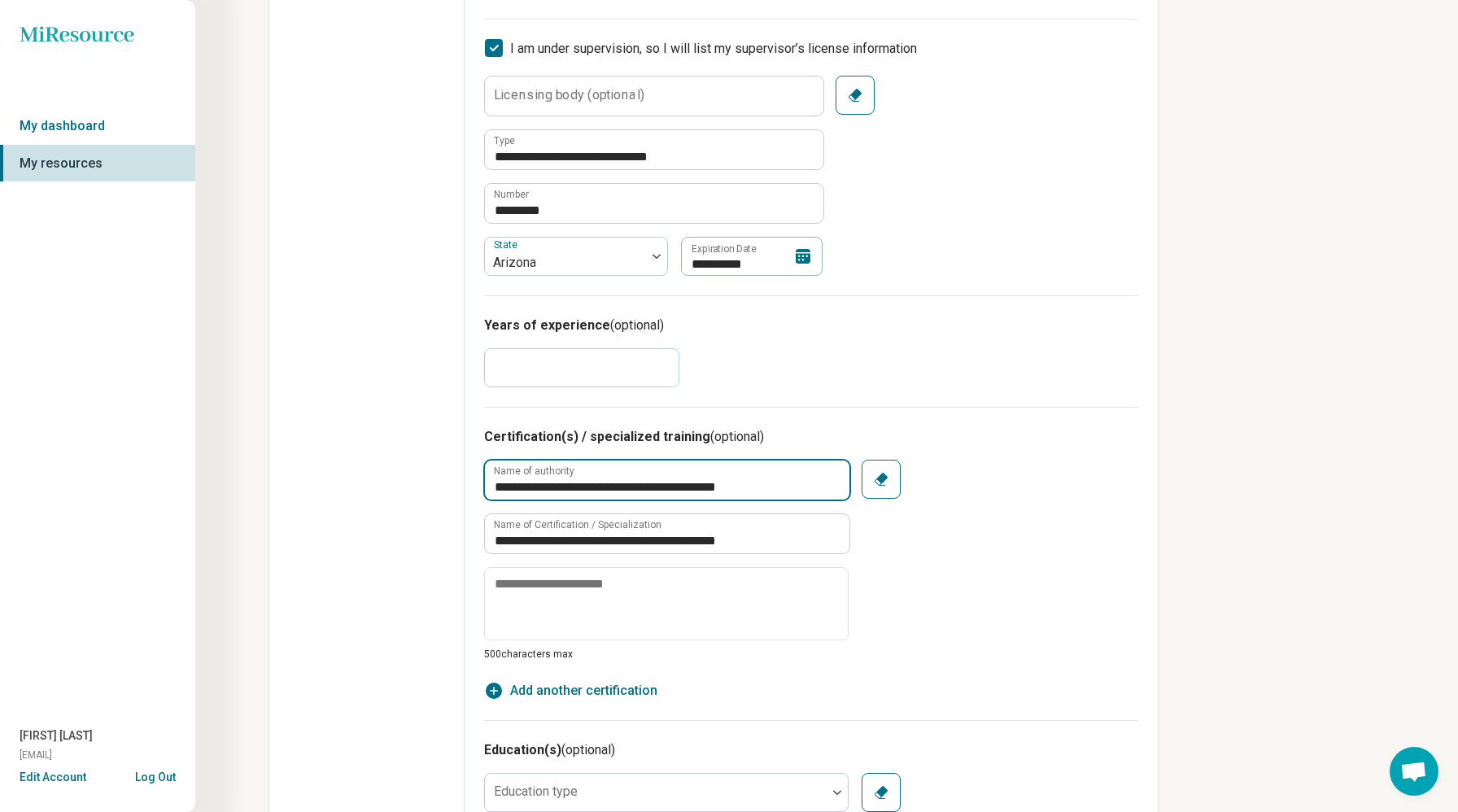 drag, startPoint x: 788, startPoint y: 482, endPoint x: 470, endPoint y: 480, distance: 318.00629 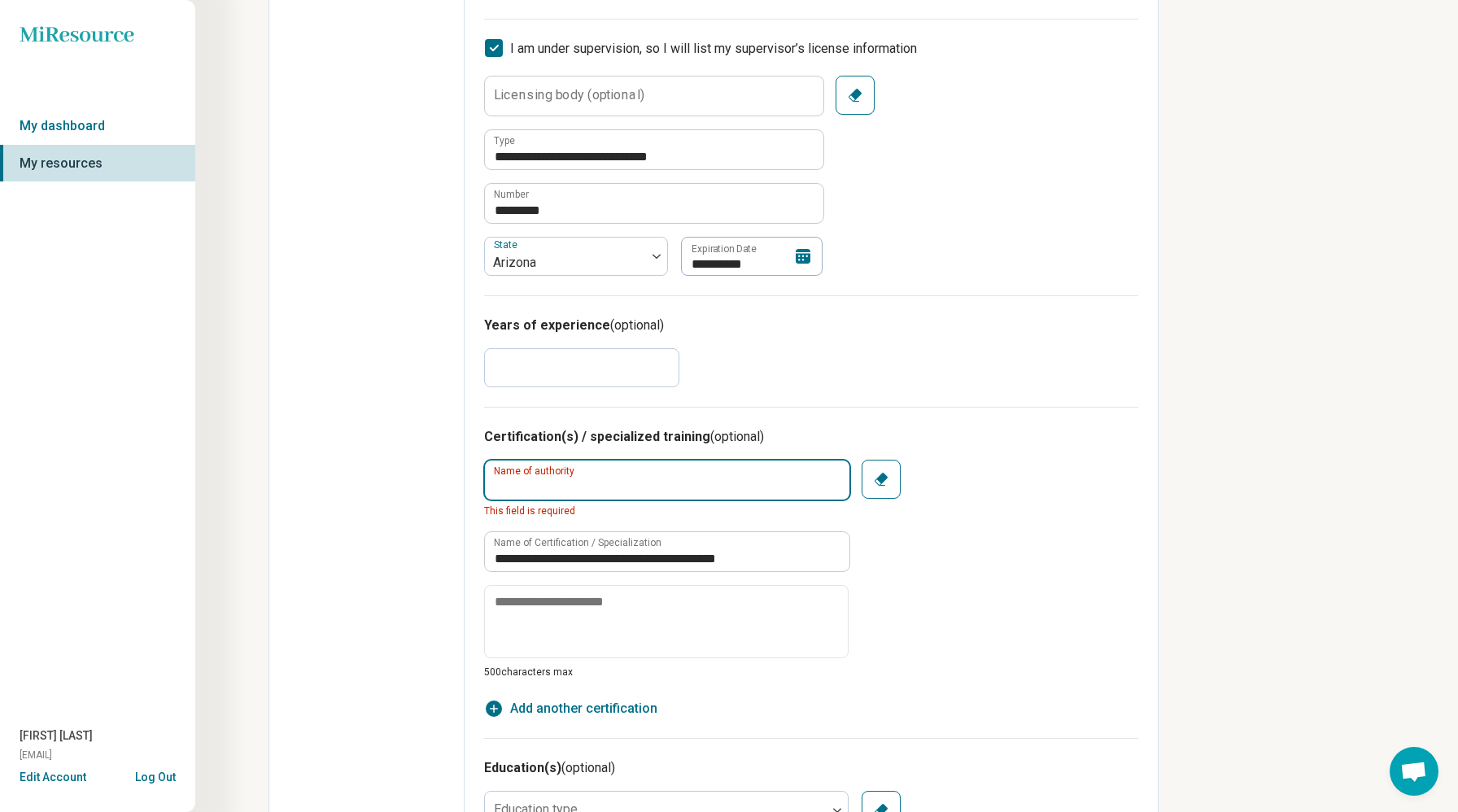 type 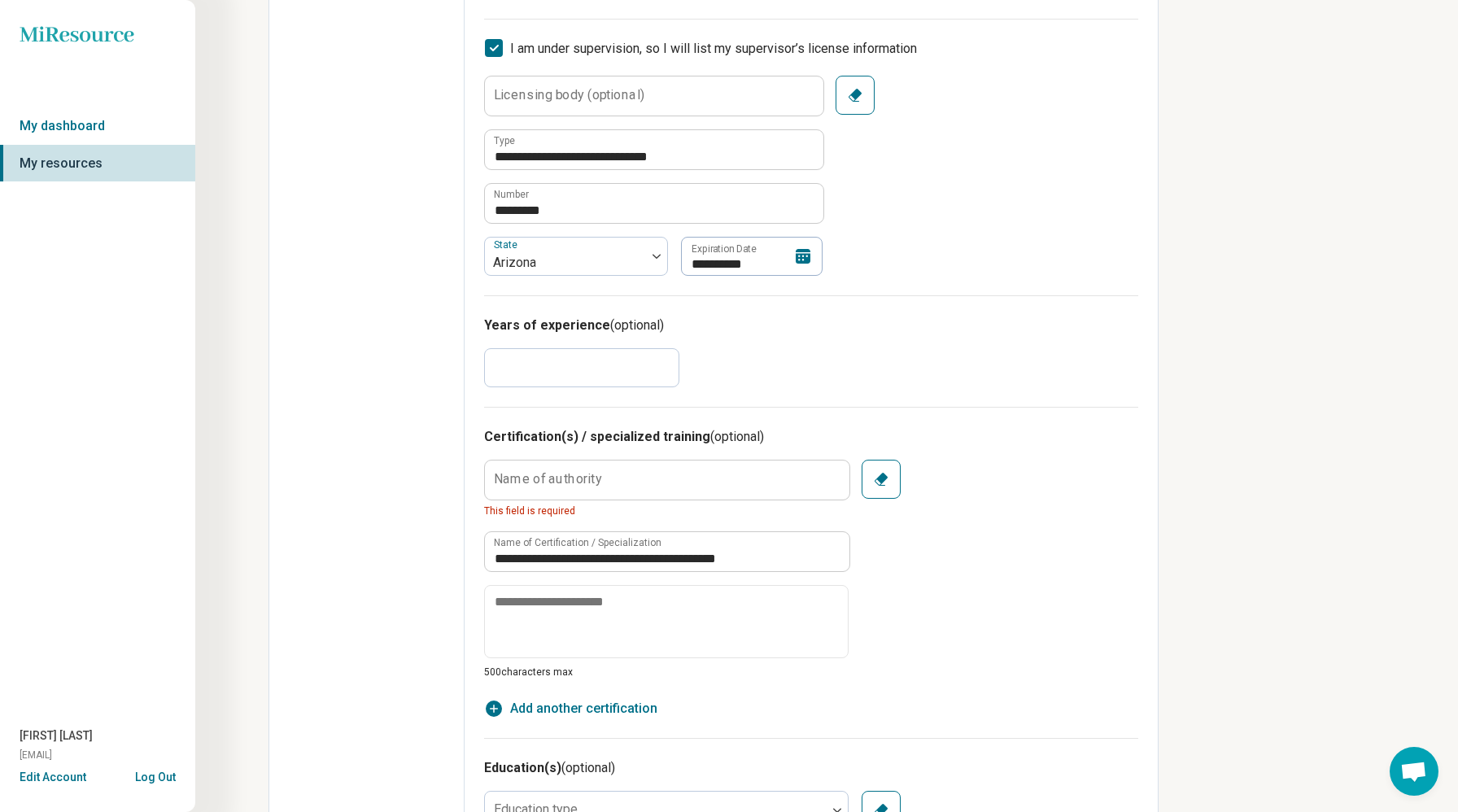 click on "**********" at bounding box center (811, 570) 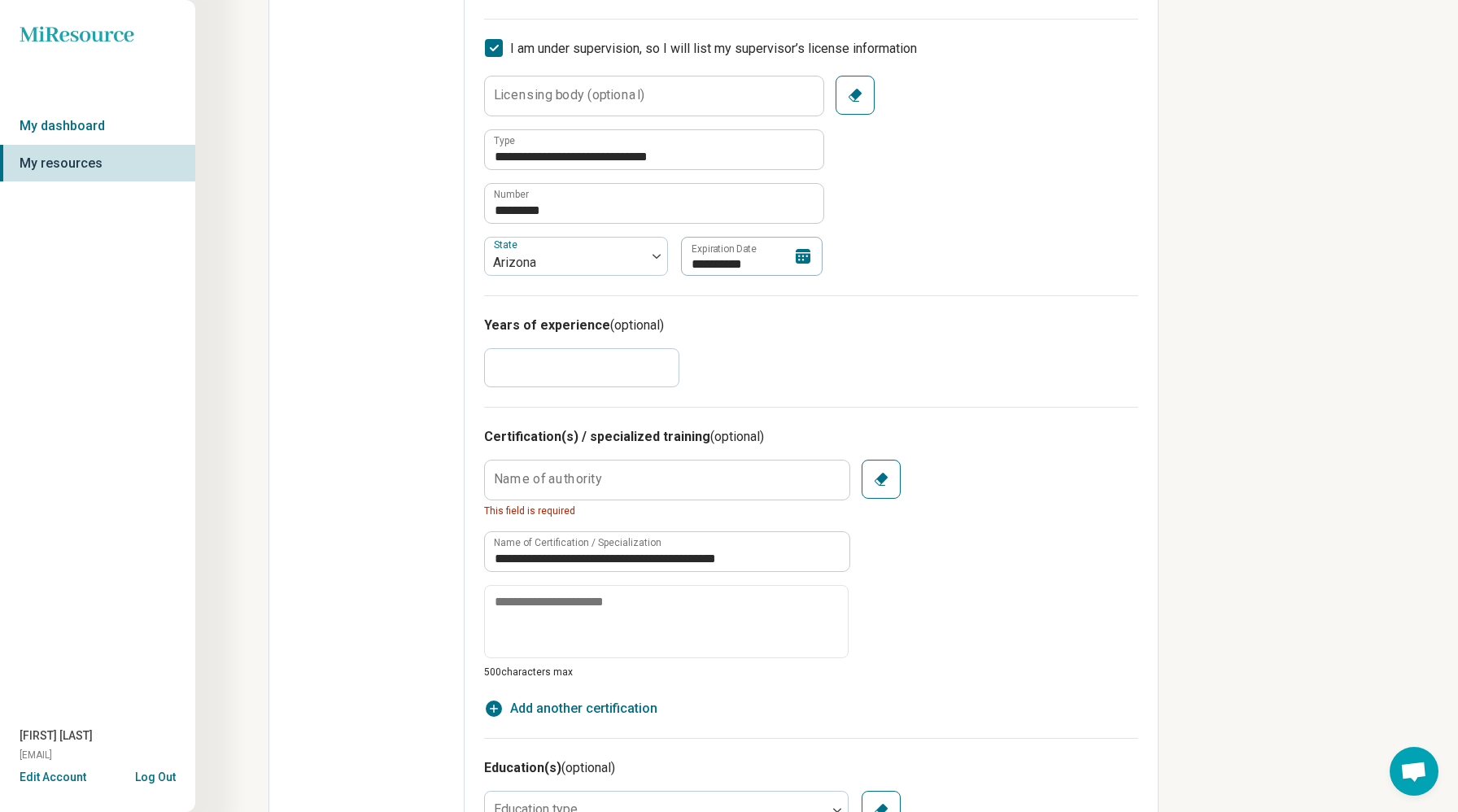 type on "*" 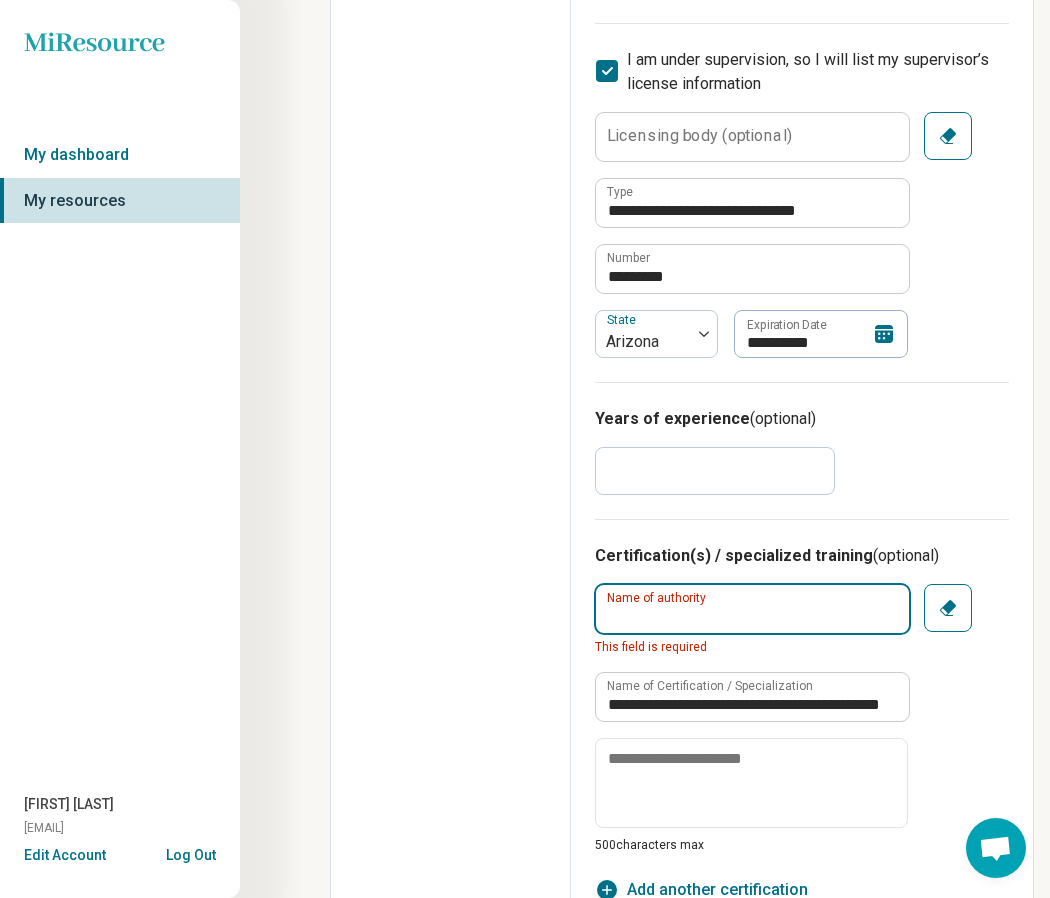click on "Name of authority" at bounding box center [752, 609] 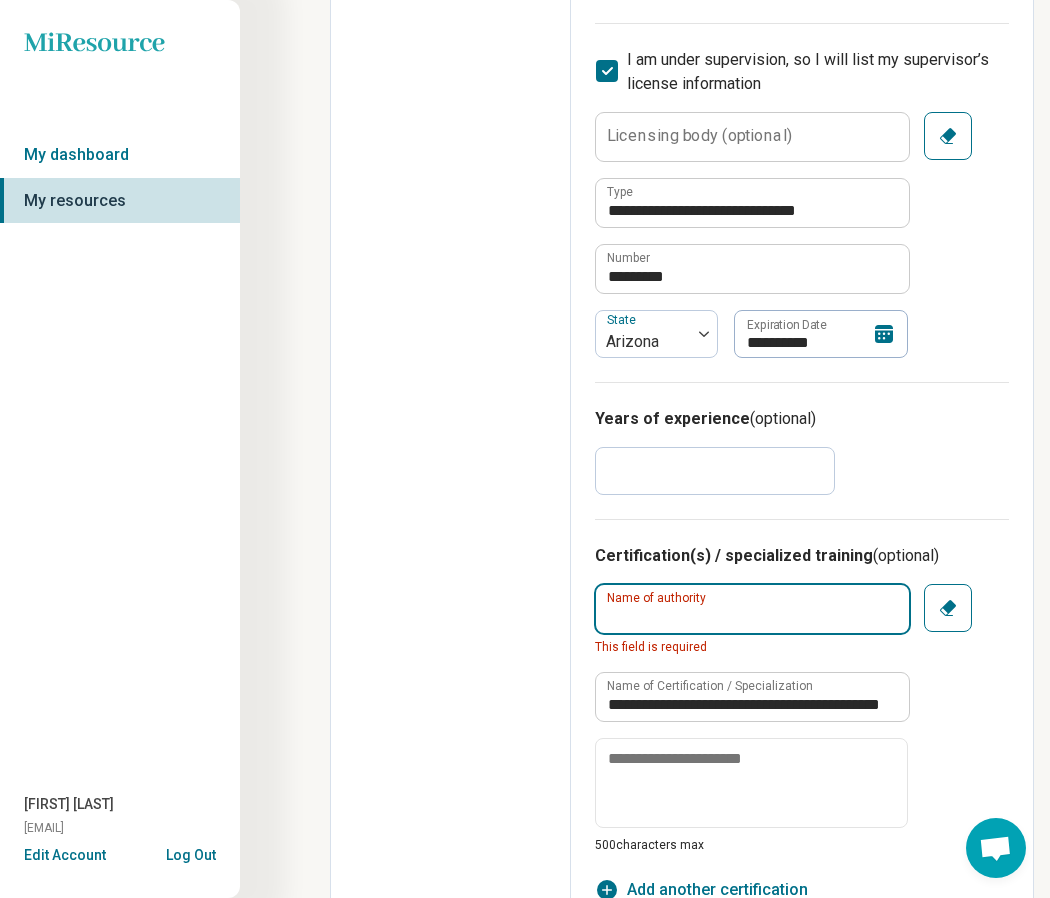 type on "*" 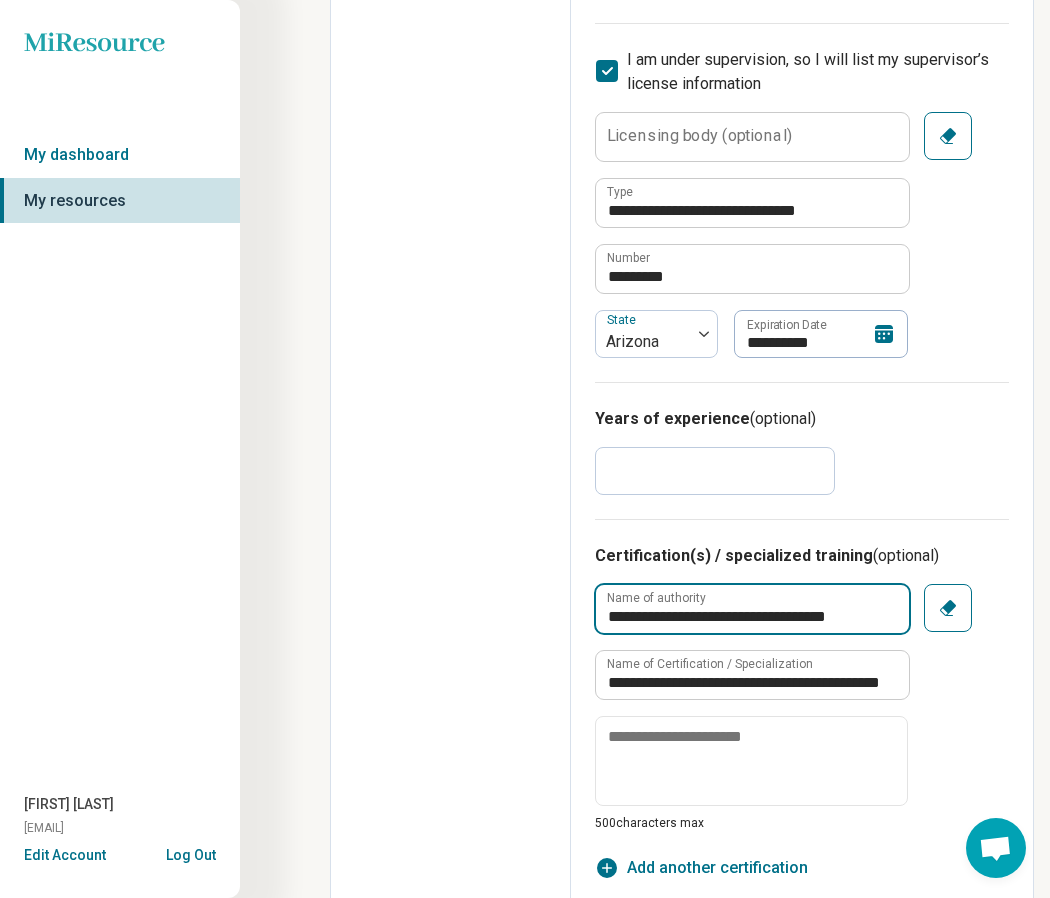 type on "**********" 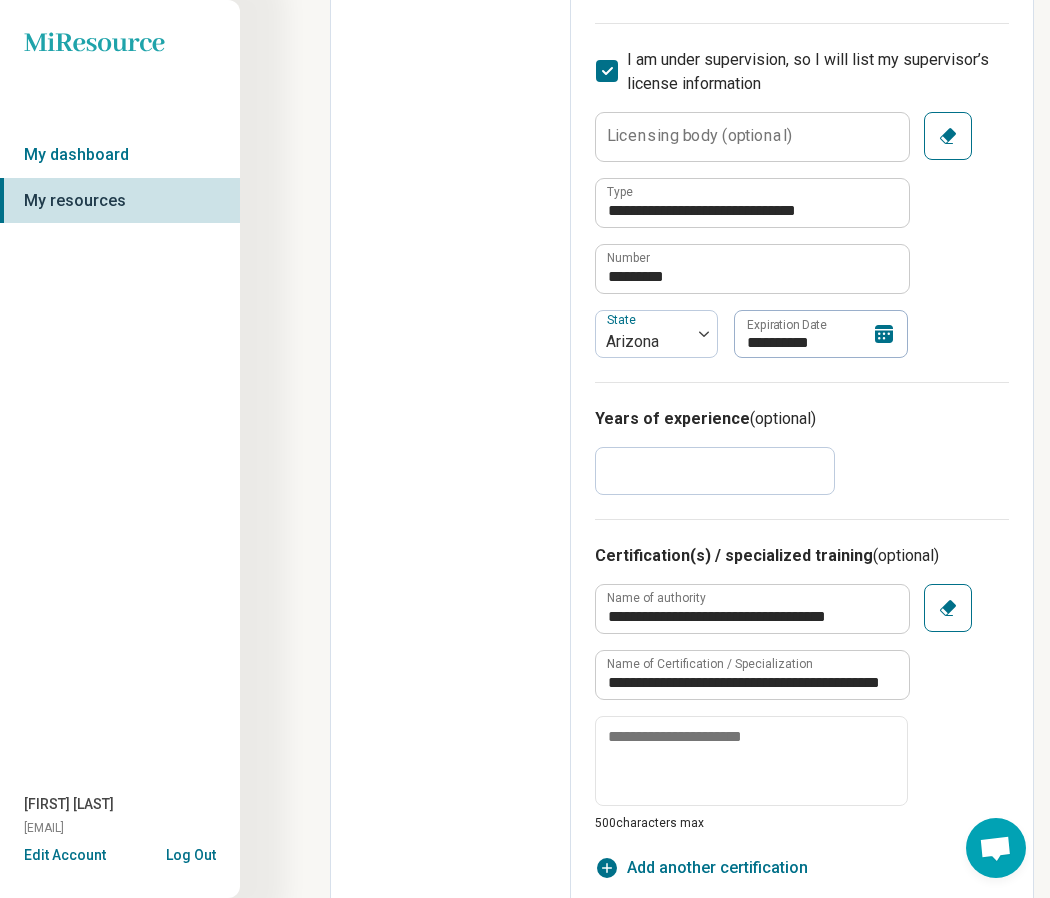click on "**********" at bounding box center (802, 708) 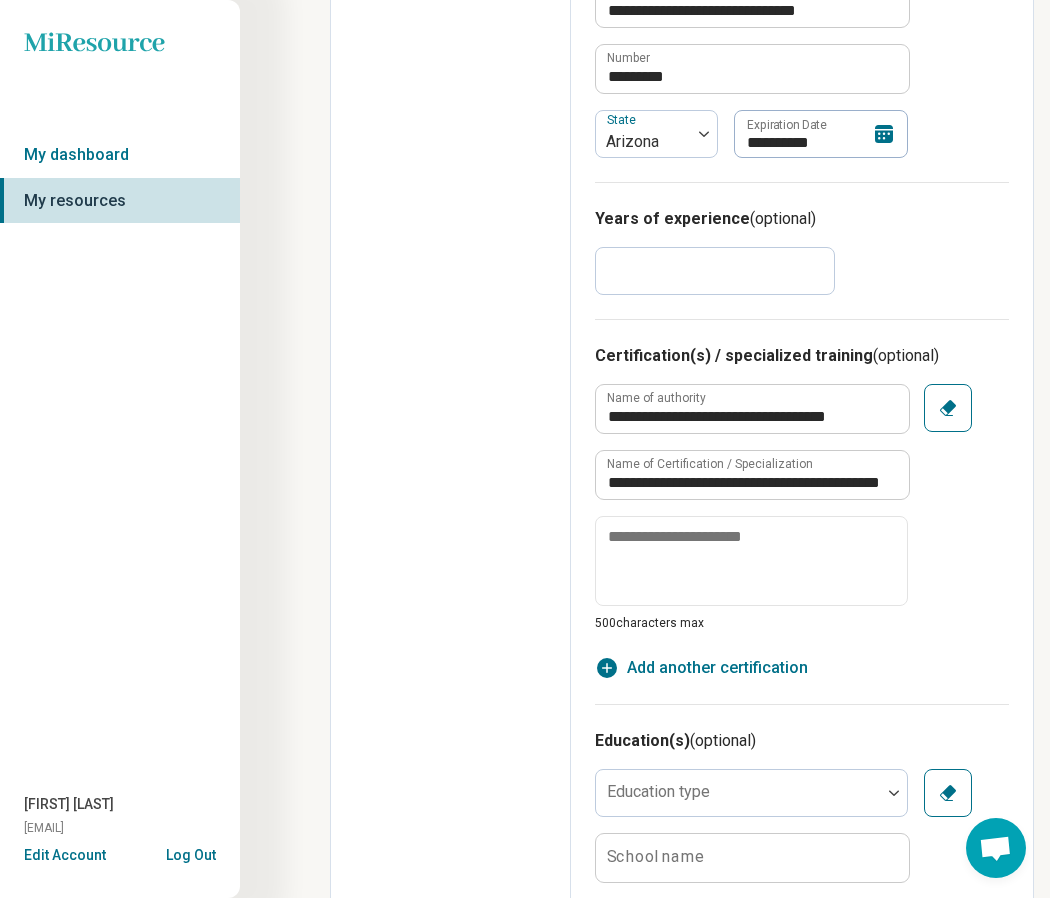 scroll, scrollTop: 960, scrollLeft: 0, axis: vertical 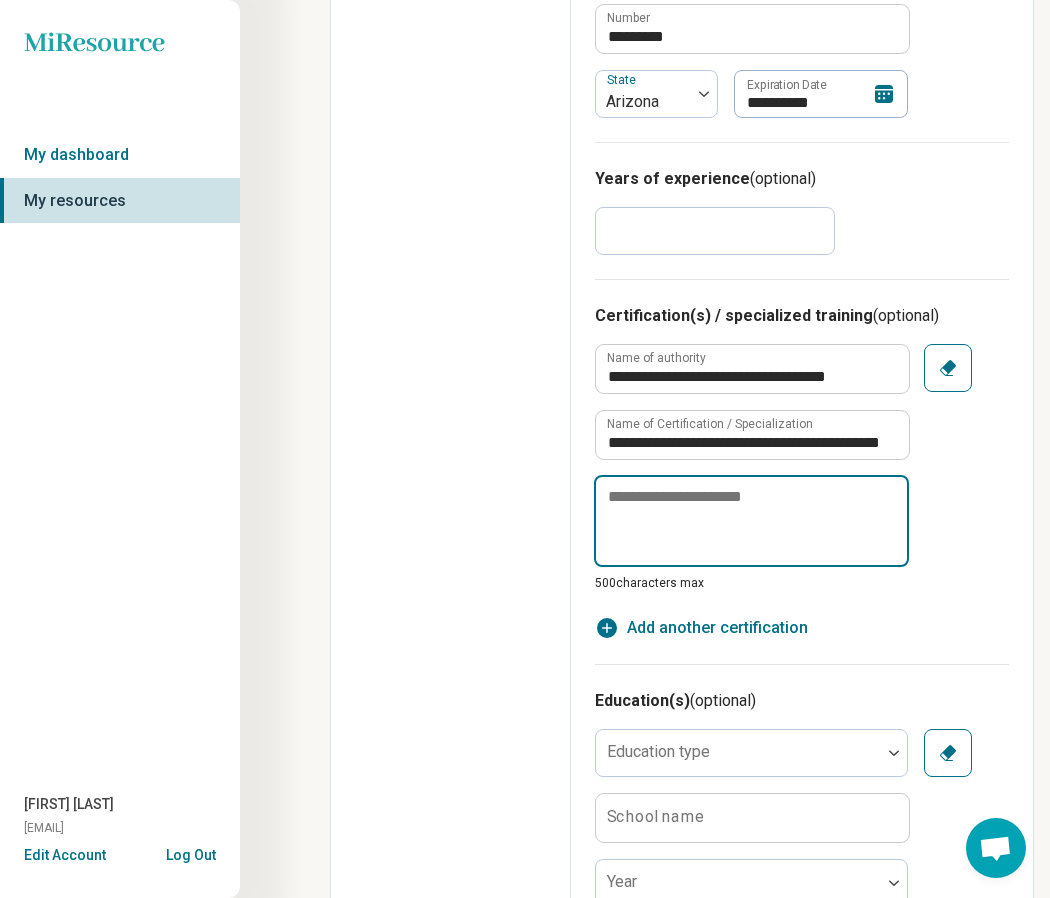 click at bounding box center [751, 521] 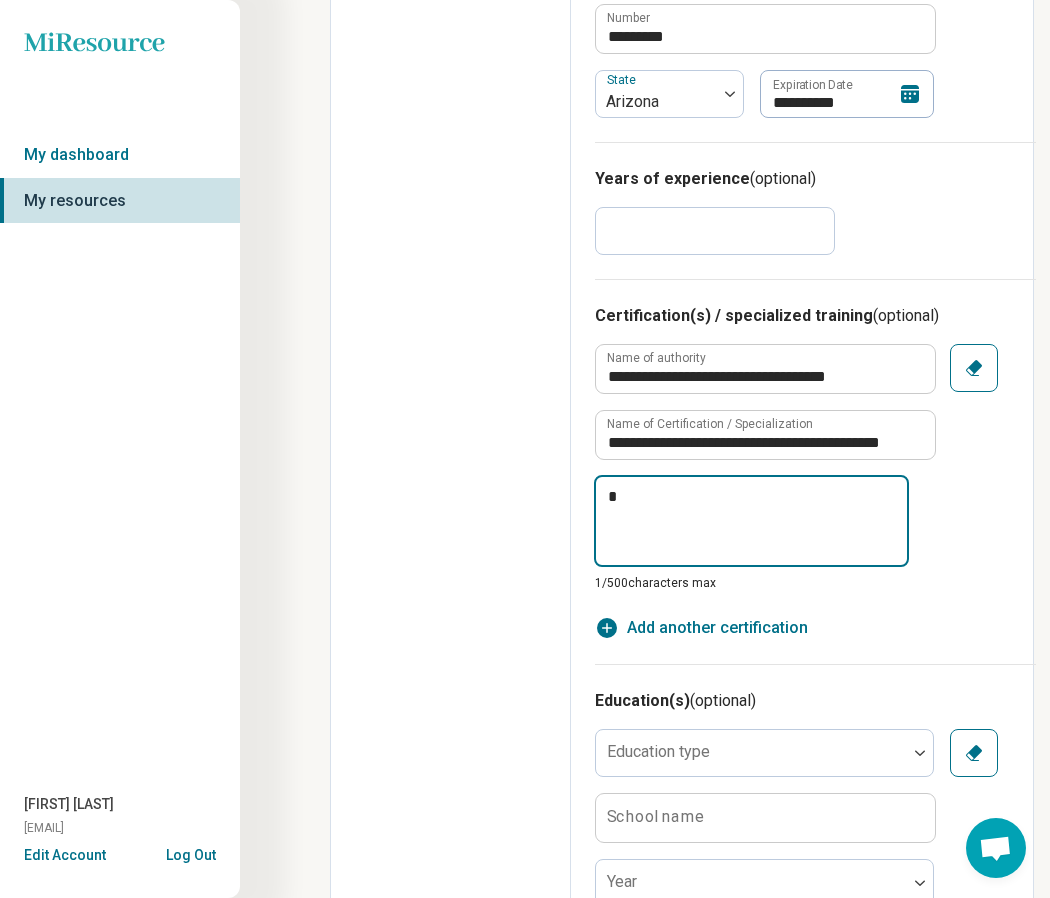 type on "*" 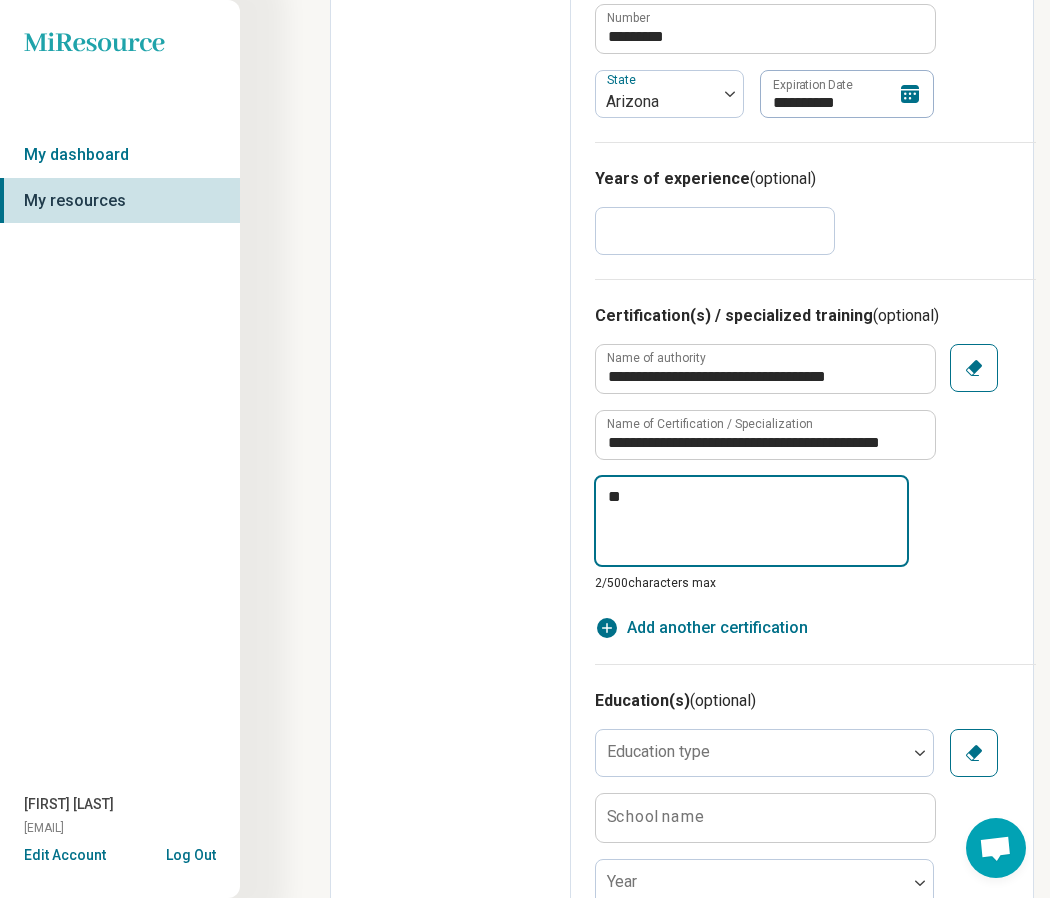 type on "*" 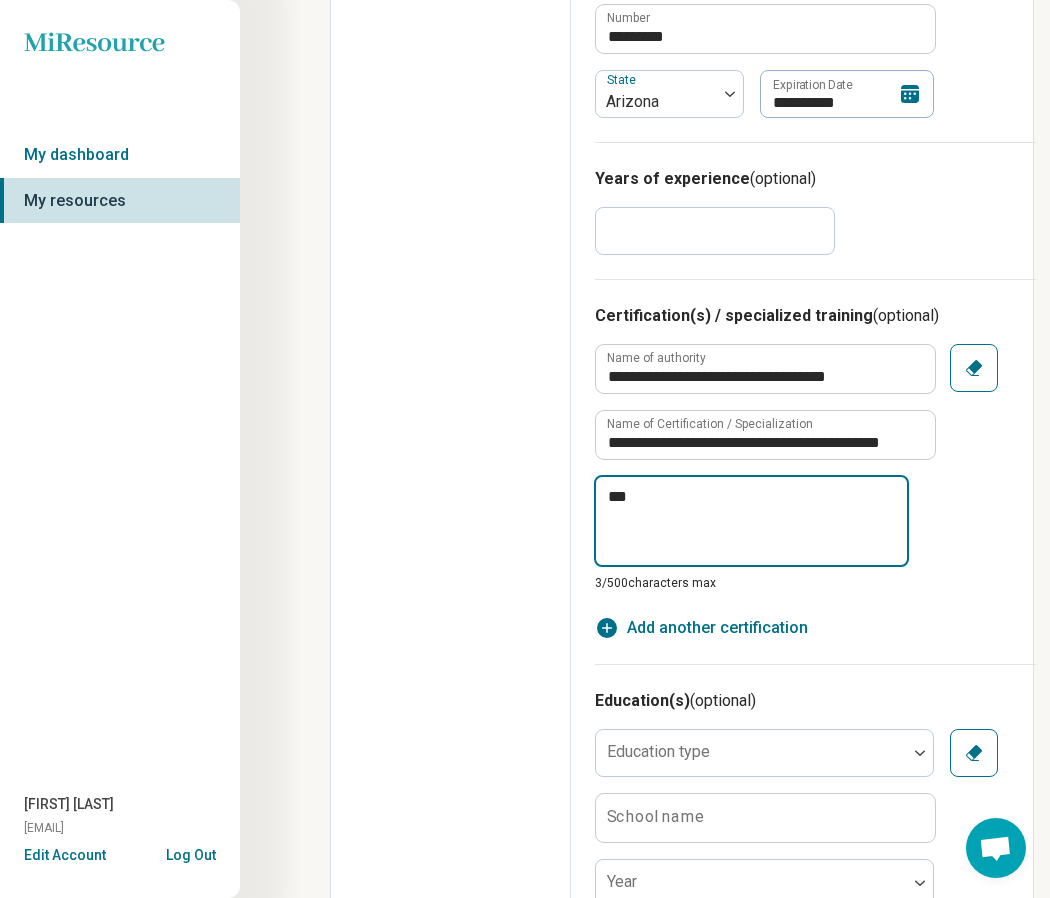 type on "*" 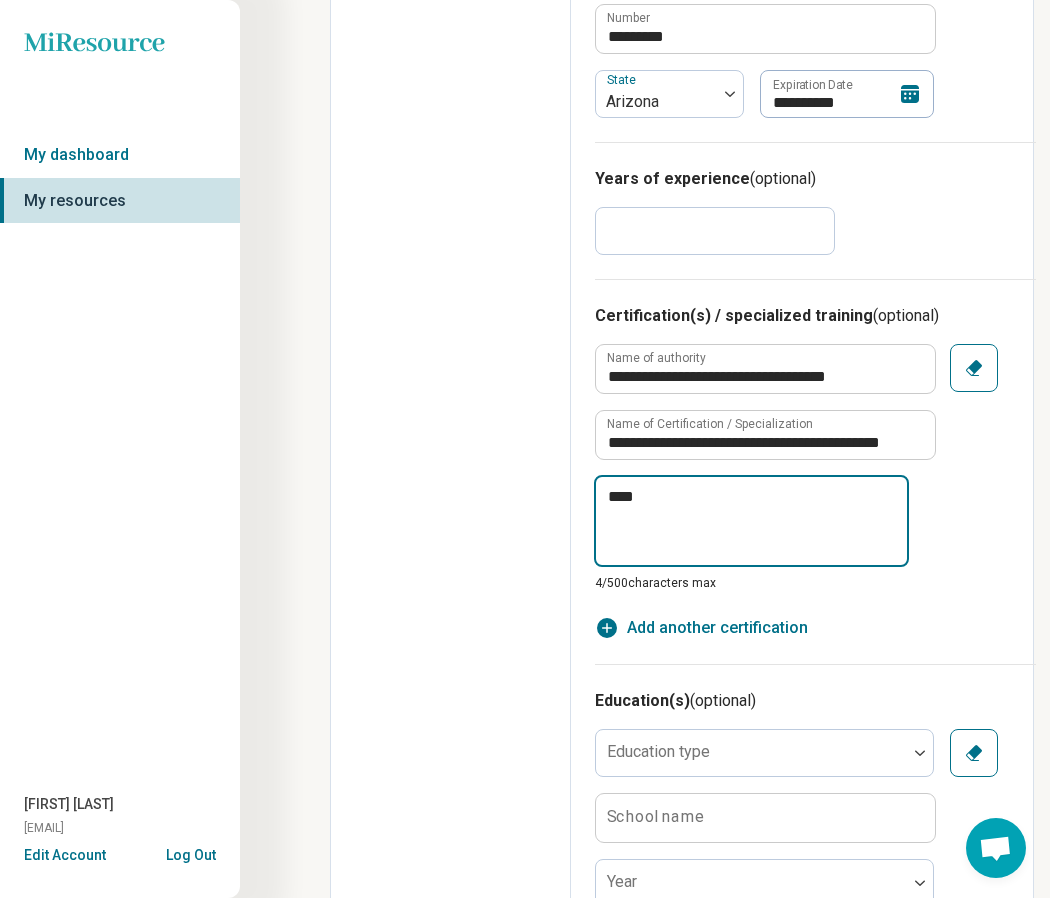 type on "*" 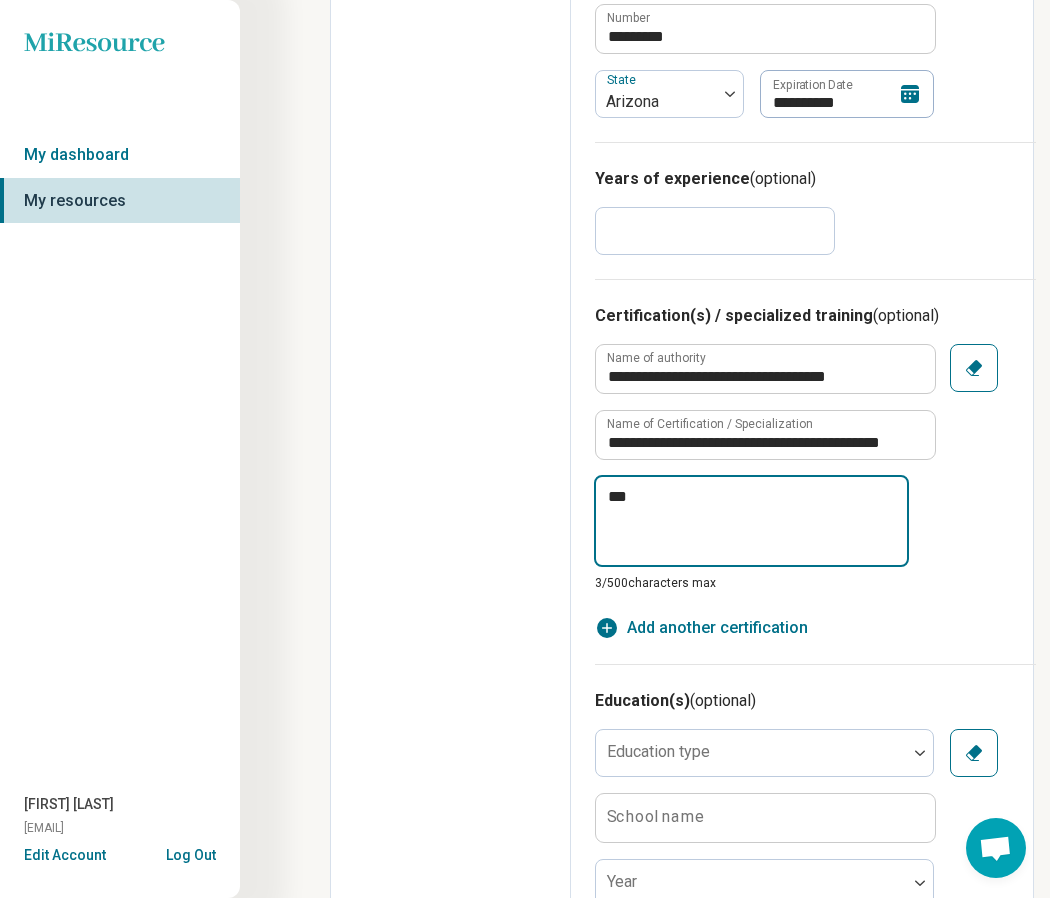 type on "*" 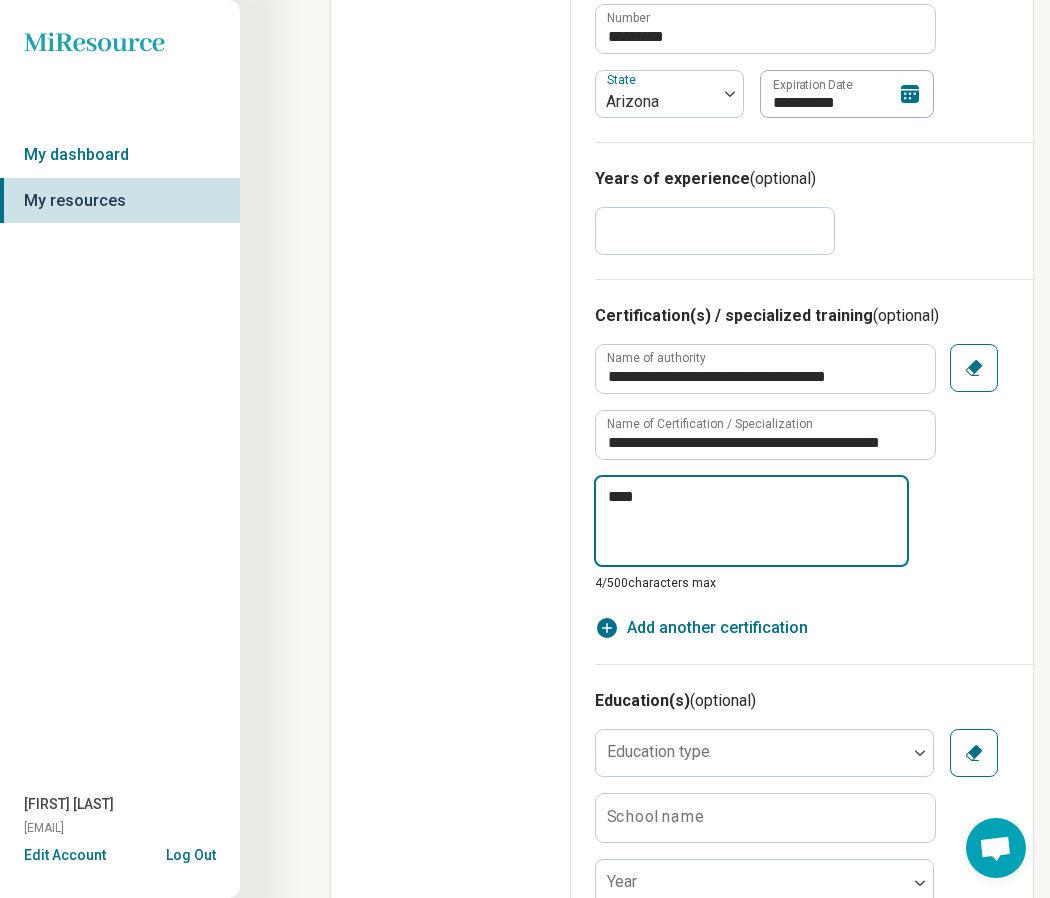 type on "*" 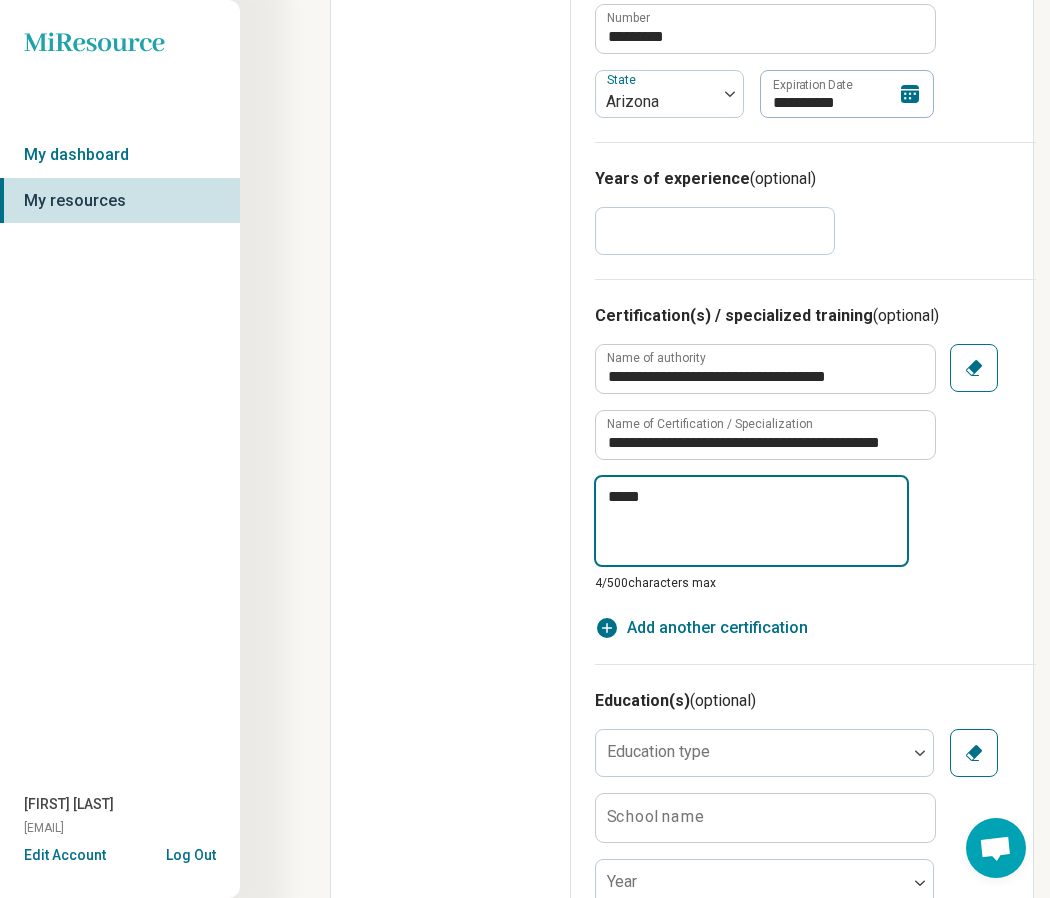type on "*" 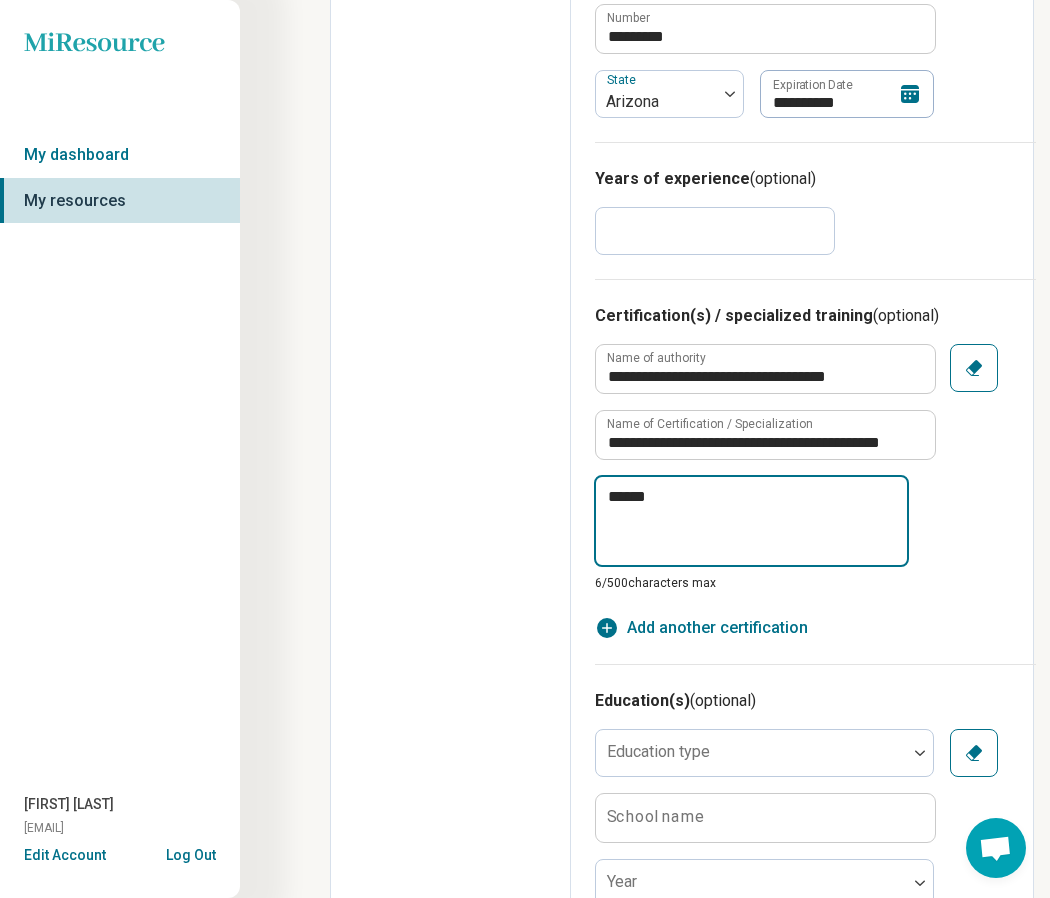 type on "*" 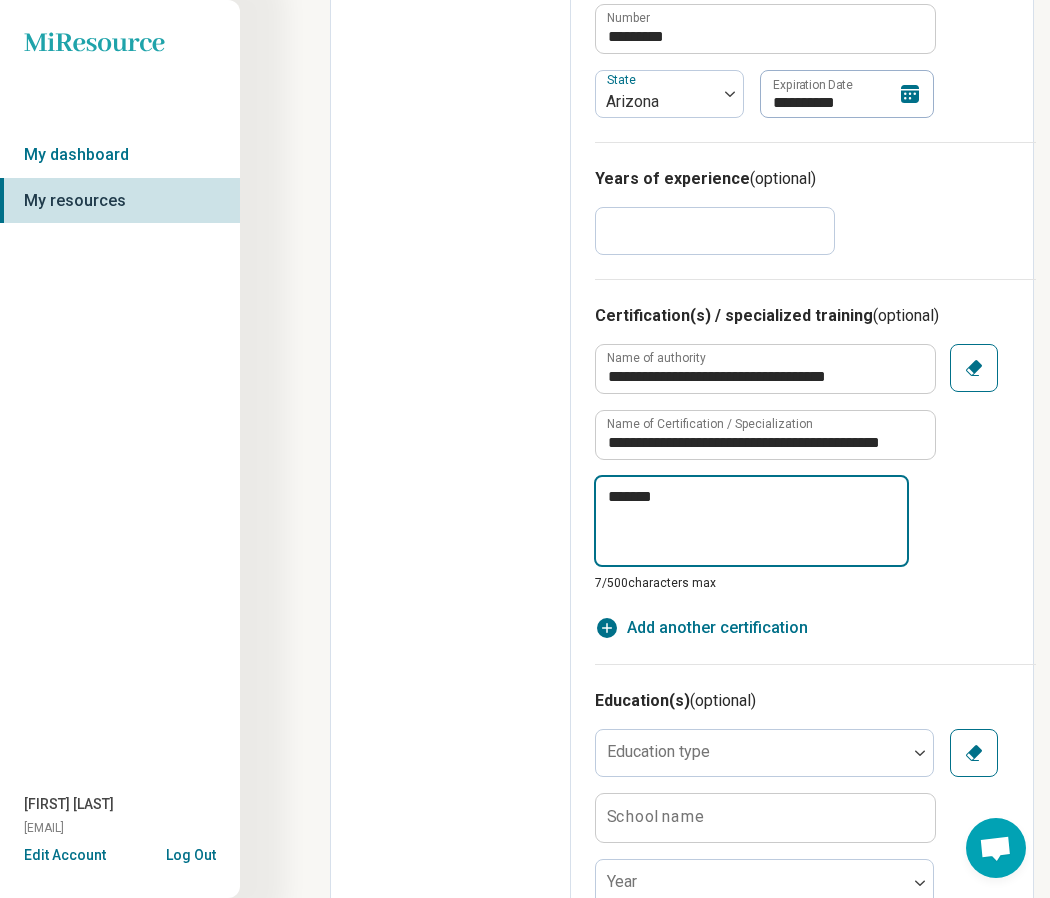type on "*" 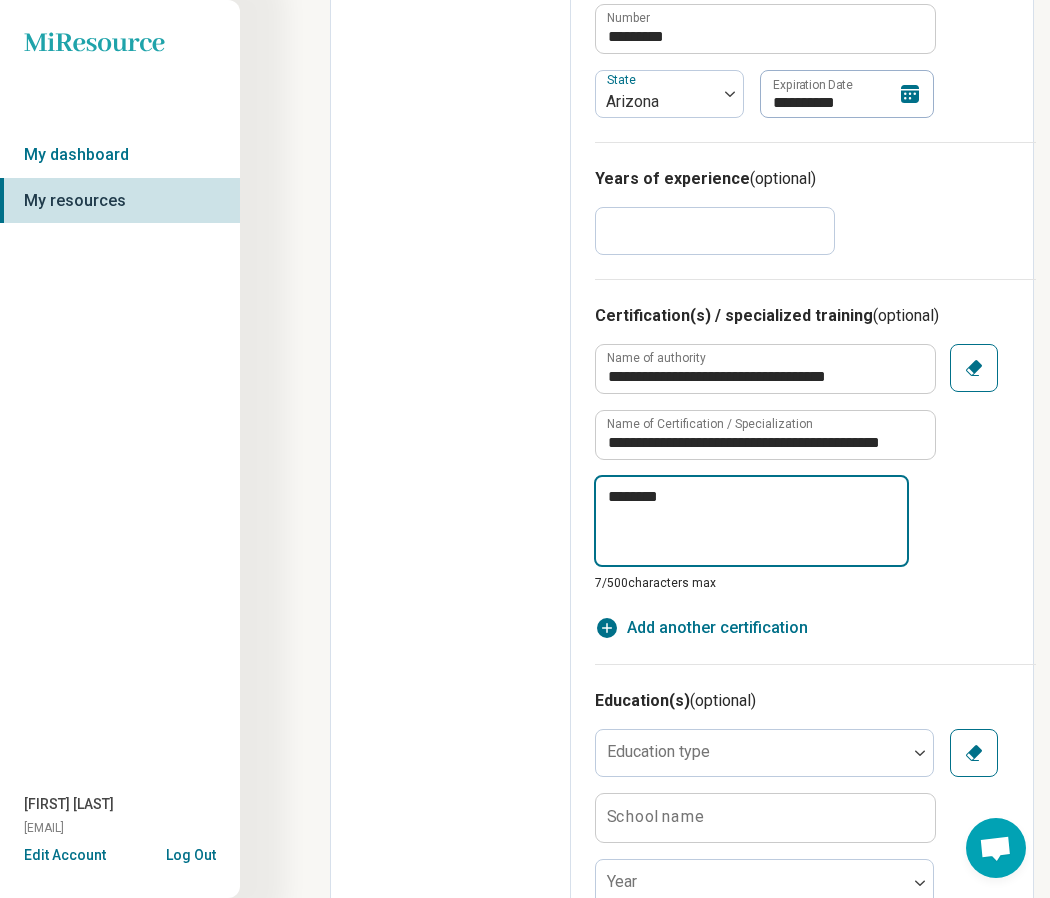 type on "*" 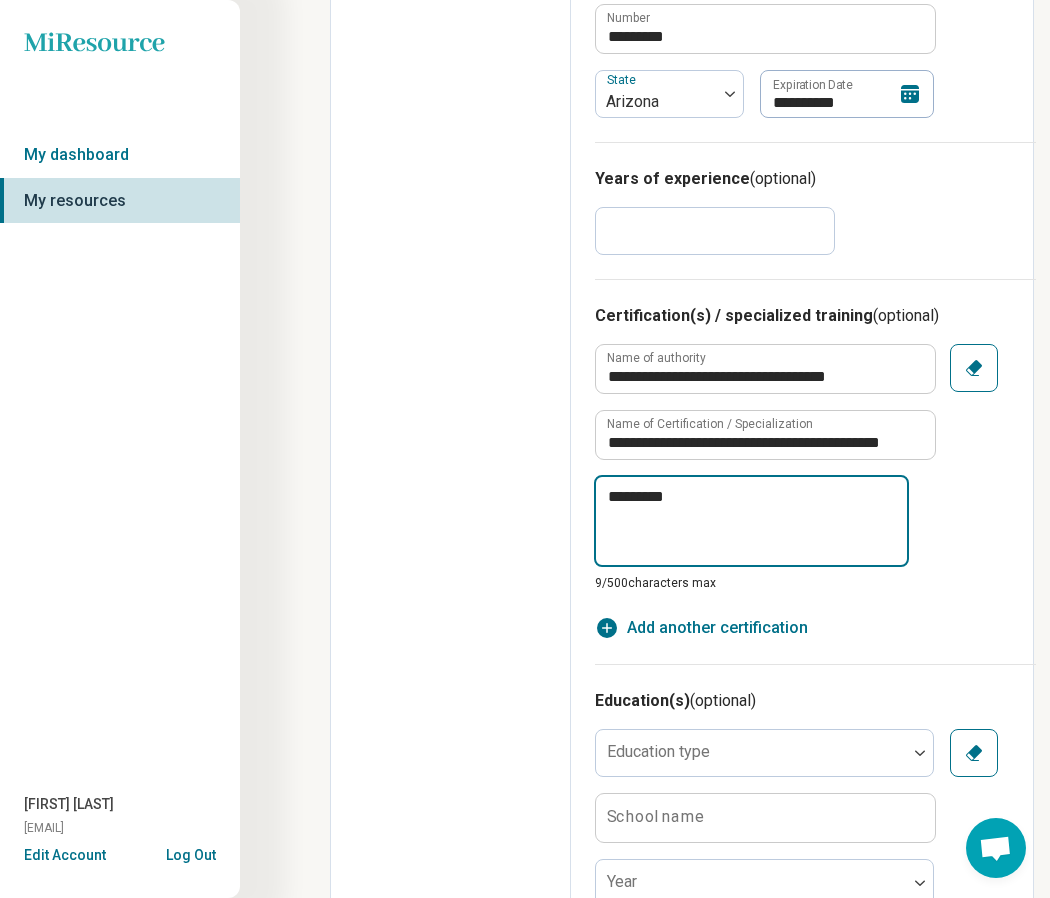 type on "*" 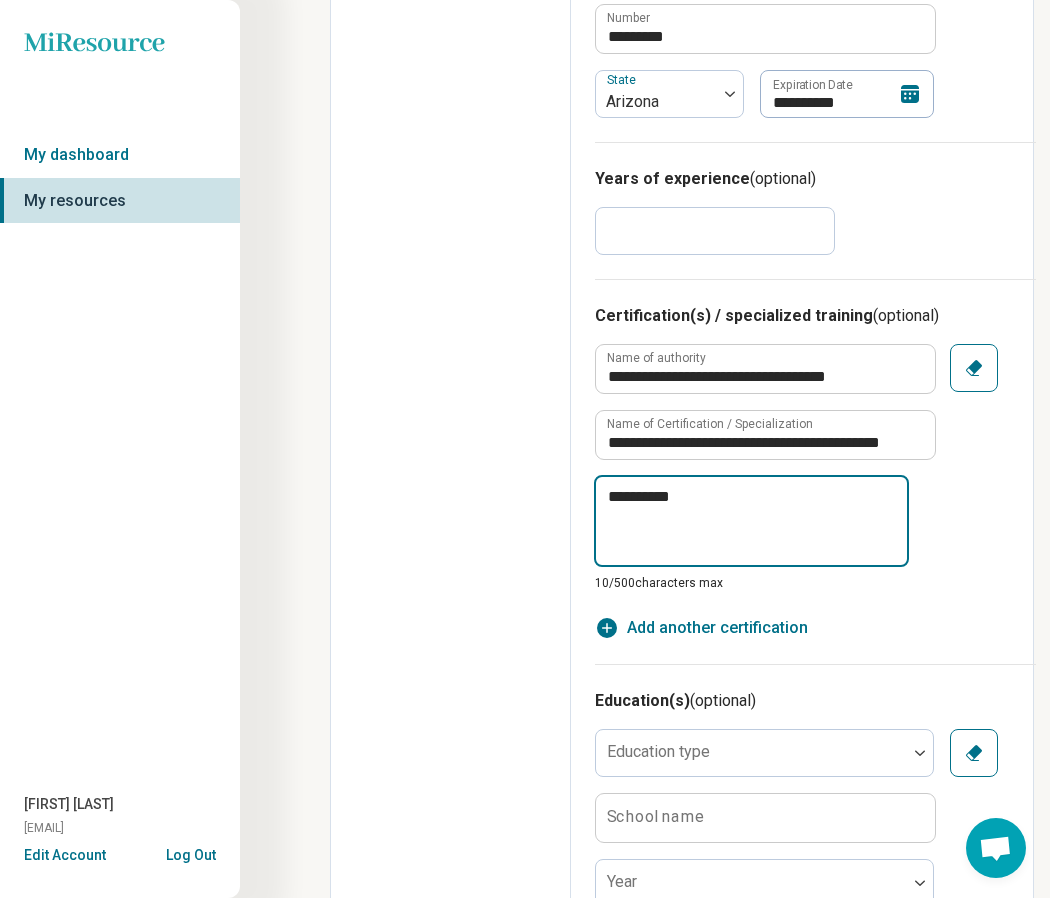 type on "**********" 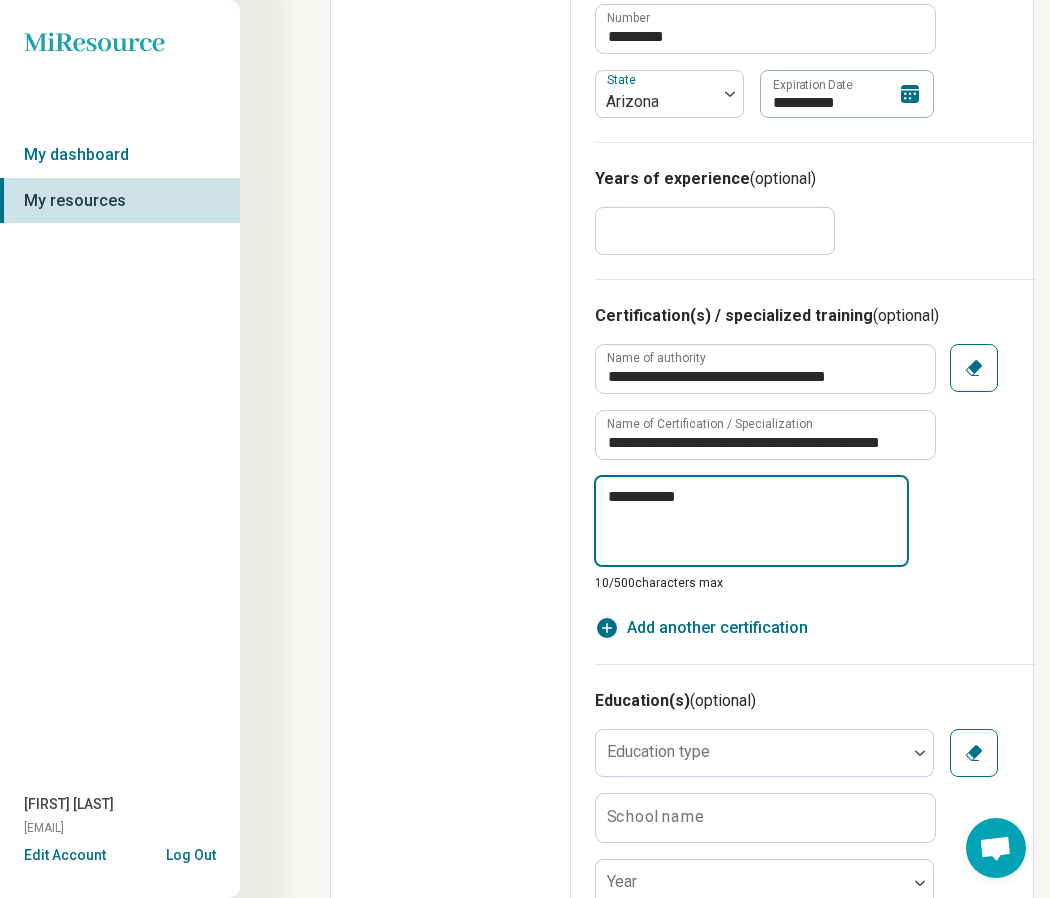 type on "*" 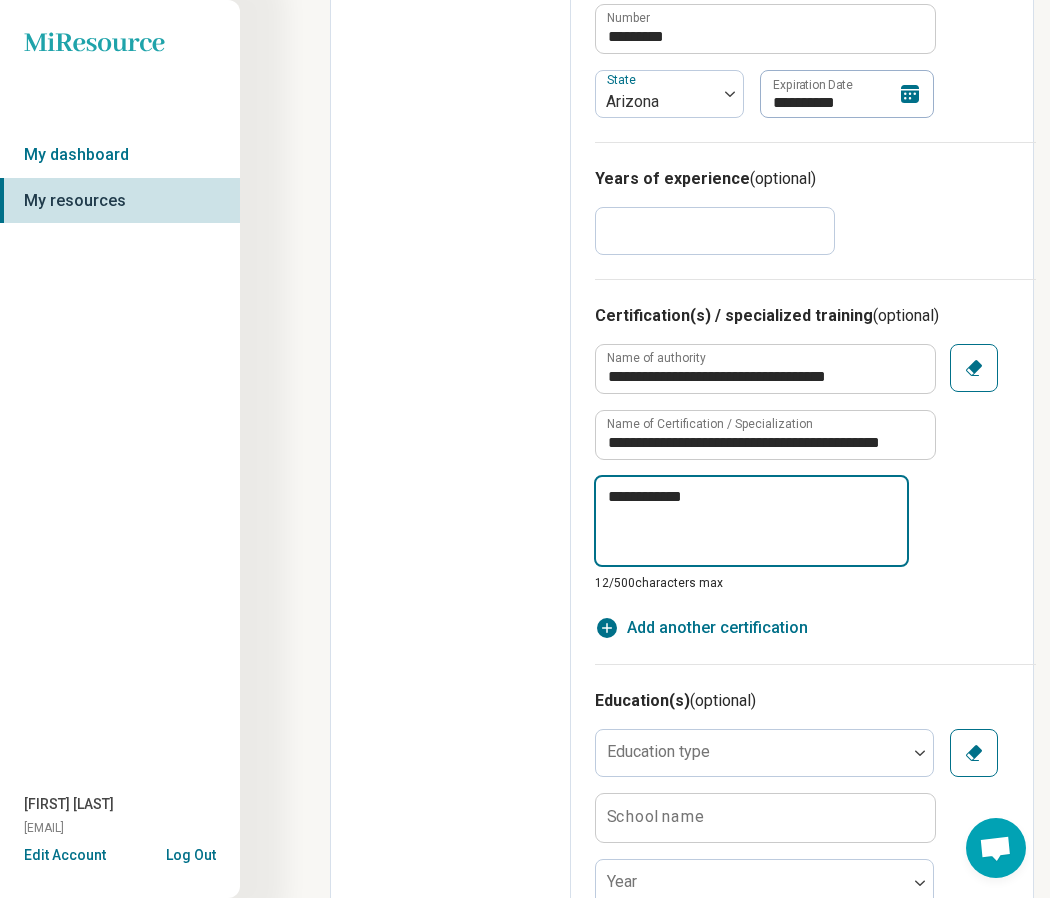 type on "*" 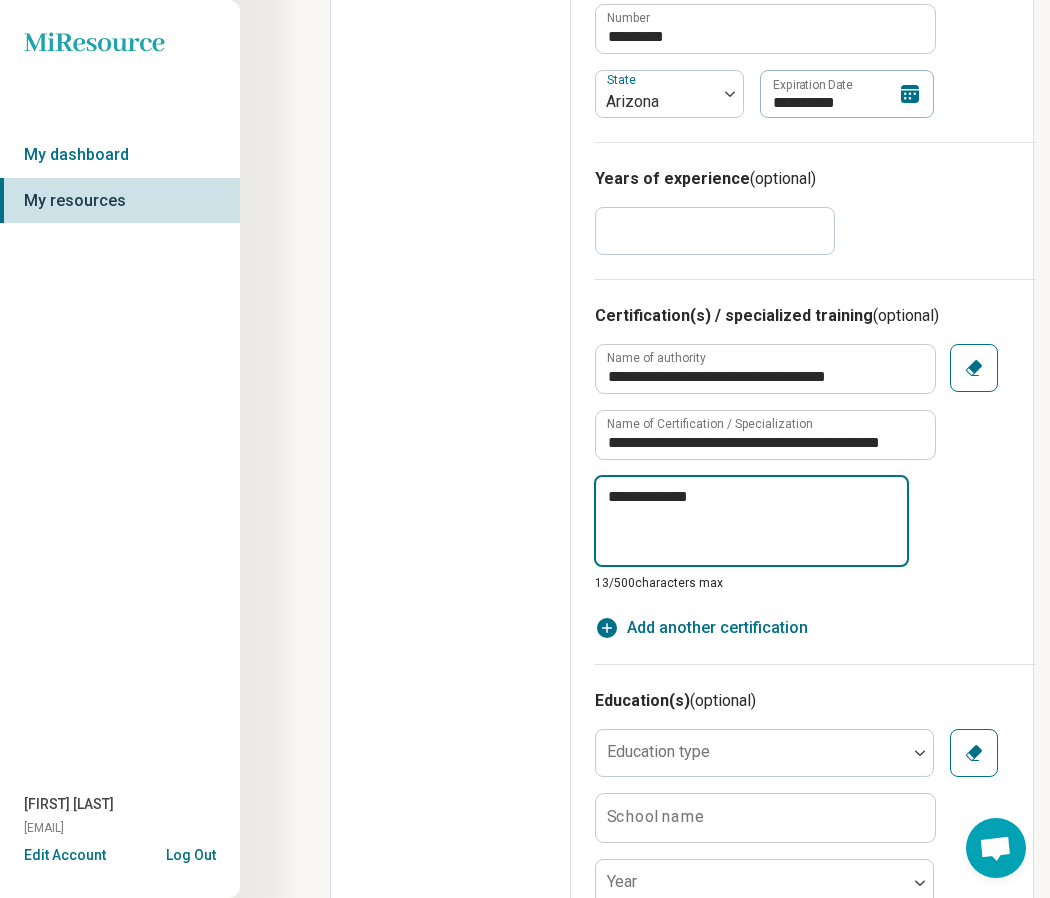 type on "*" 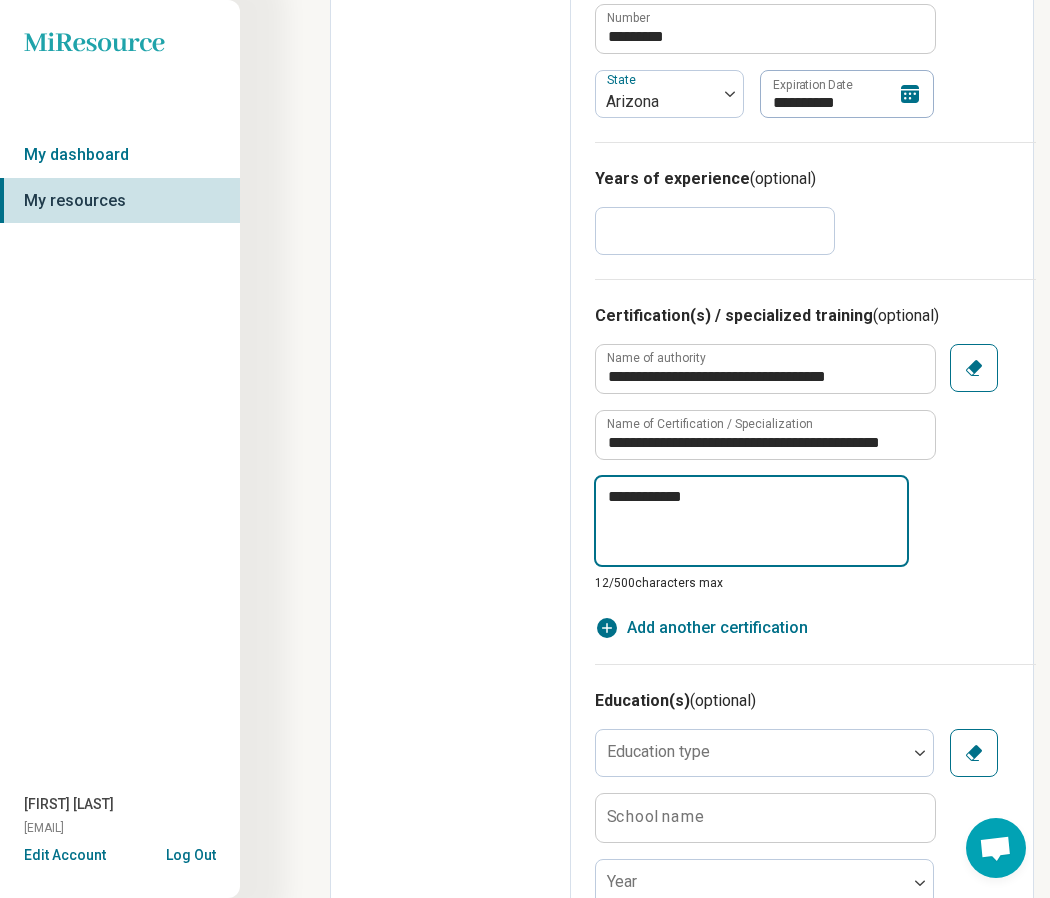 type on "*" 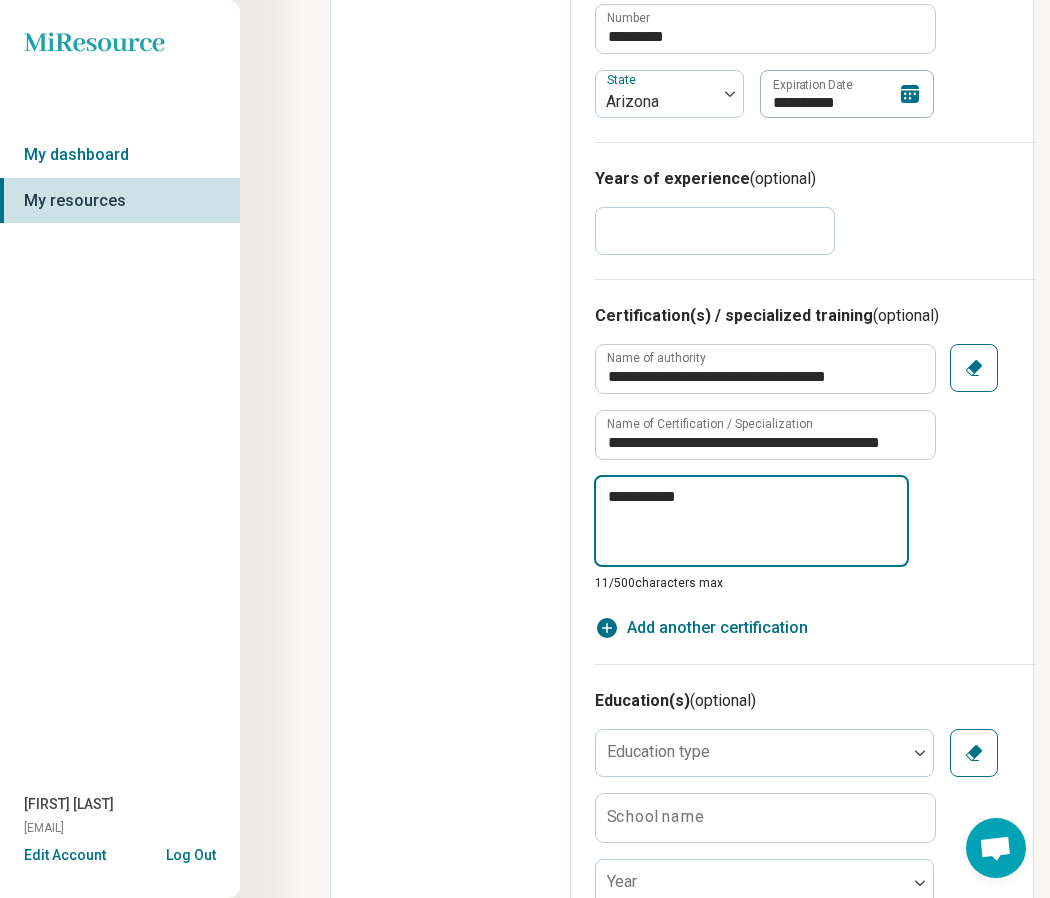 type on "*" 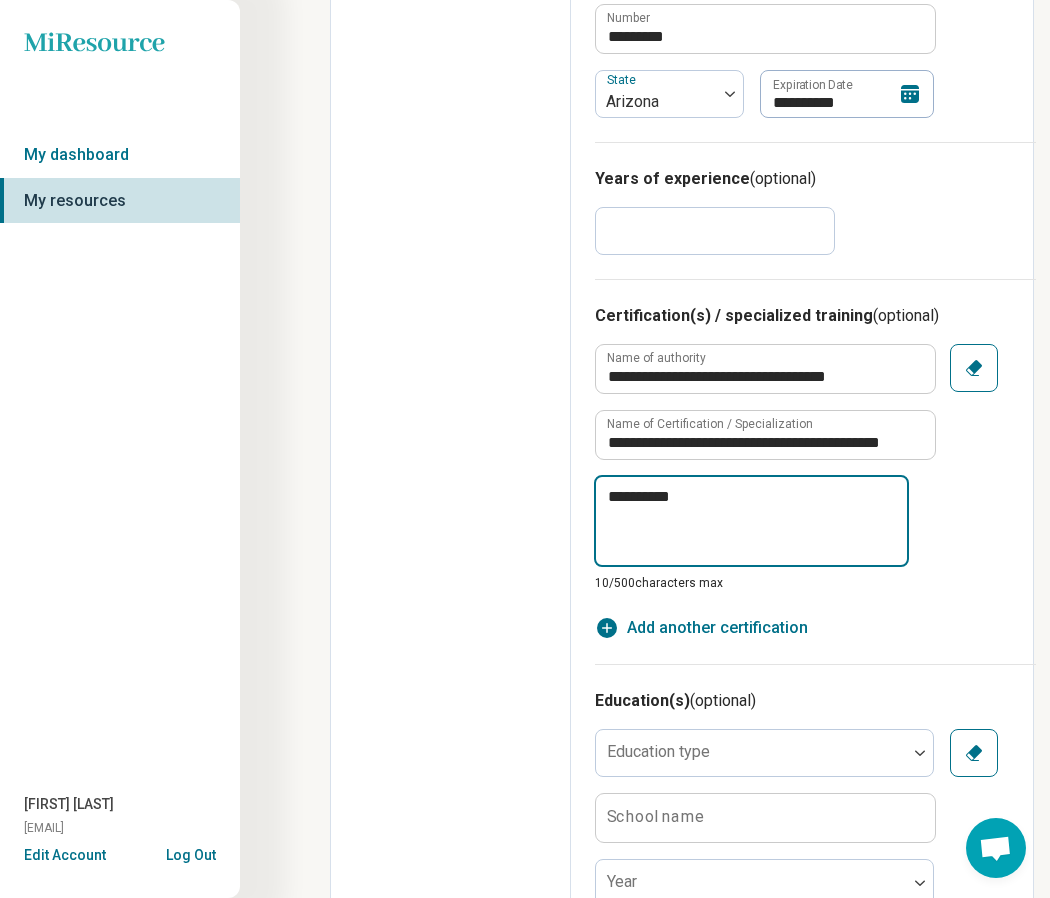 type on "*" 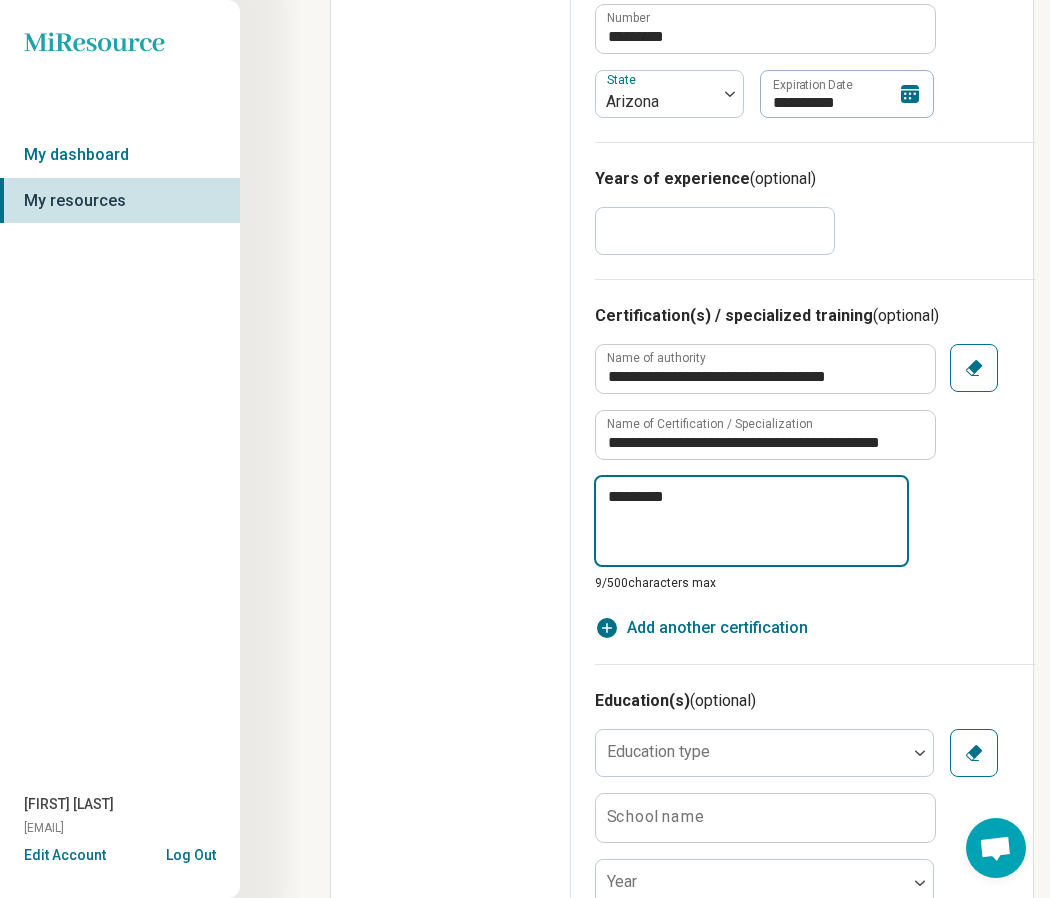 type on "*" 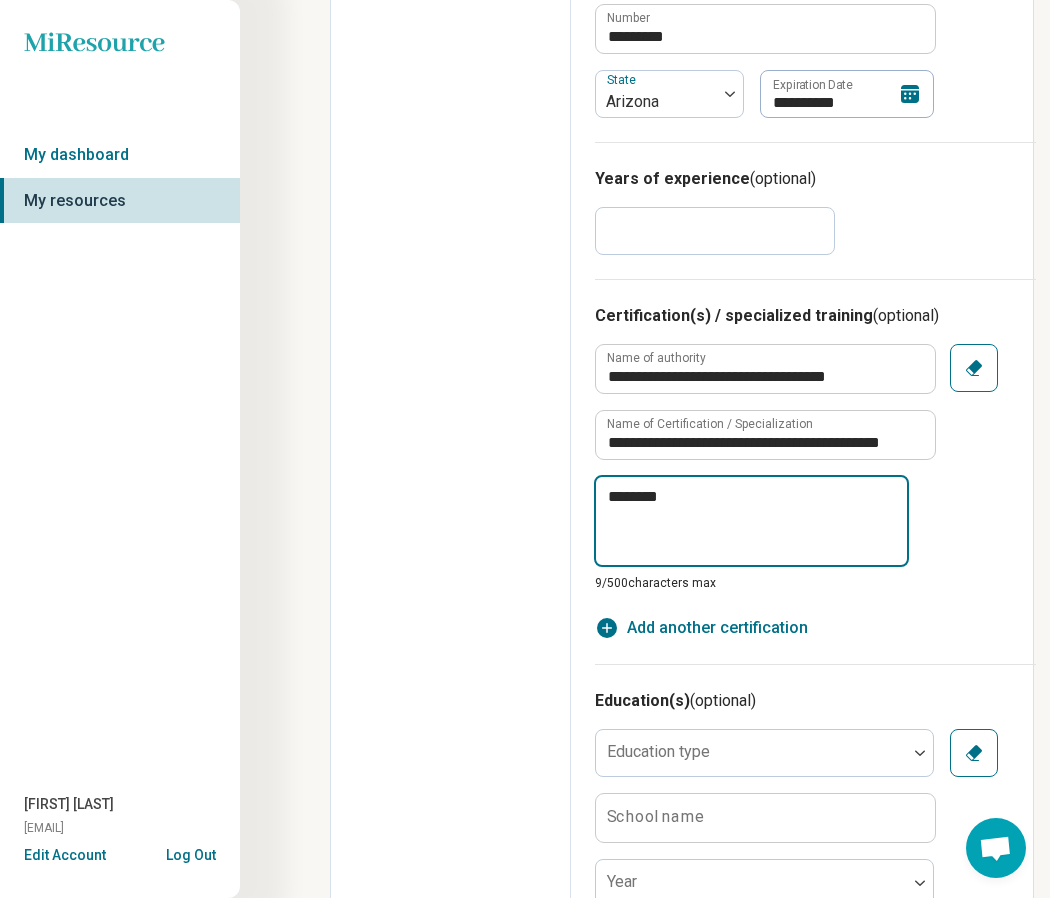 type on "*" 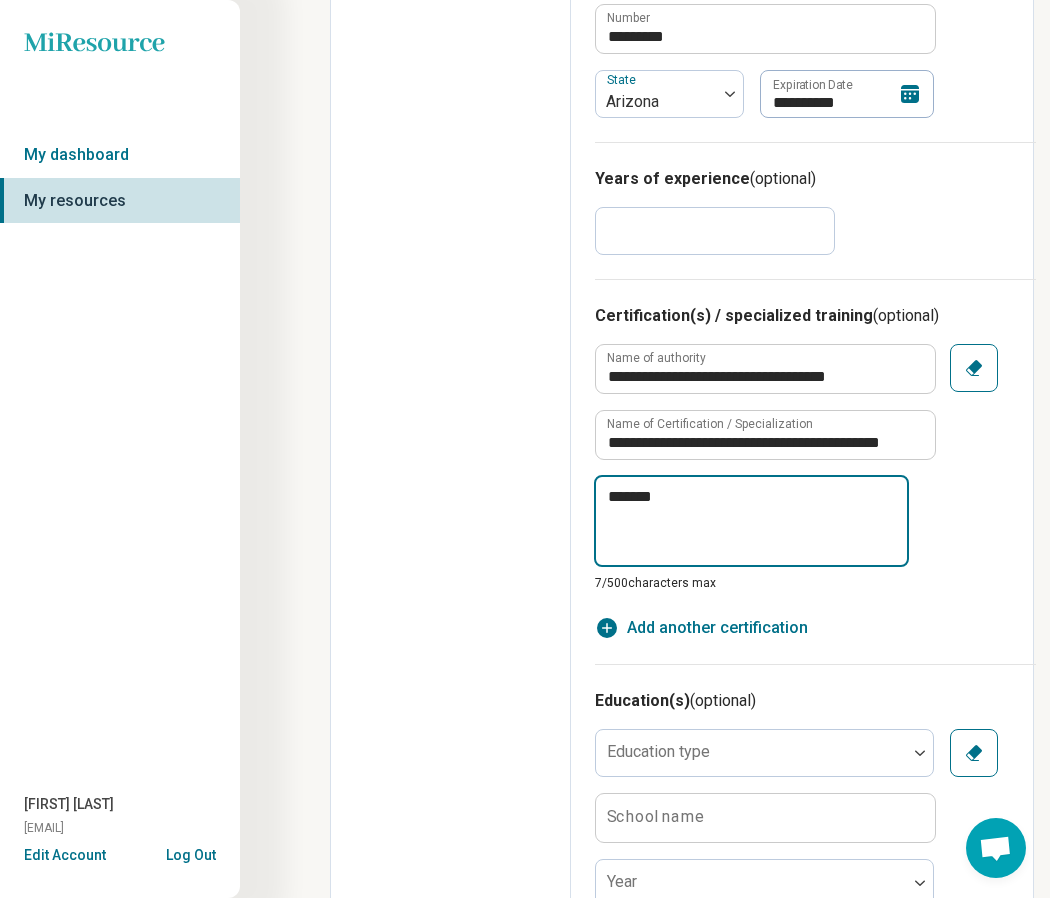 type on "*" 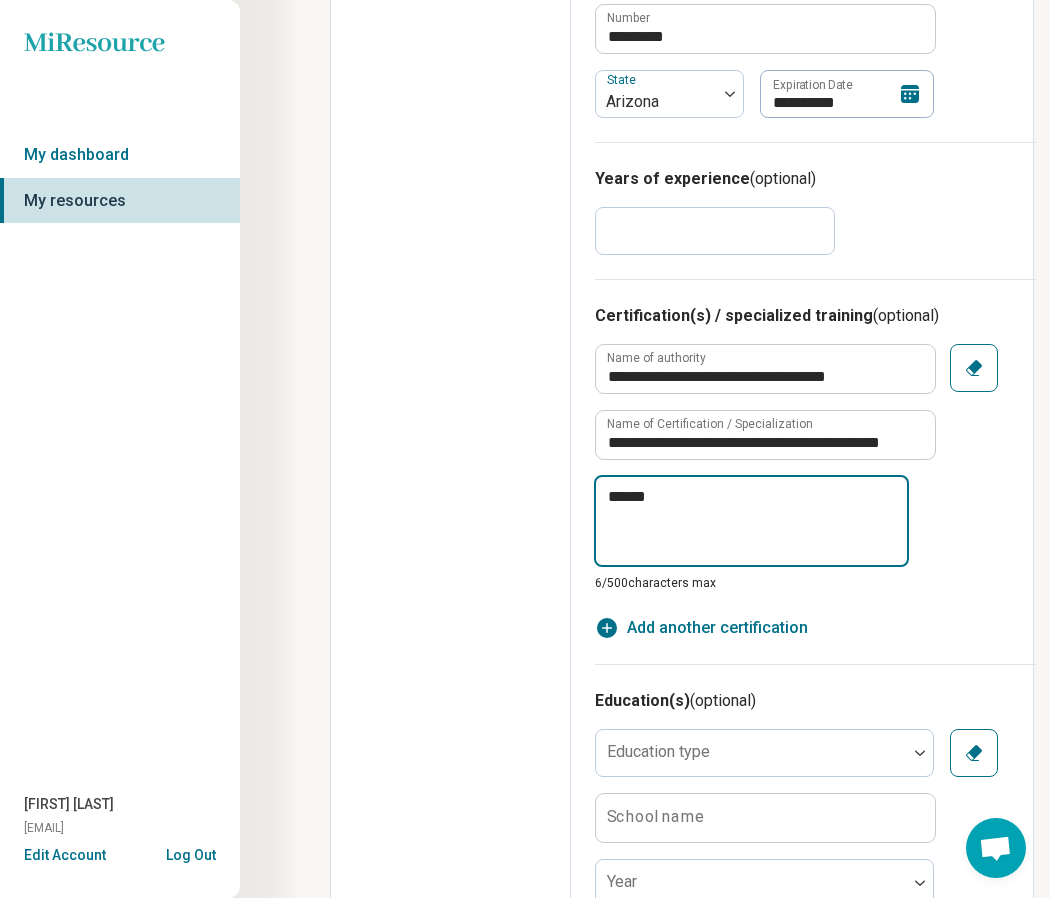 type on "*" 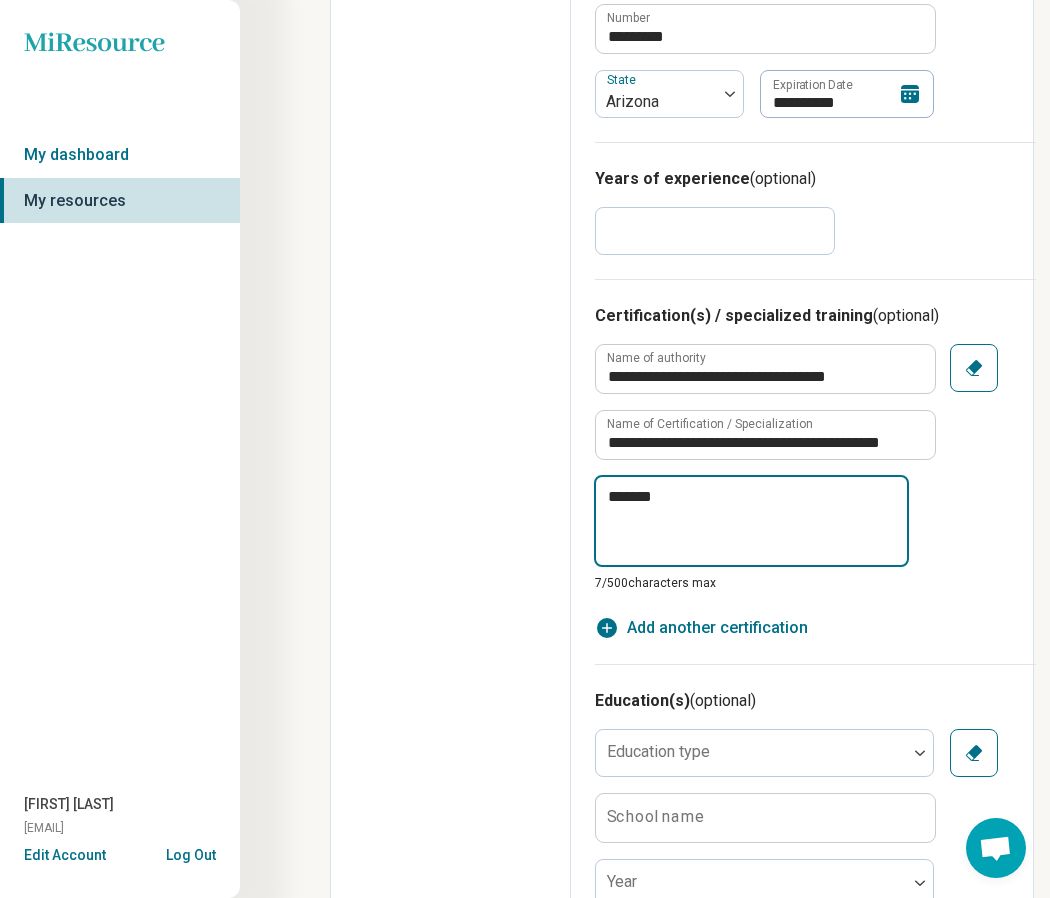 type on "*" 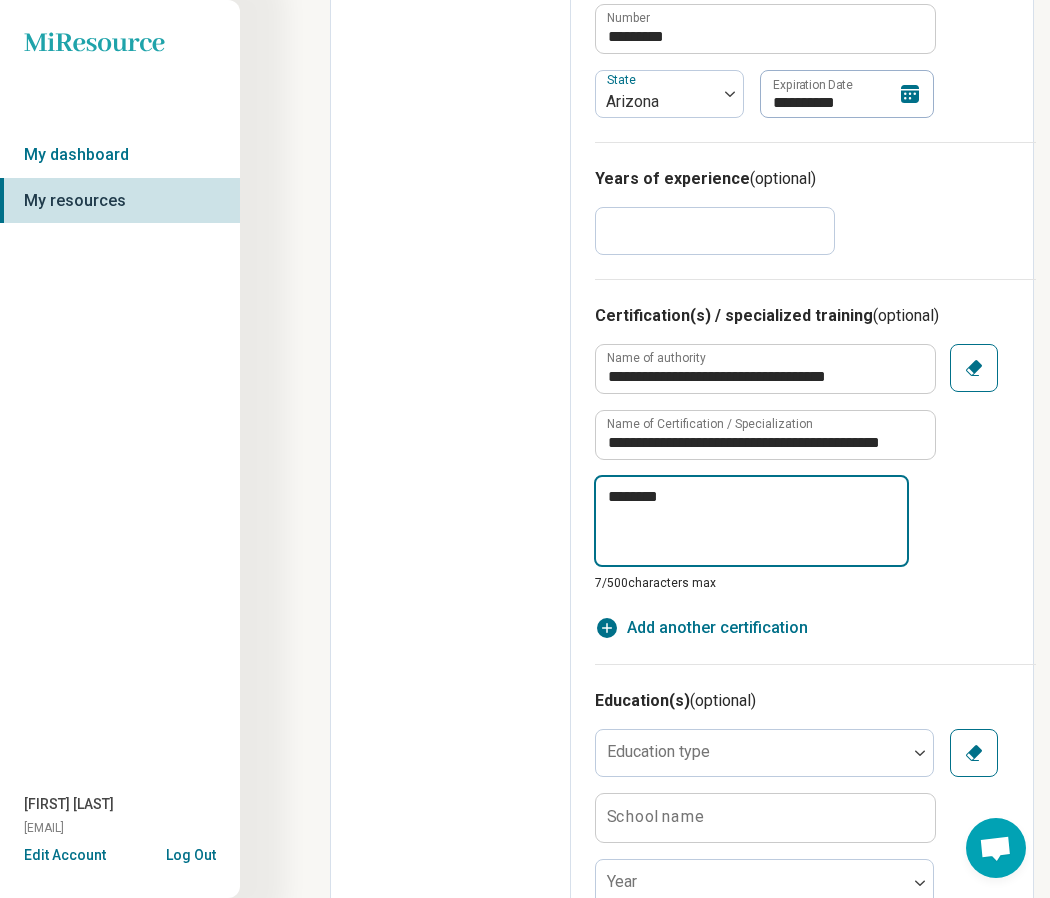type on "*" 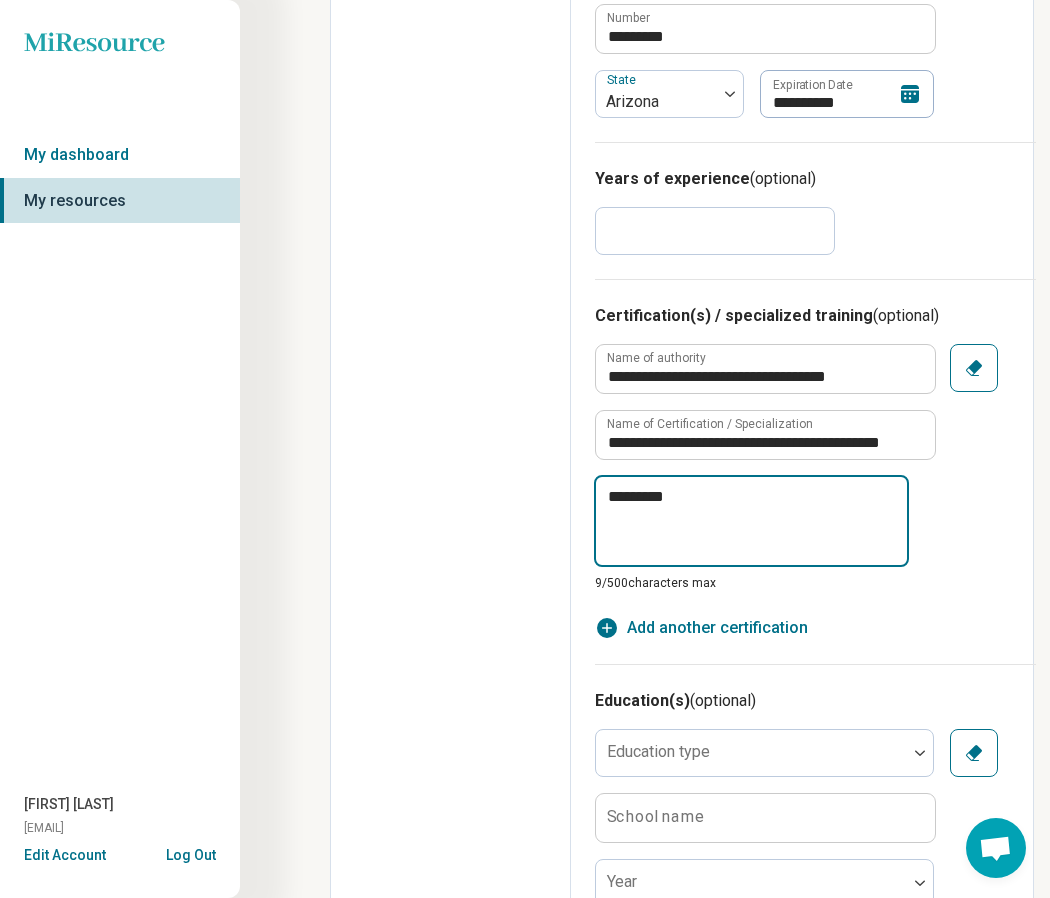type on "*" 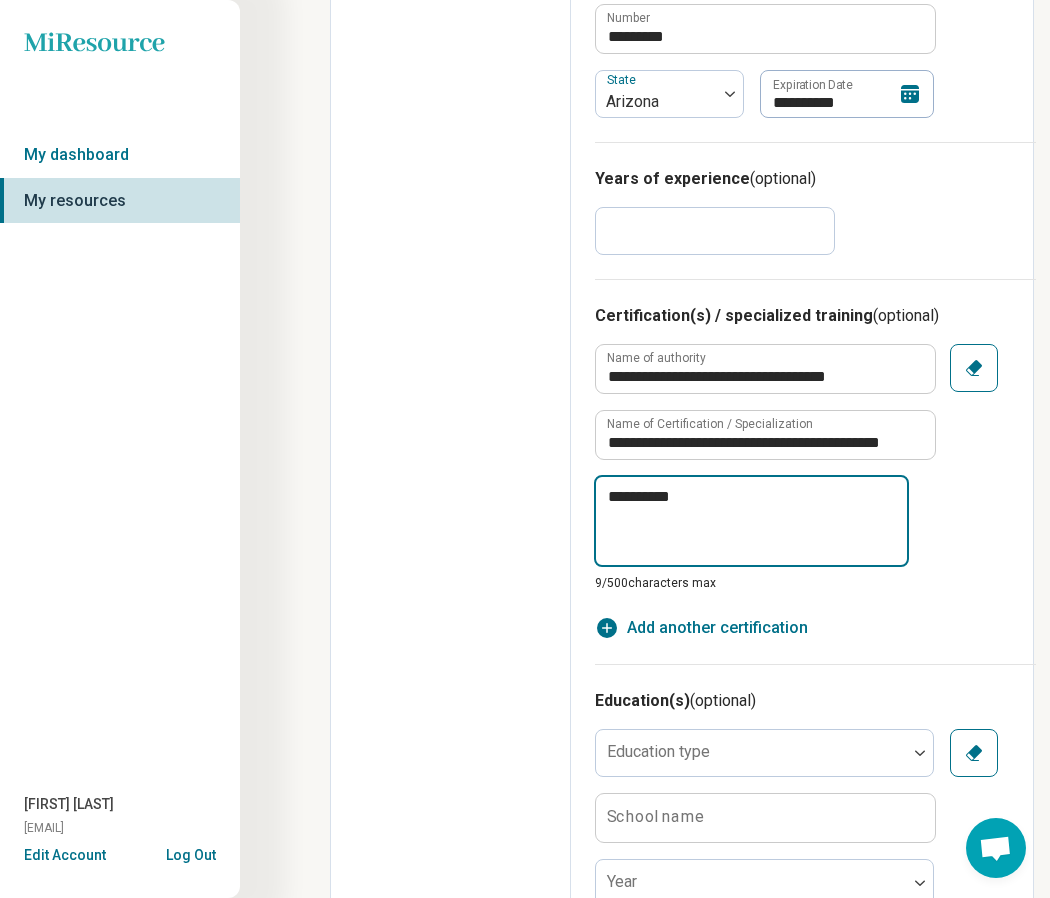 type on "*" 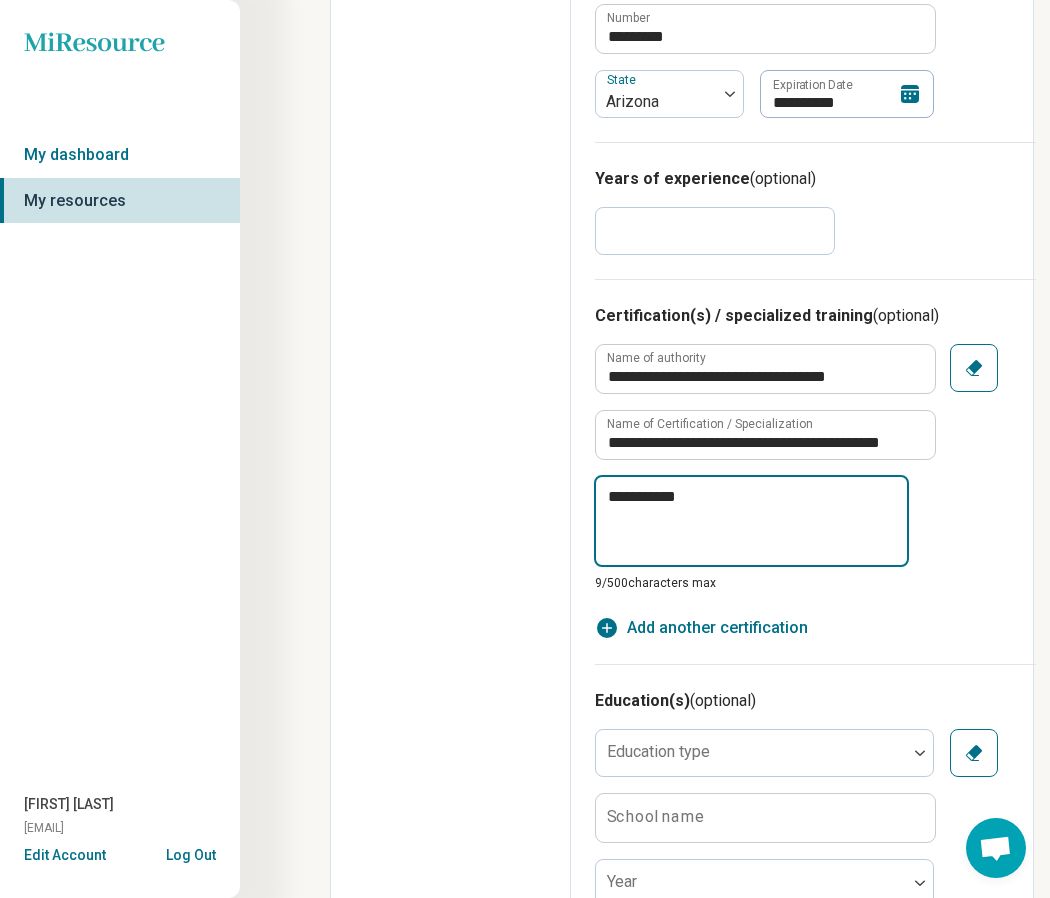 type on "*" 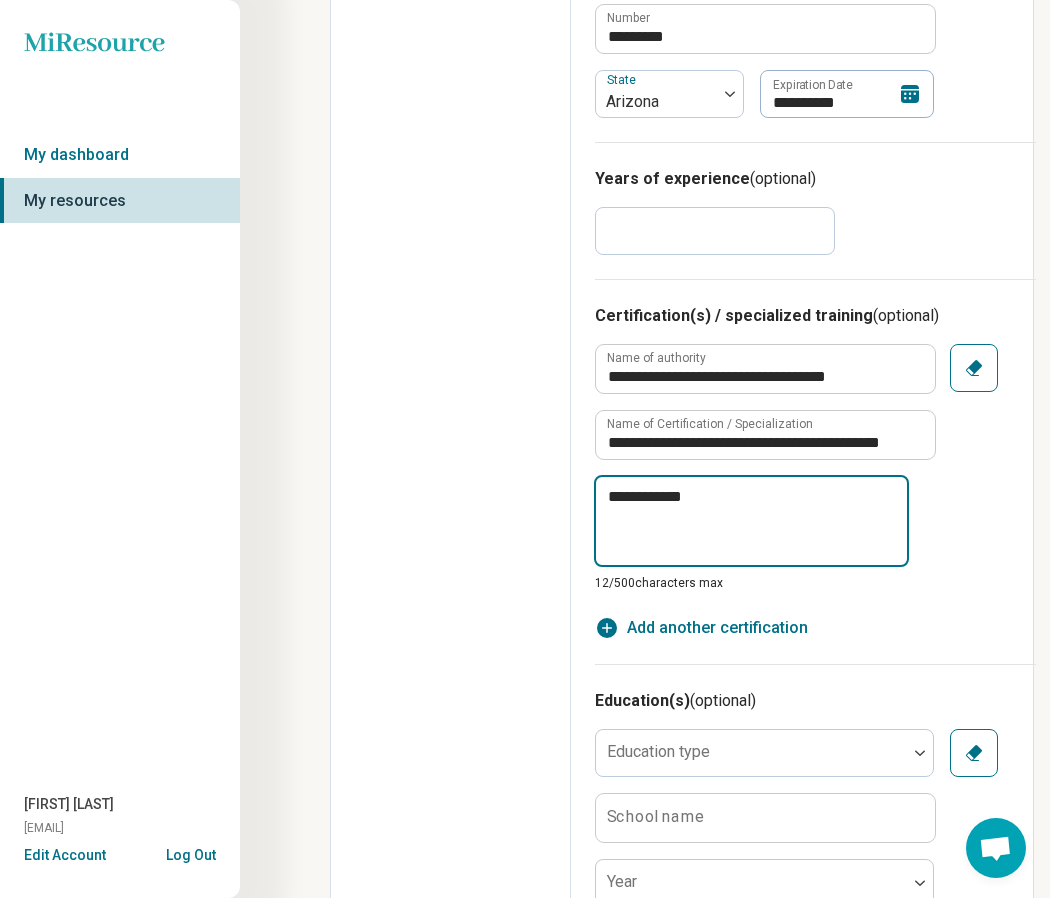 type on "*" 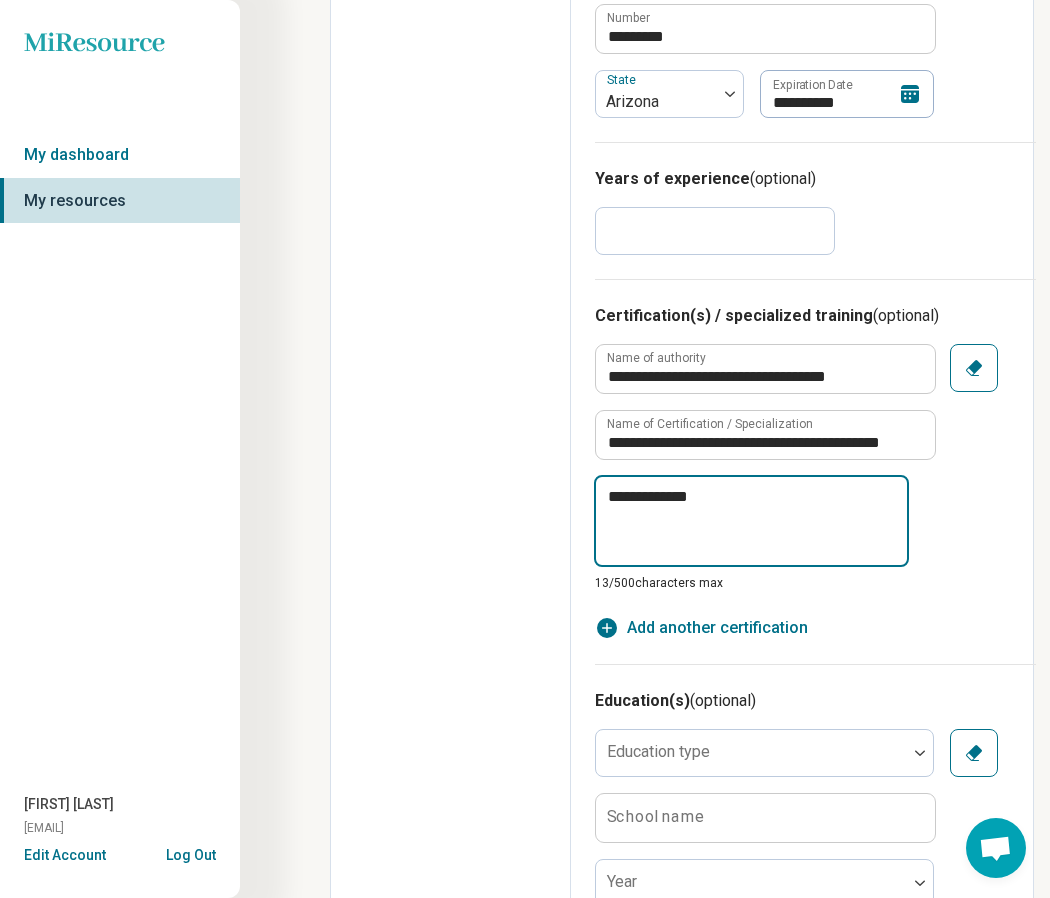 type on "*" 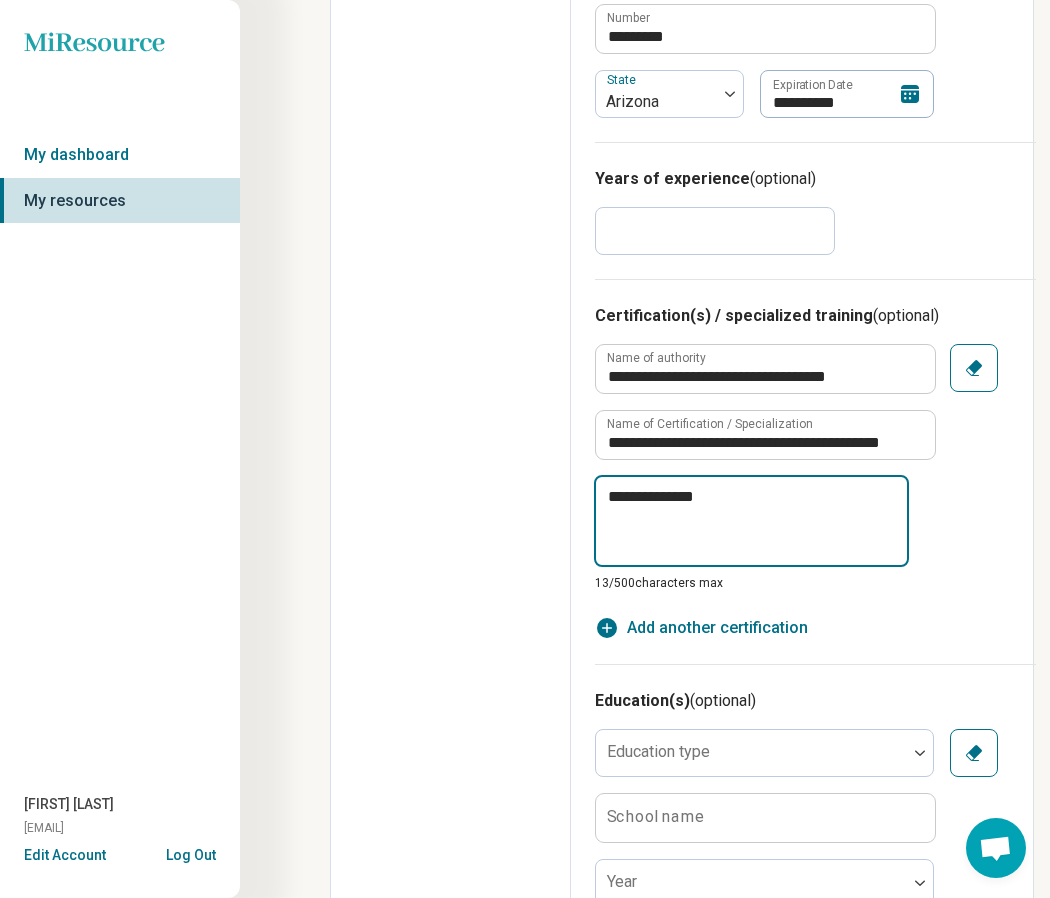 type on "*" 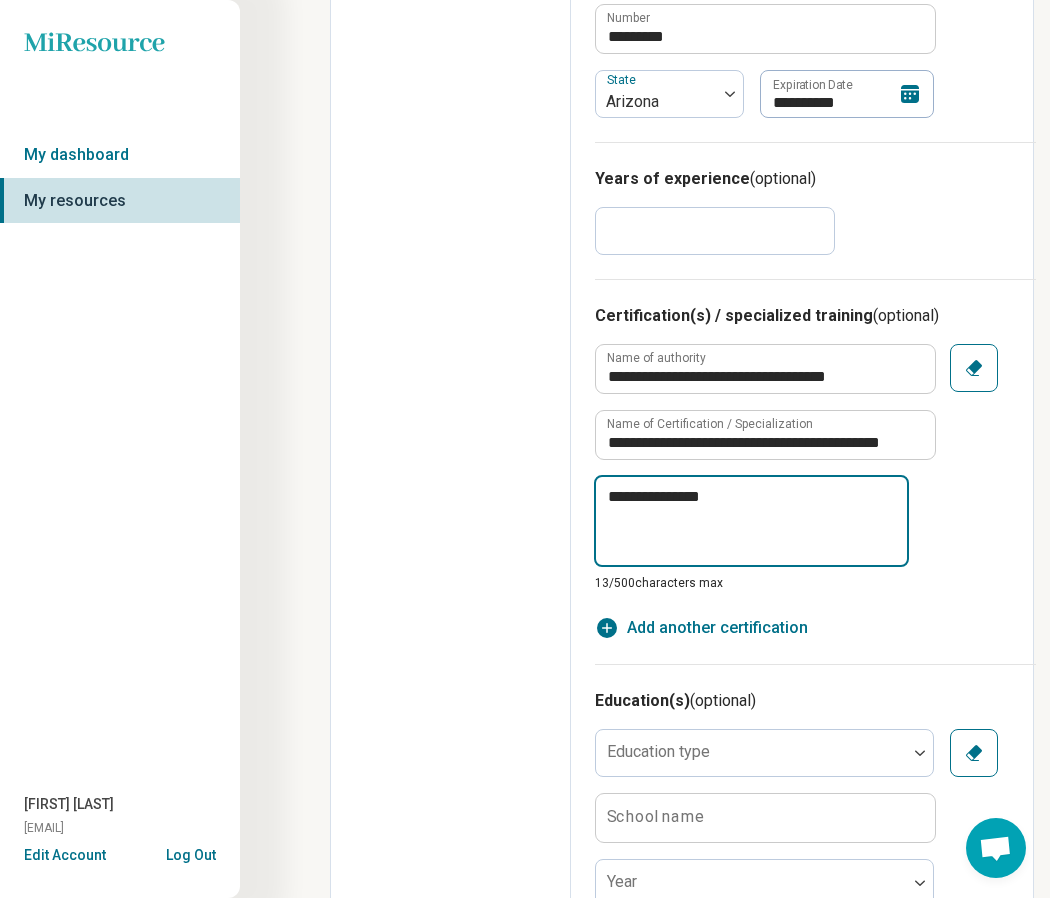 type on "*" 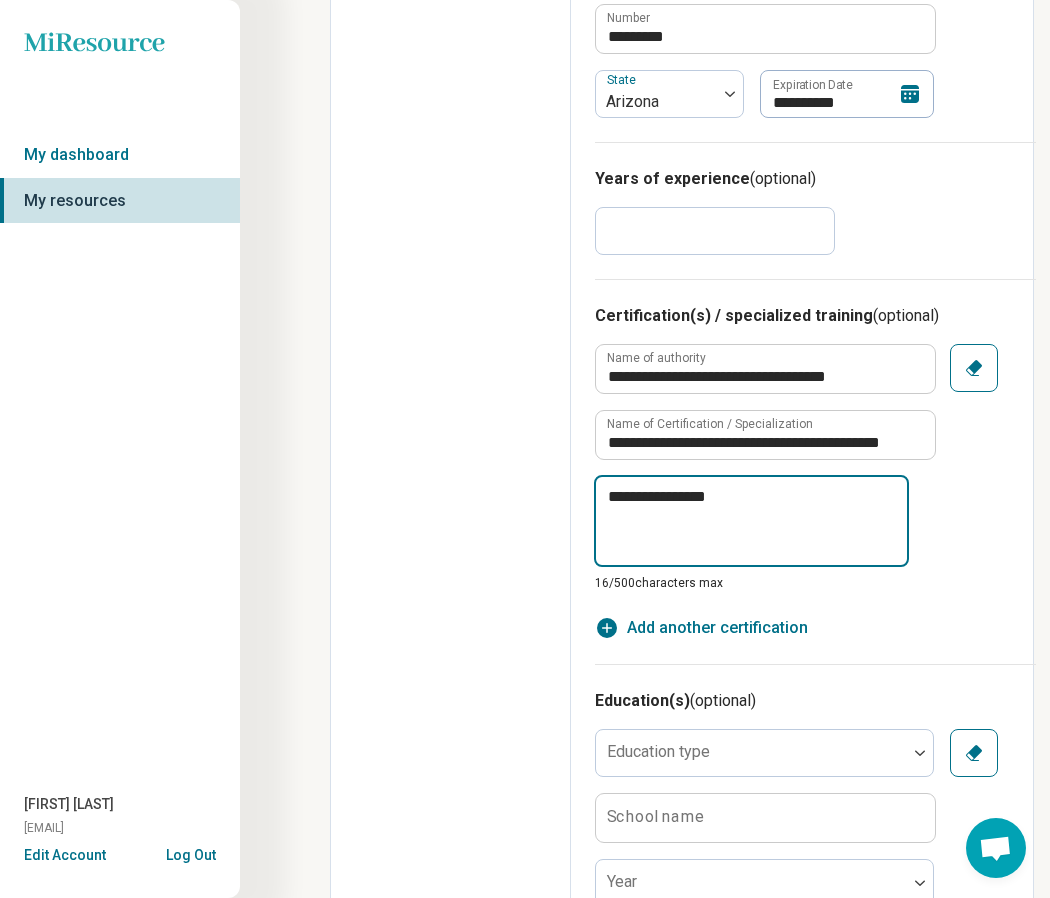 type on "*" 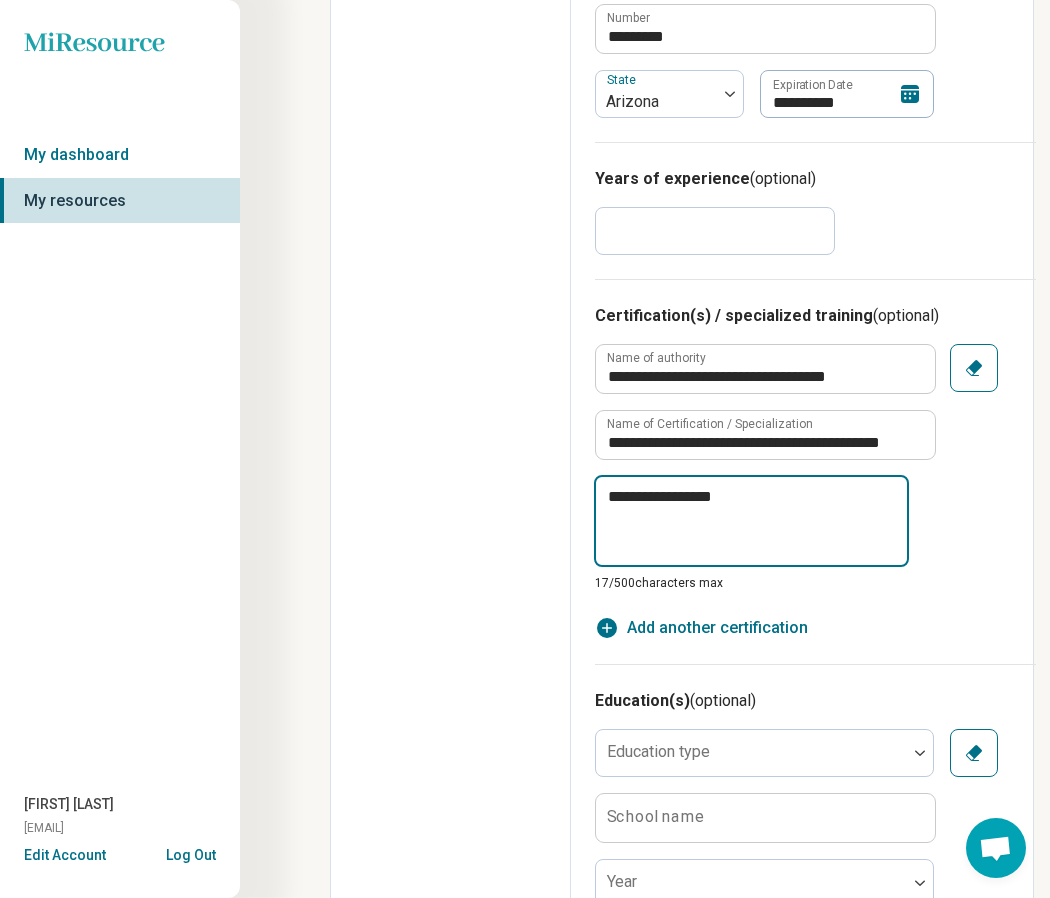 type on "*" 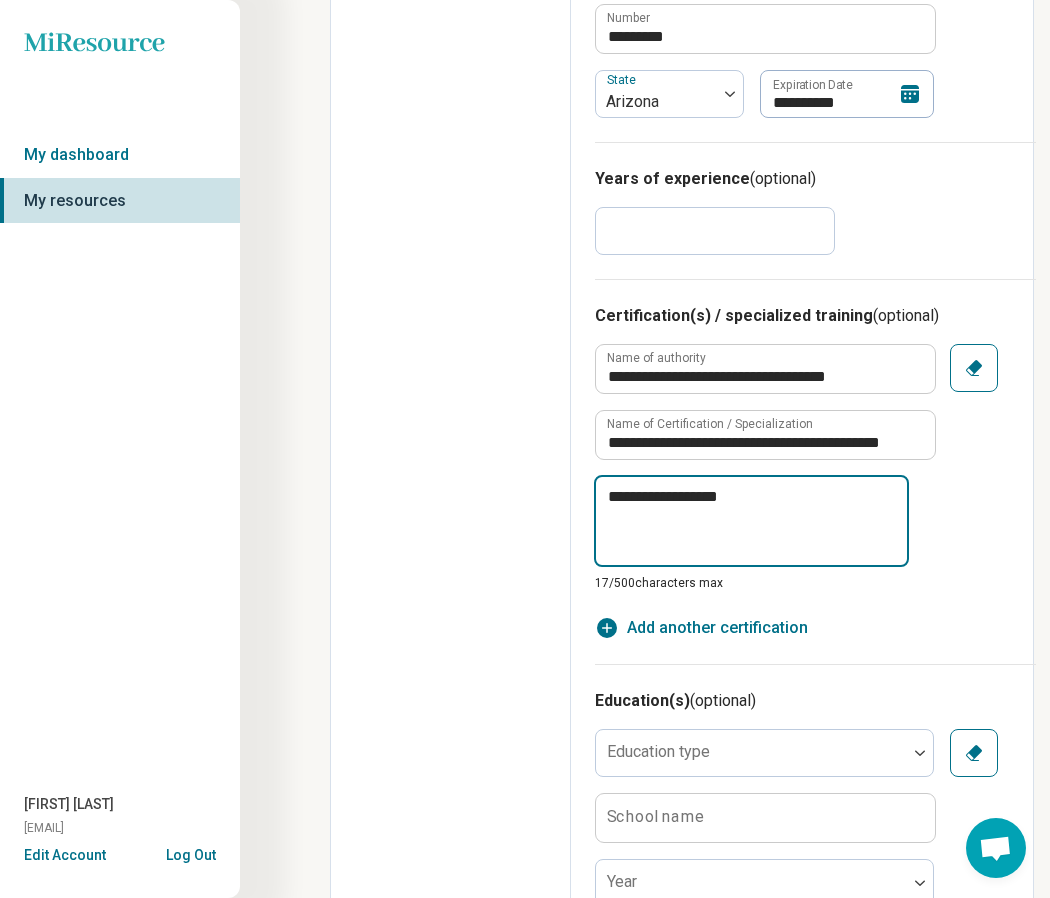 type on "*" 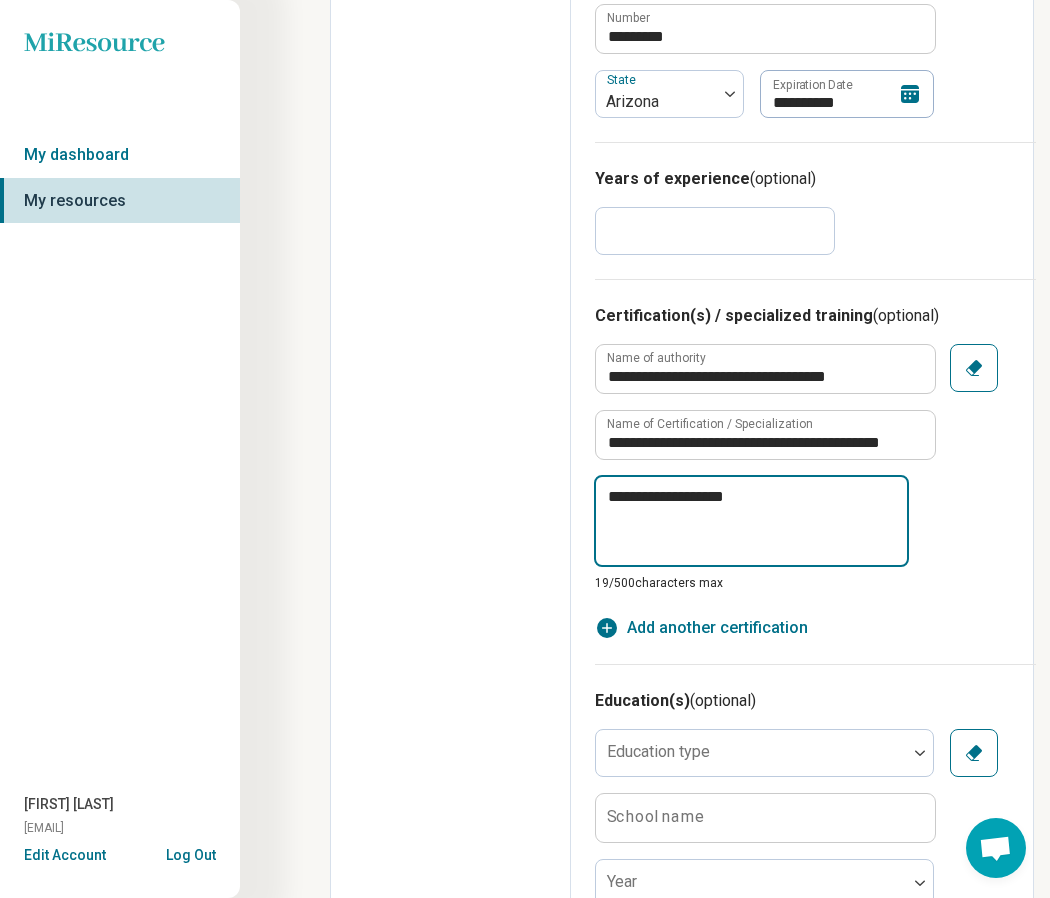 type on "*" 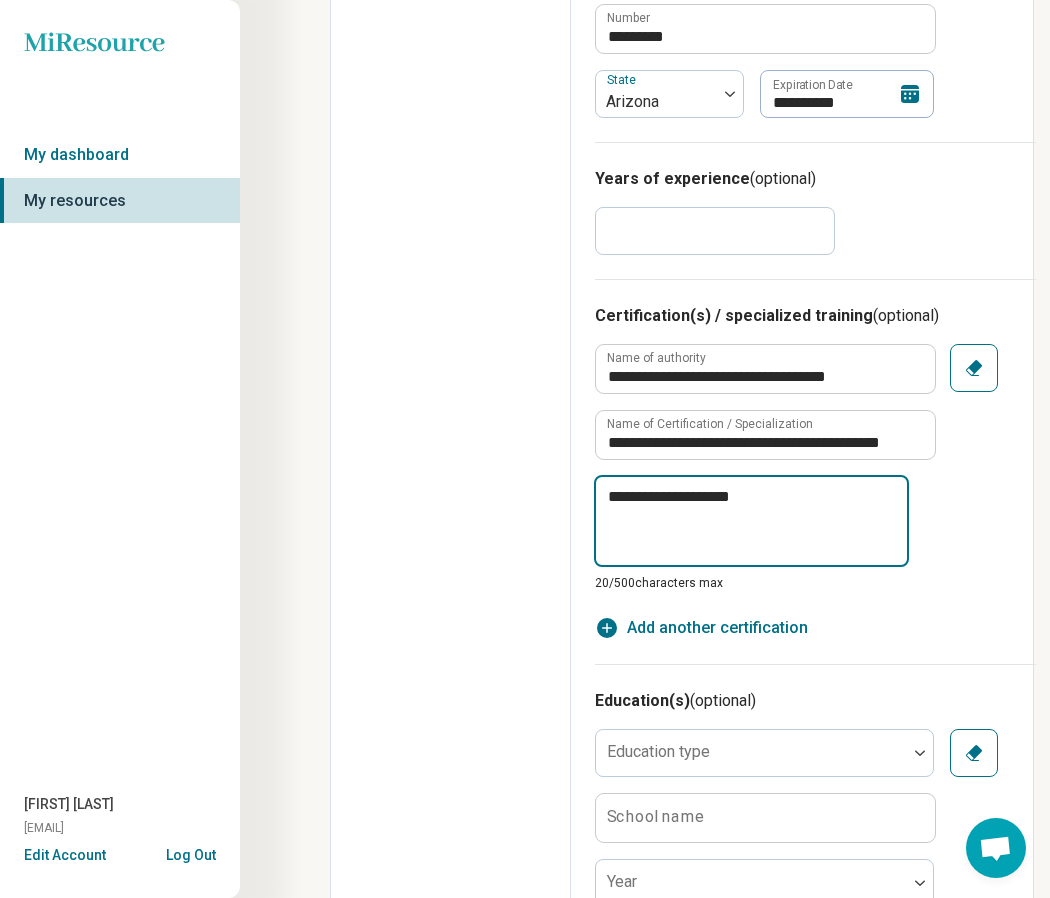 type on "*" 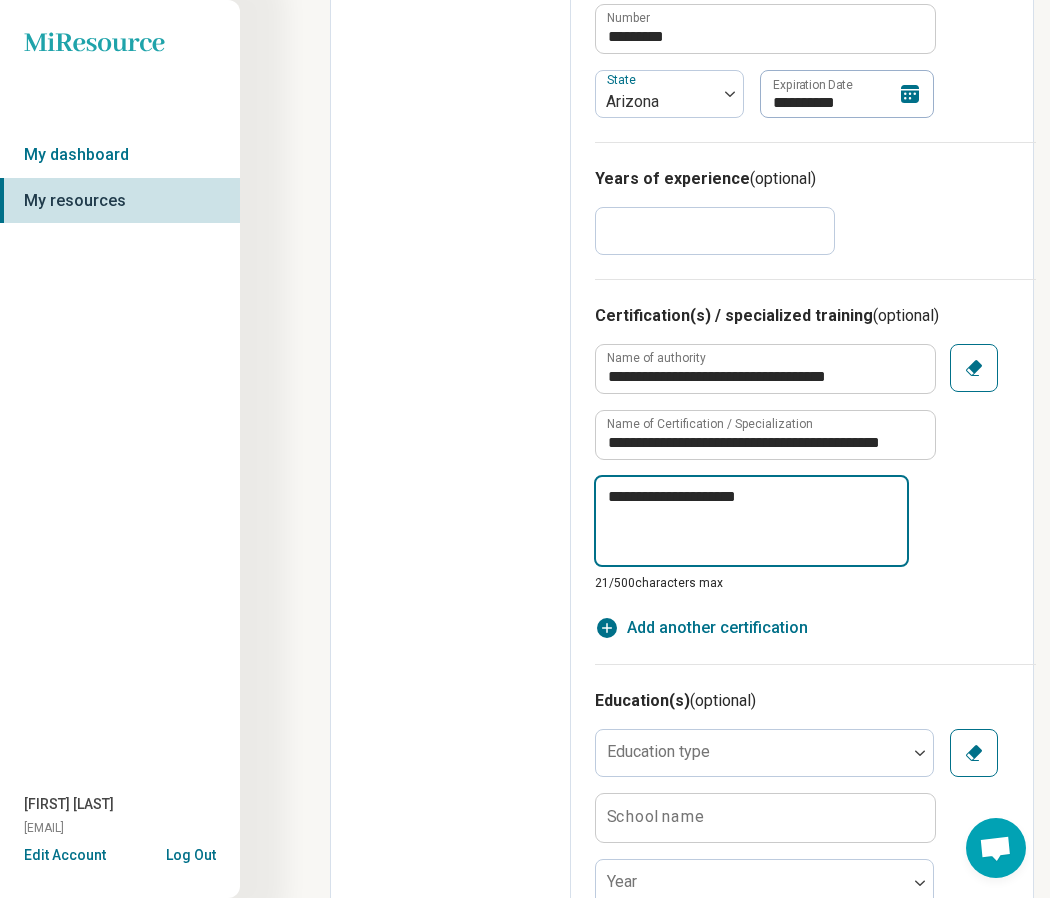 type on "*" 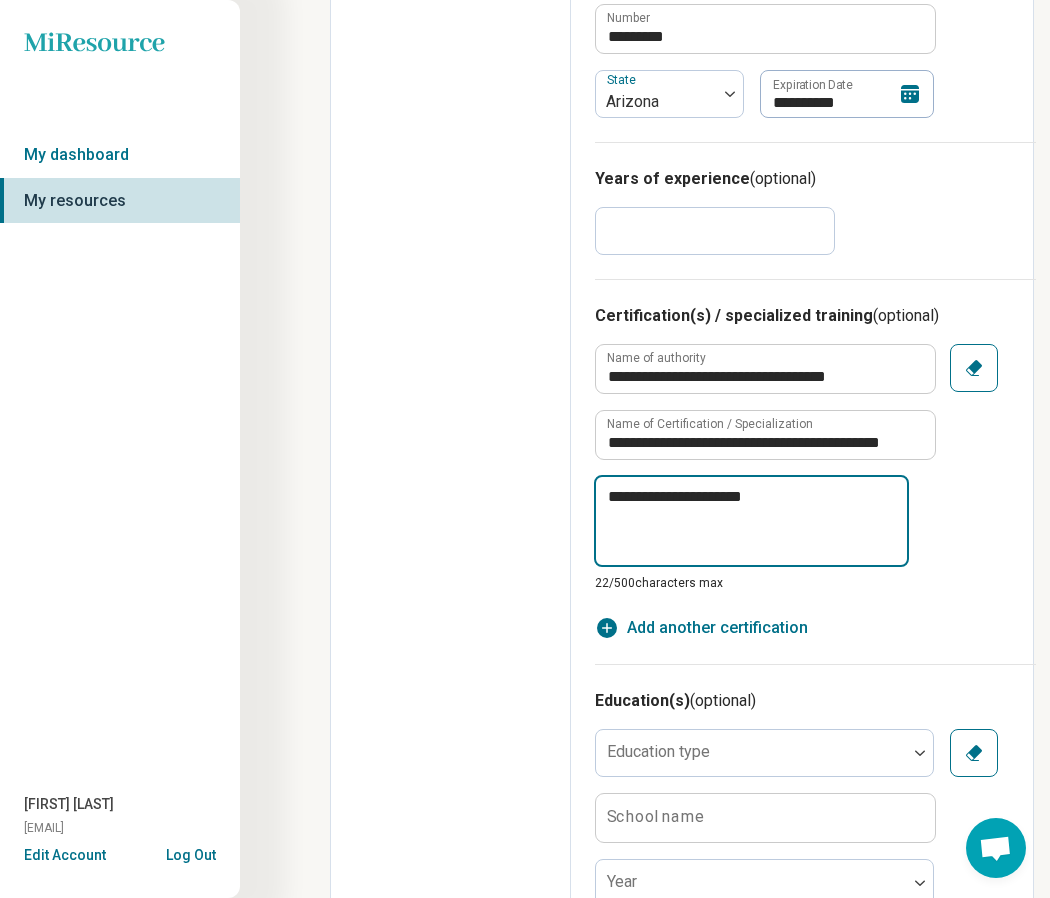 type on "*" 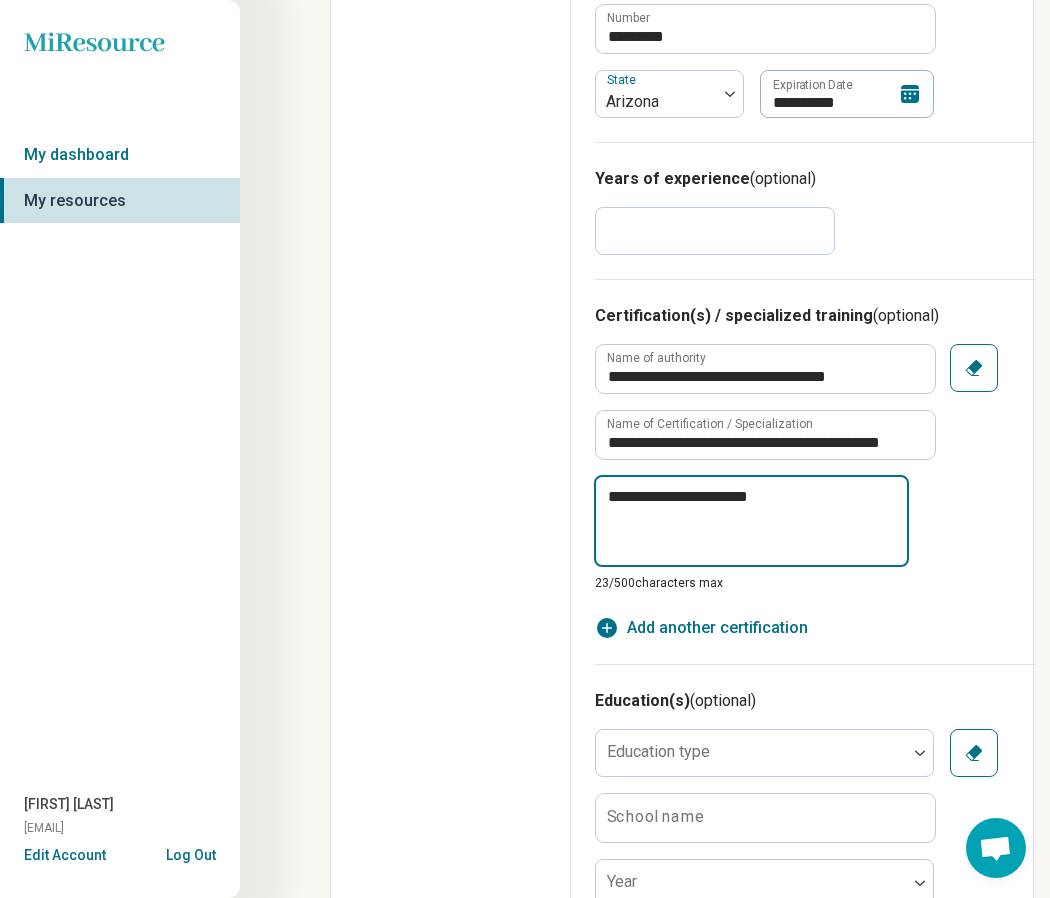 type on "*" 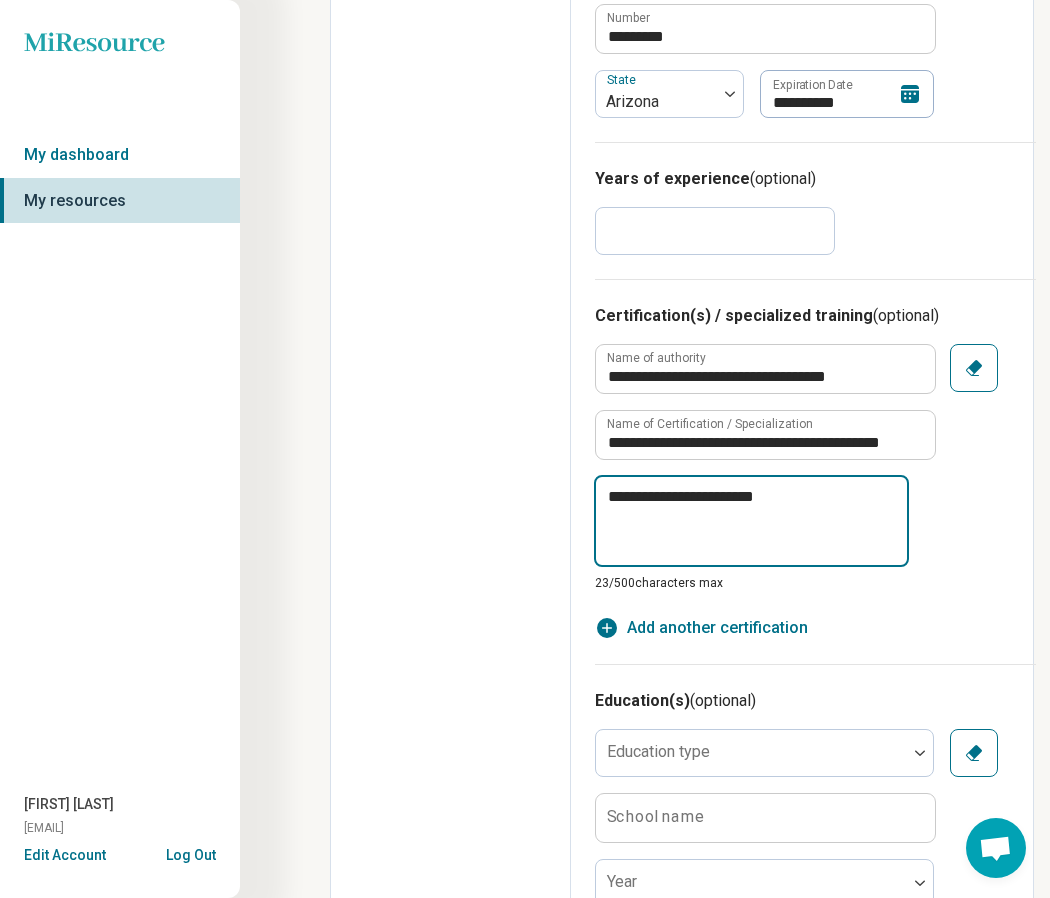 type on "*" 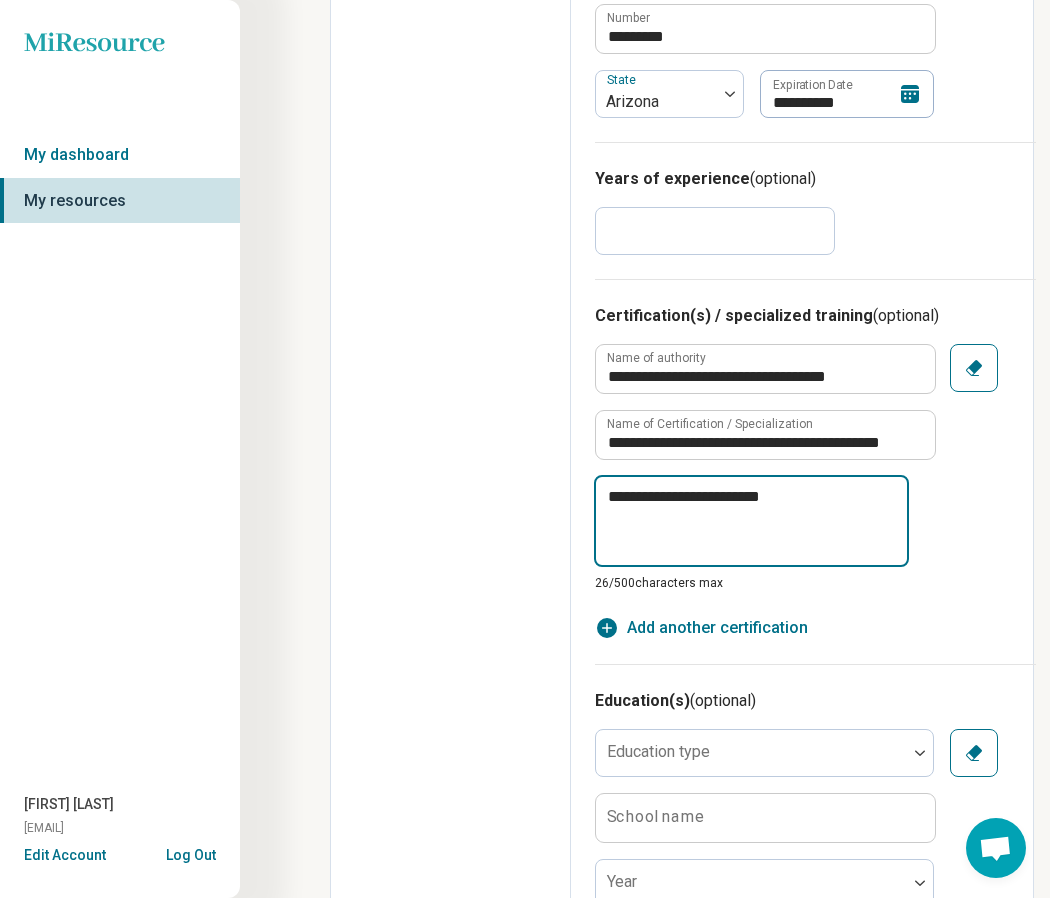 type on "*" 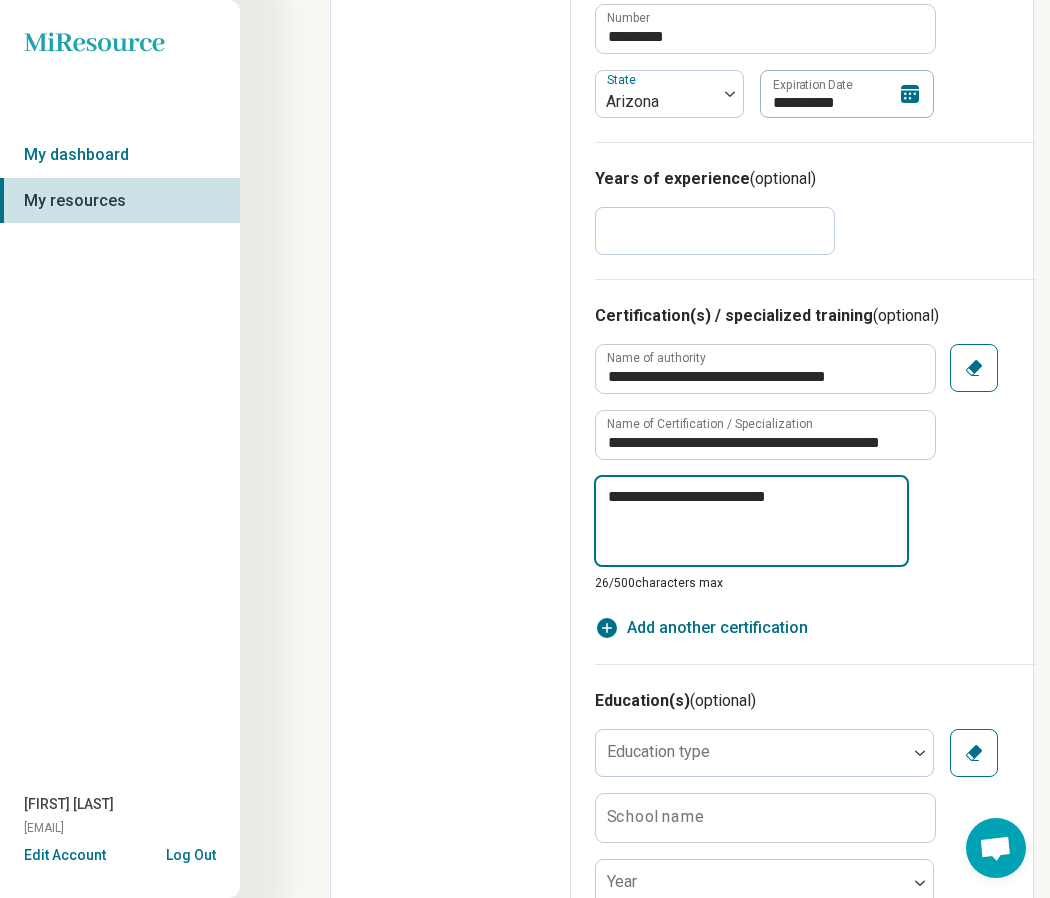 type on "*" 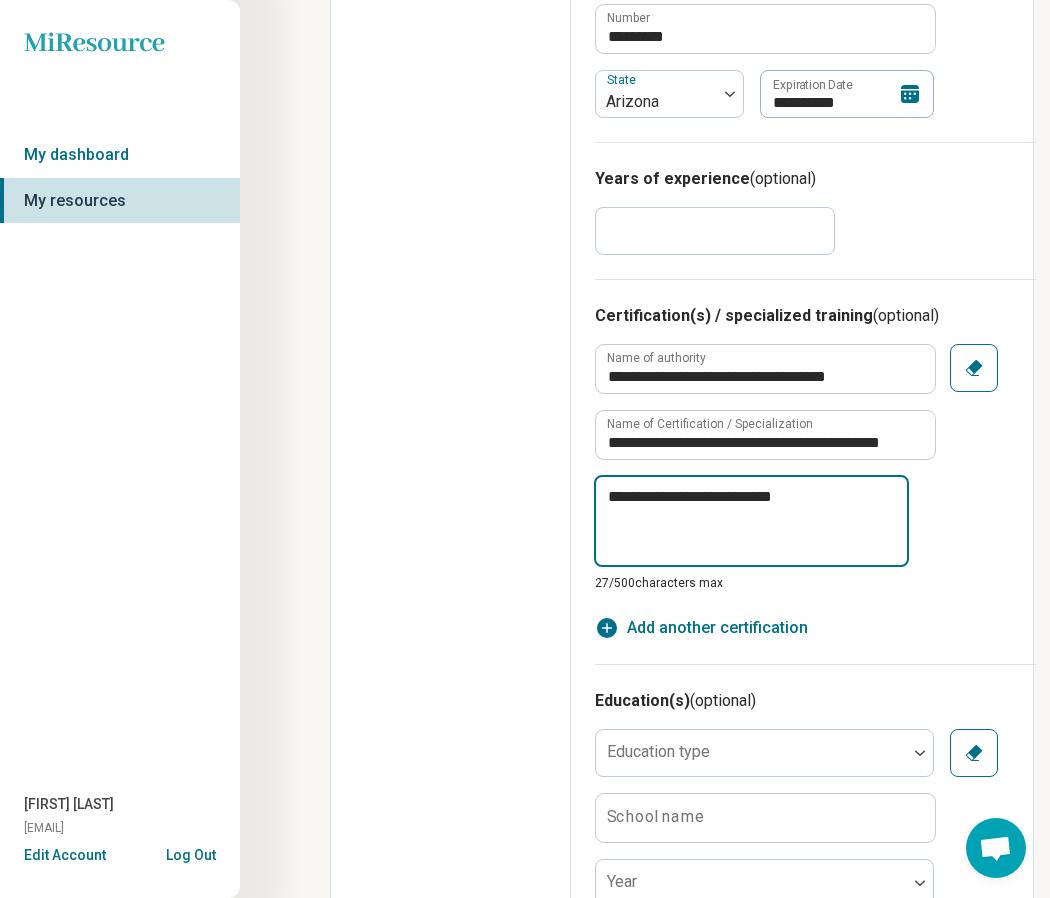 type on "*" 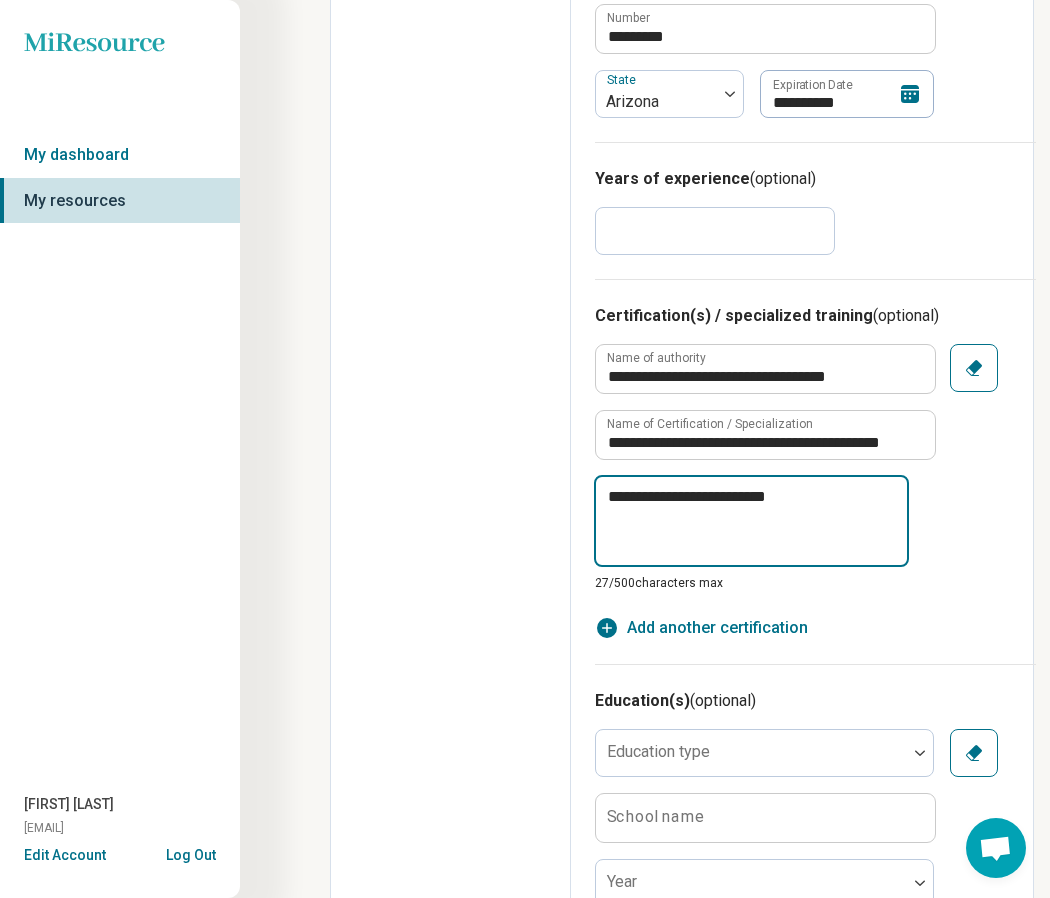 type on "*" 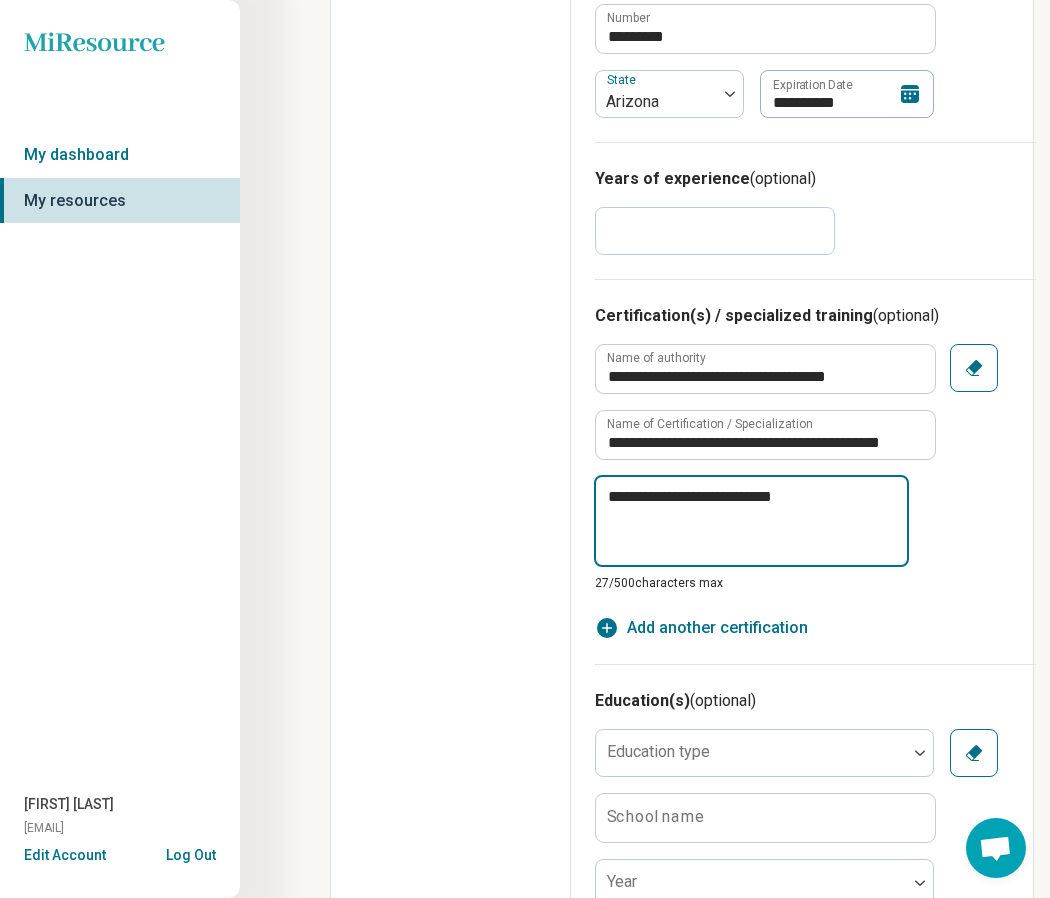 type on "*" 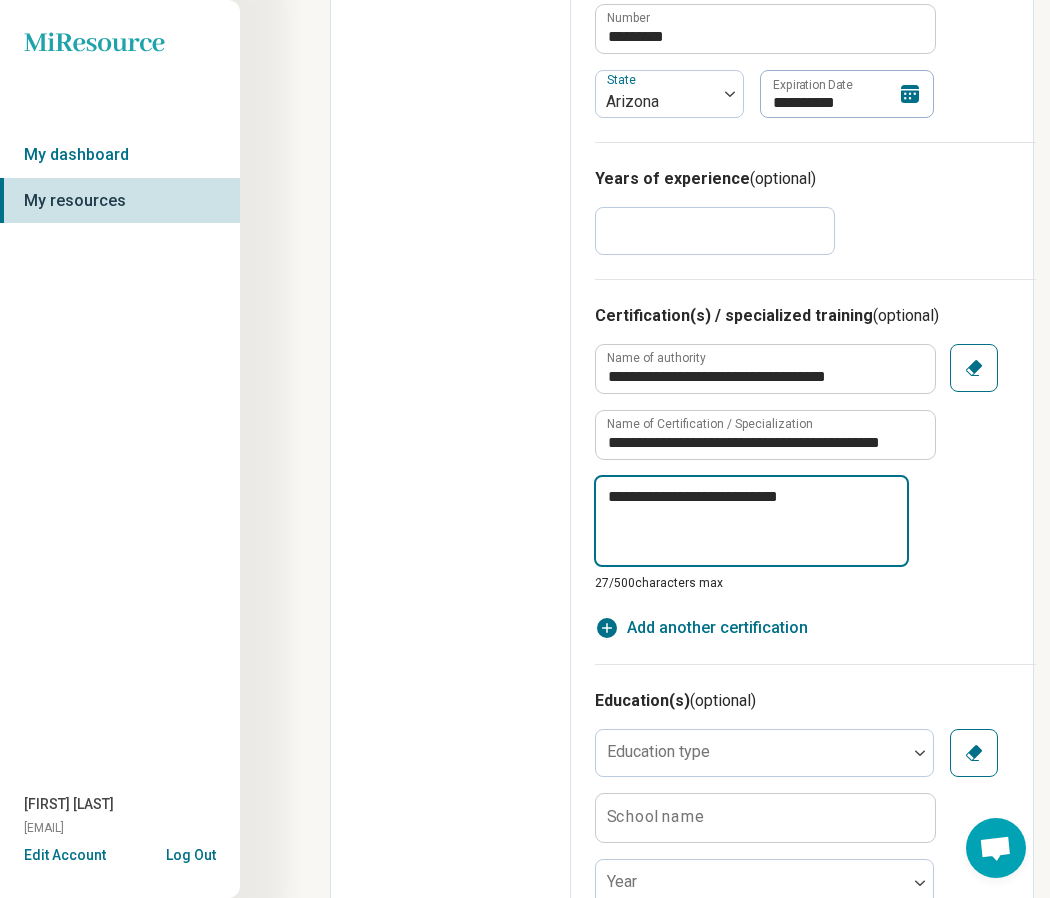 type on "*" 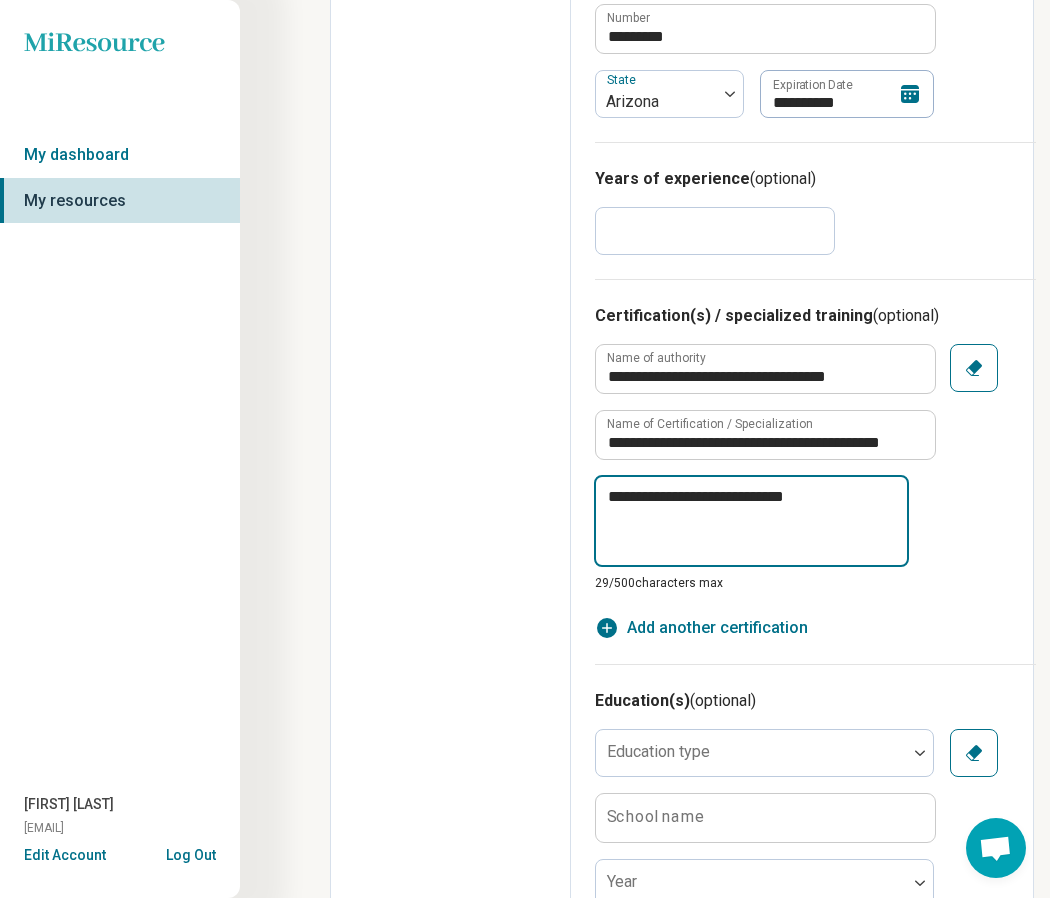 type on "**********" 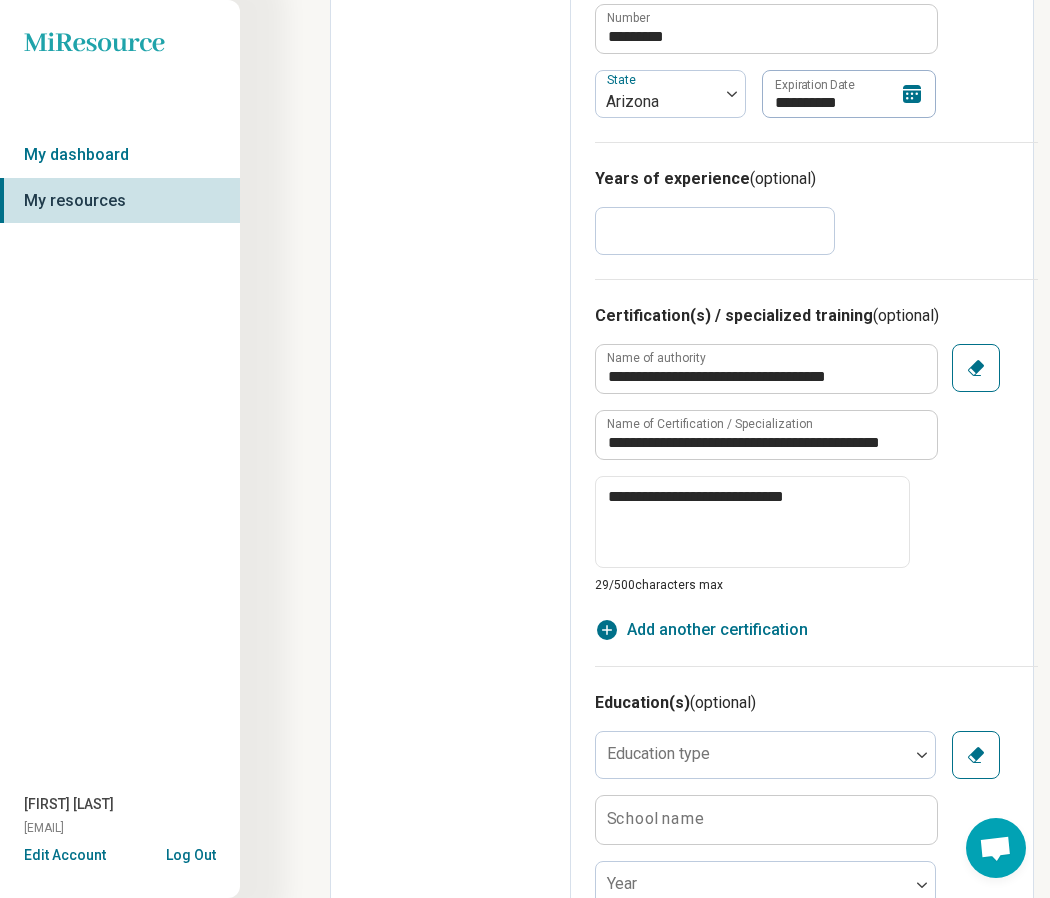 click on "**********" at bounding box center (816, 493) 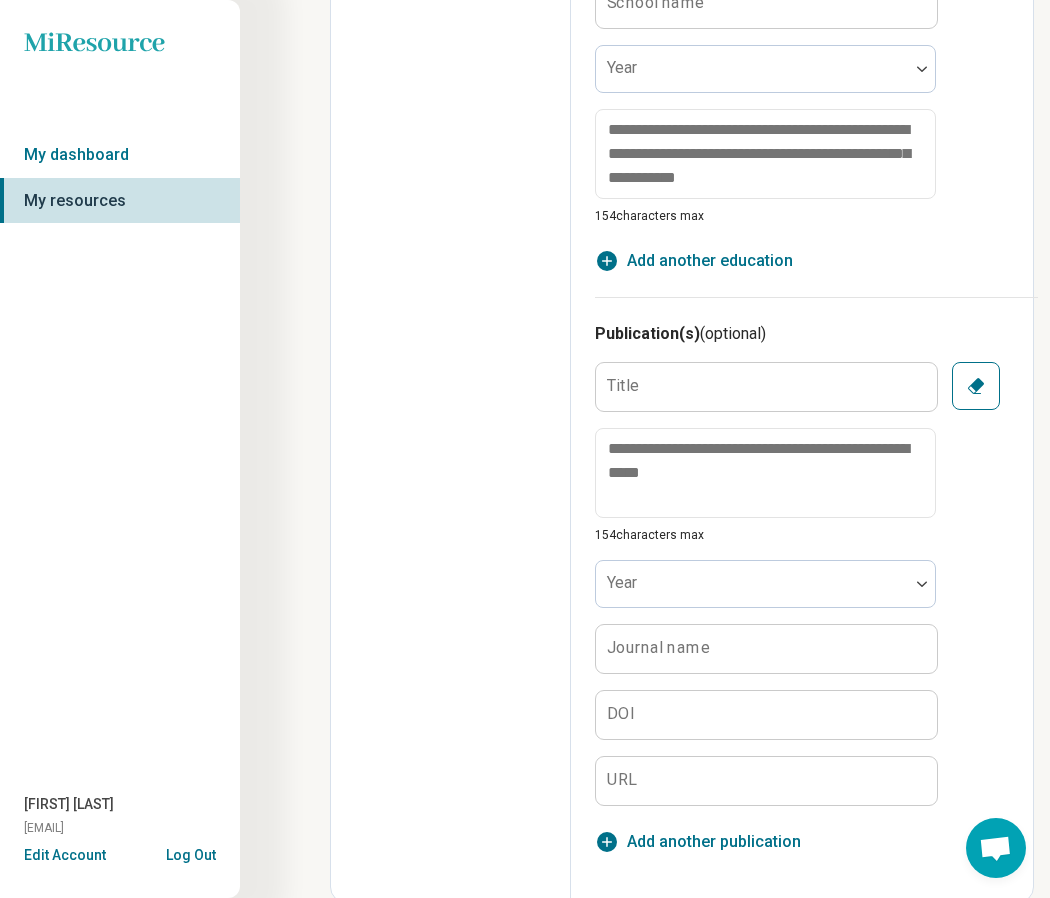 scroll, scrollTop: 1778, scrollLeft: 0, axis: vertical 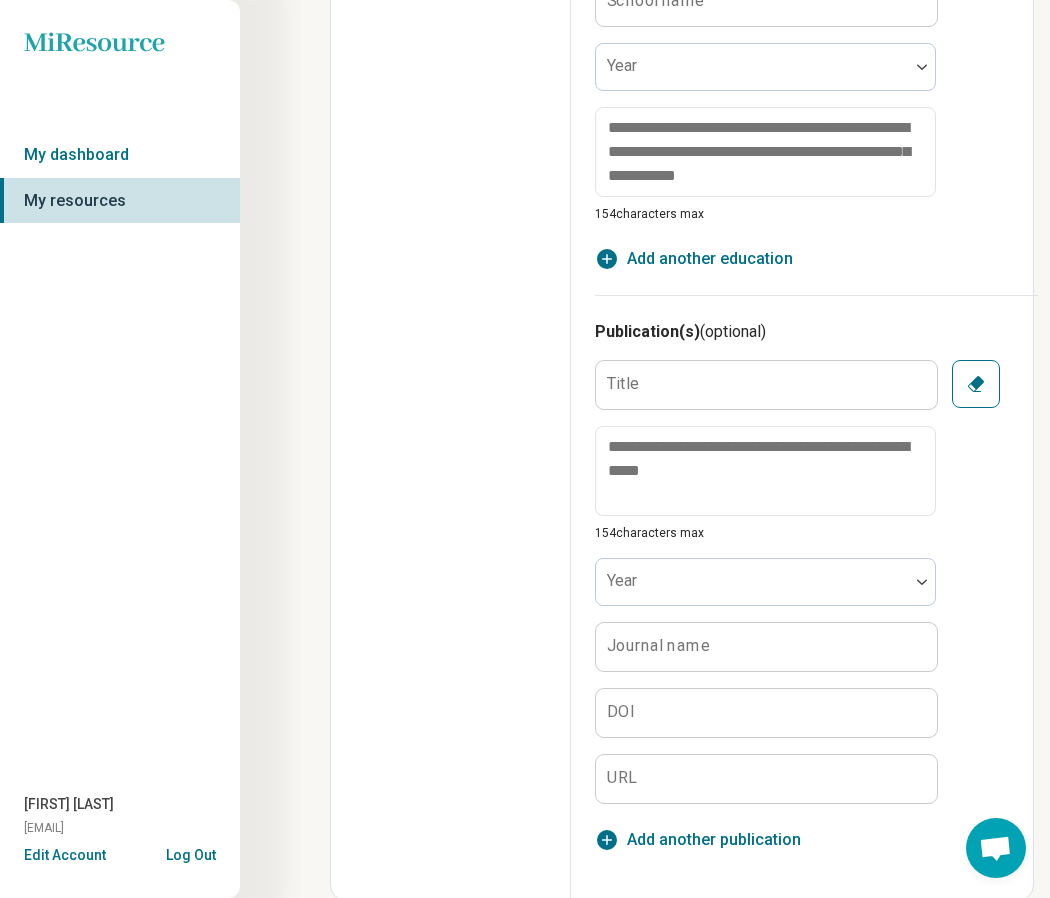 click on "Title 154  characters max Year Journal name DOI URL Clear" at bounding box center (816, 582) 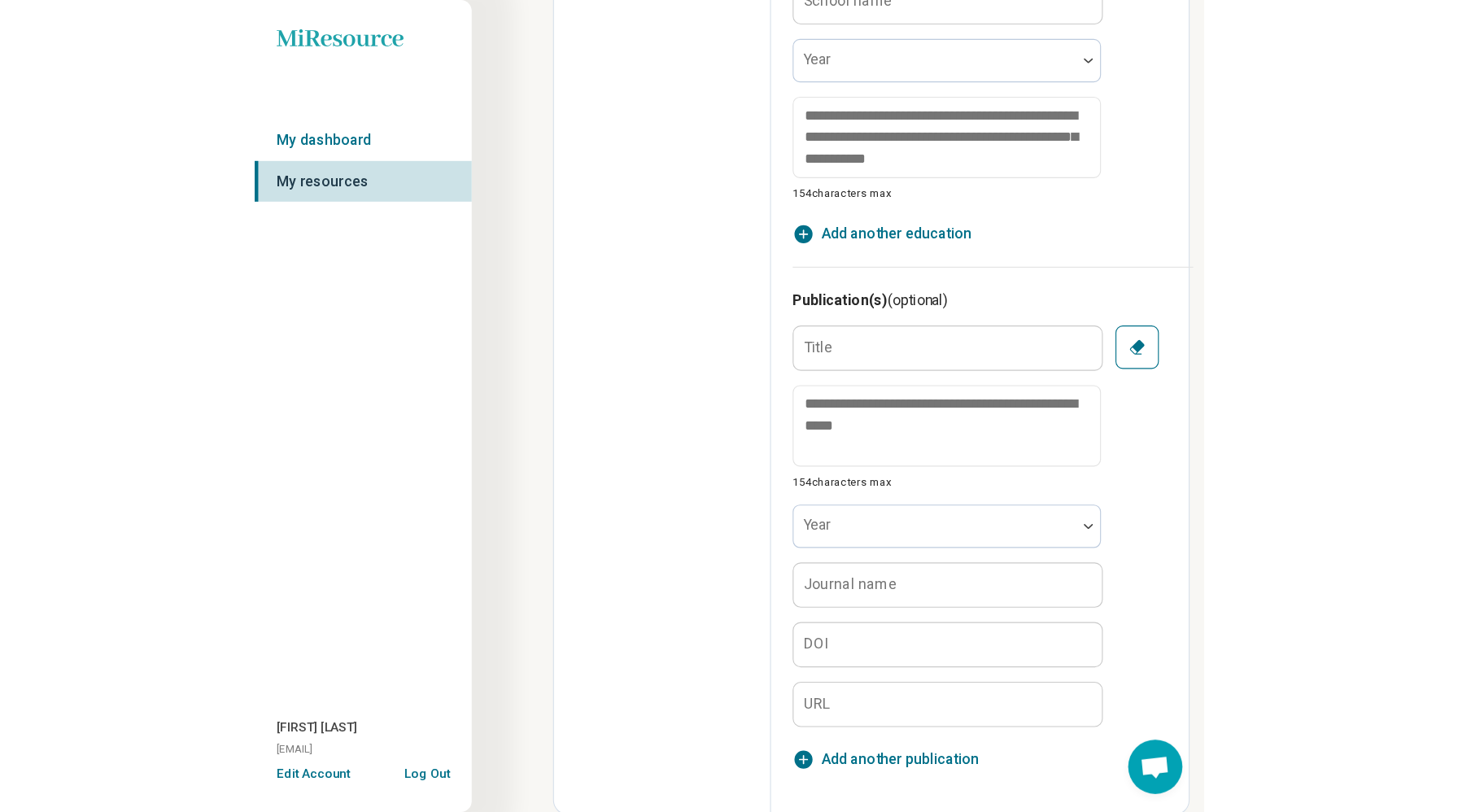scroll, scrollTop: 1251, scrollLeft: 0, axis: vertical 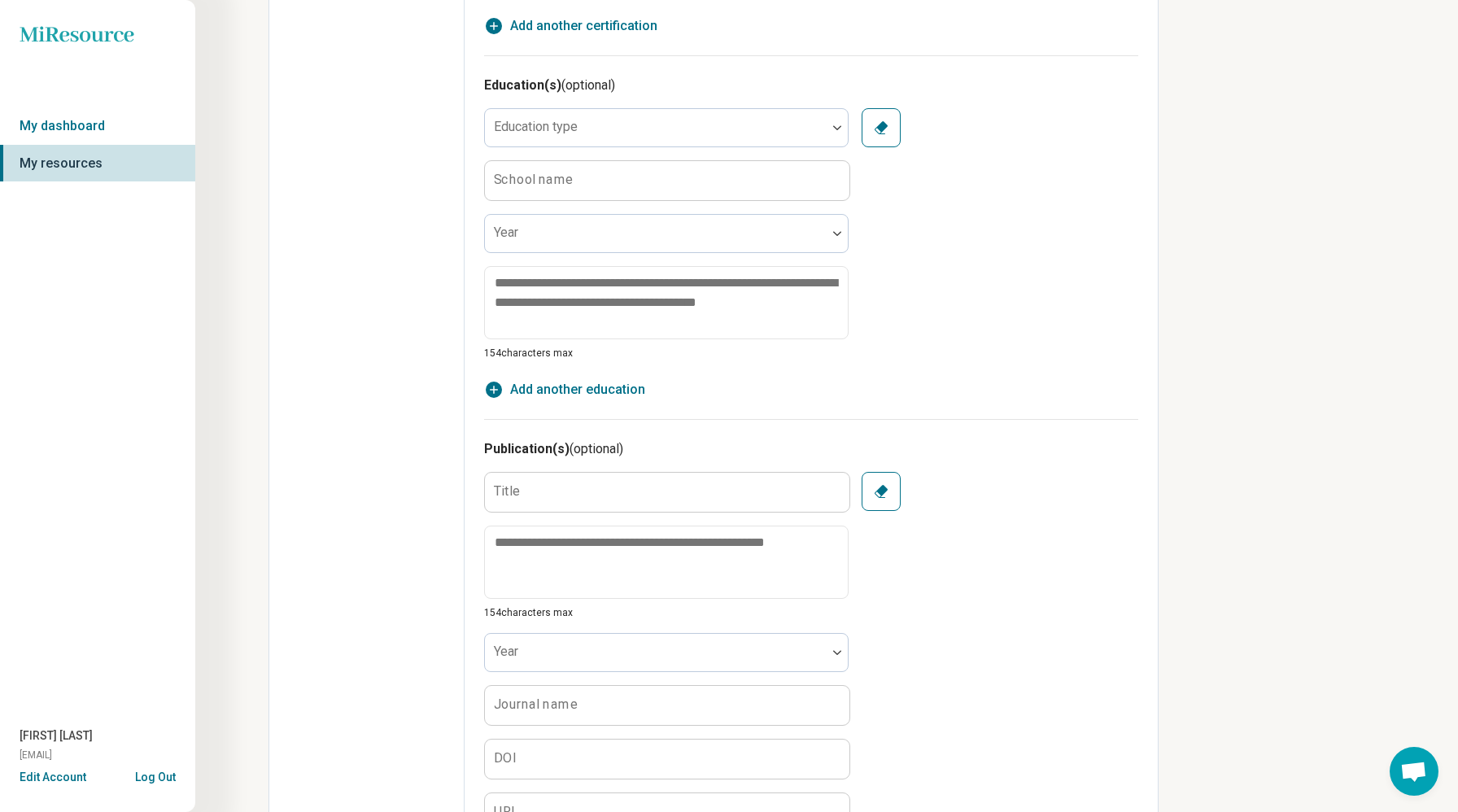 click on "Title 154  characters max Year Journal name DOI URL Clear" at bounding box center [811, 653] 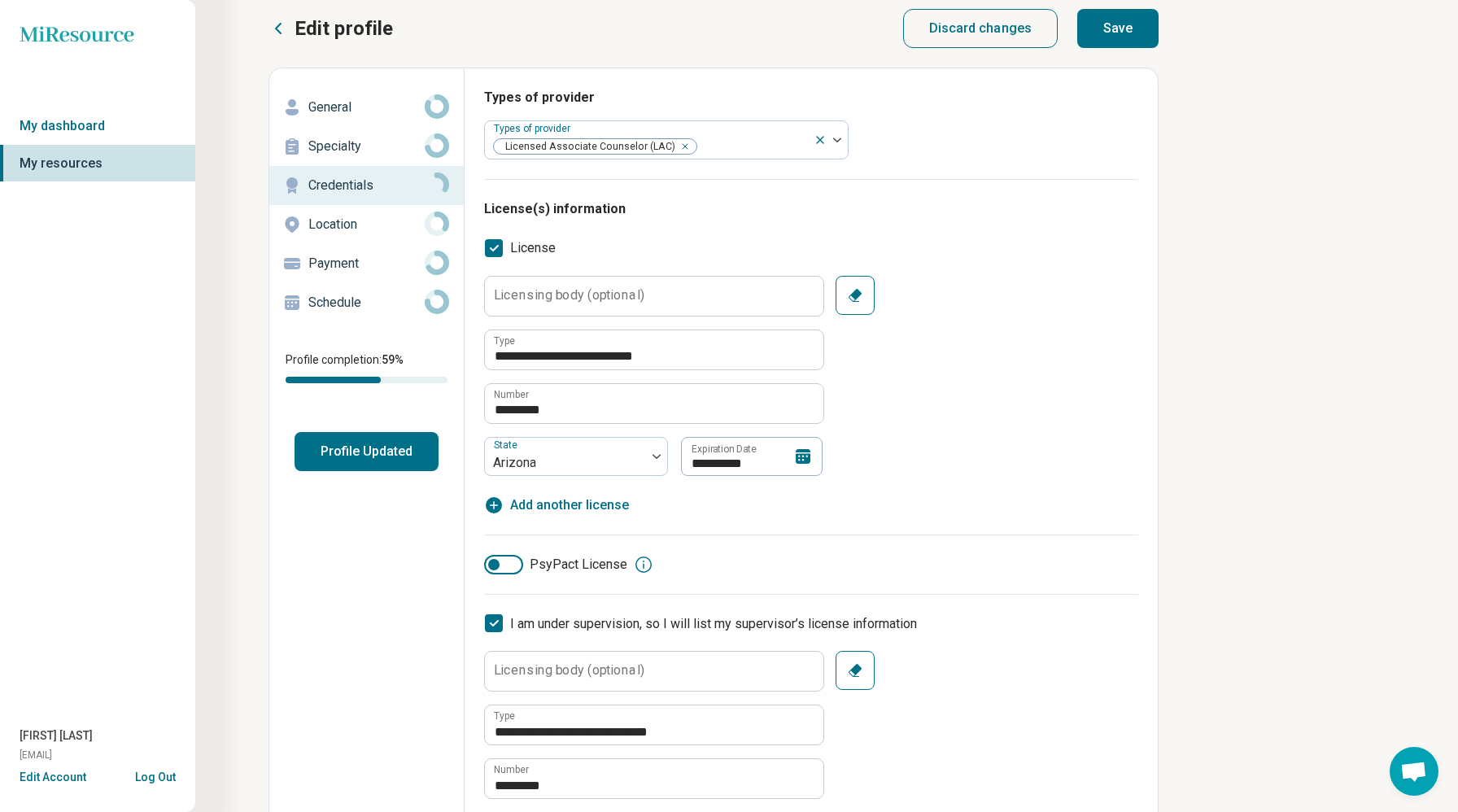 scroll, scrollTop: 0, scrollLeft: 0, axis: both 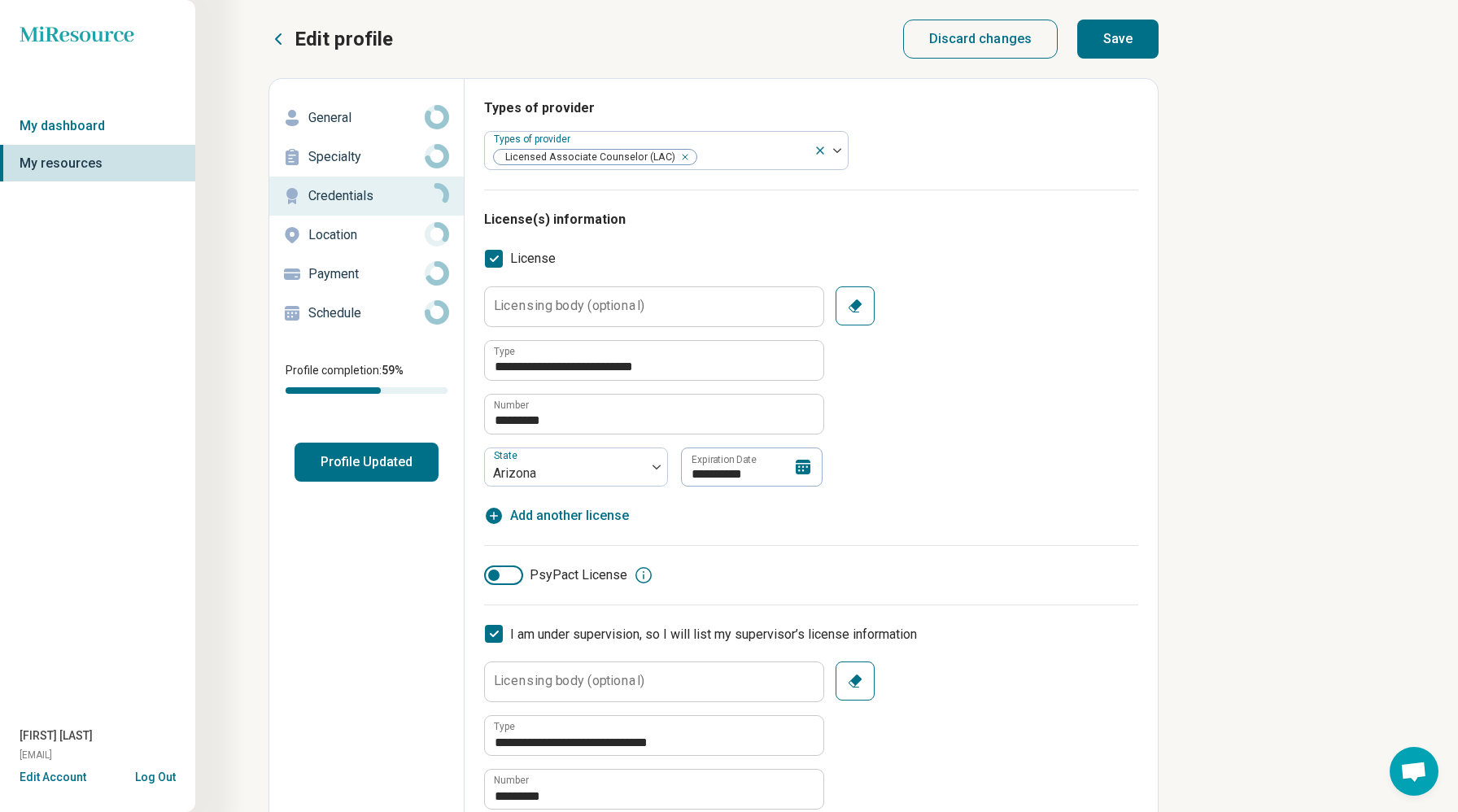 click on "Save" at bounding box center (1118, 39) 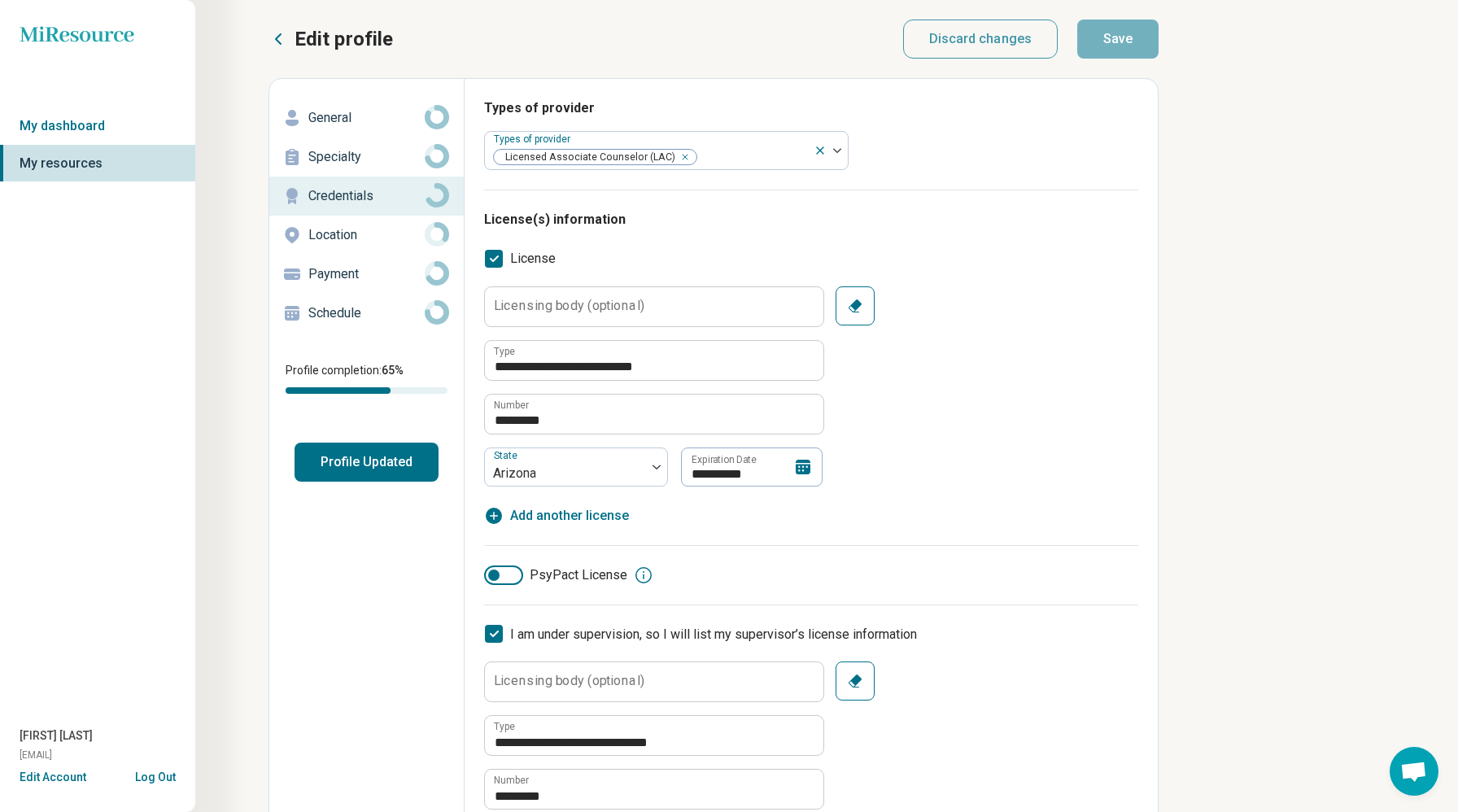 click 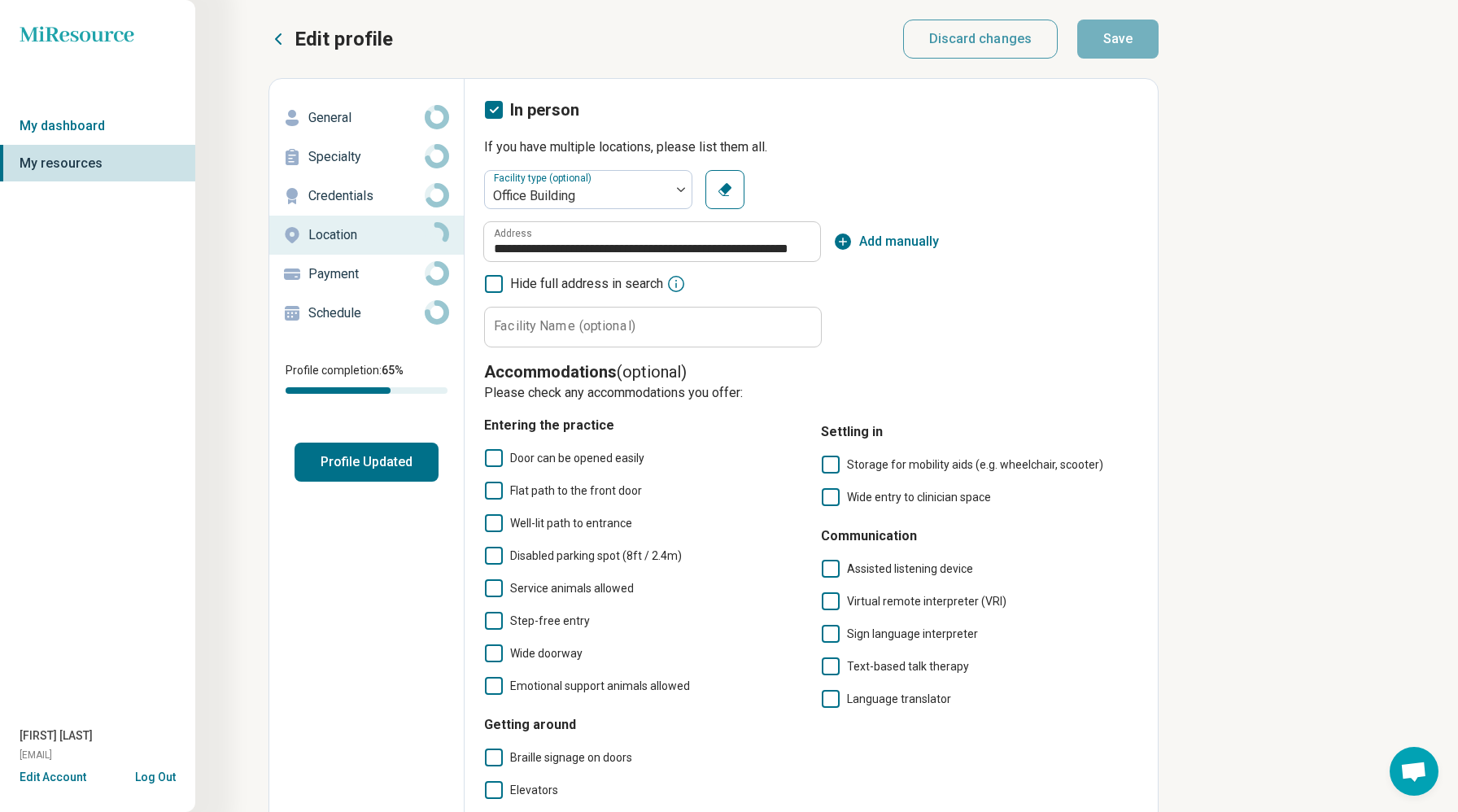 click 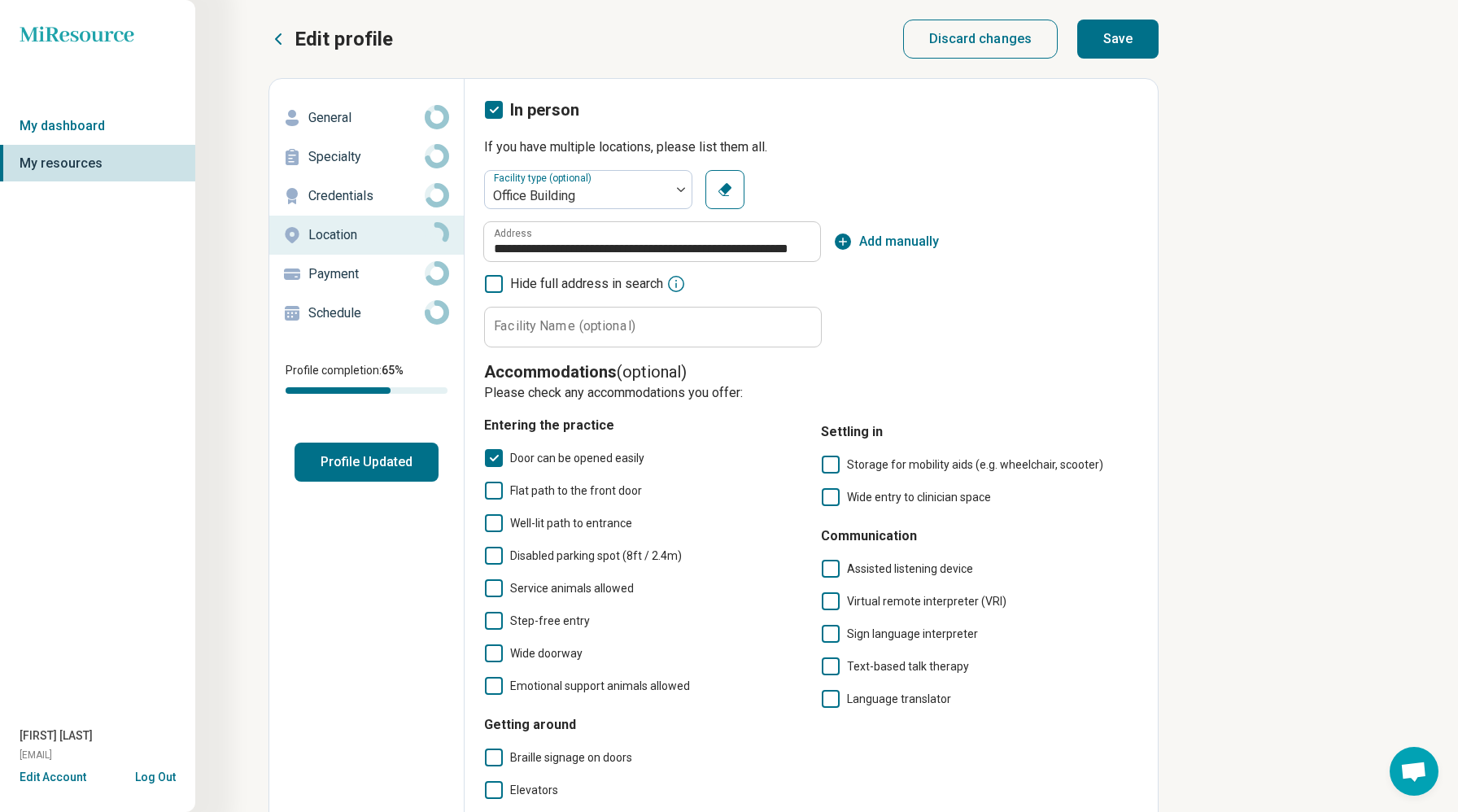 scroll, scrollTop: 8, scrollLeft: 0, axis: vertical 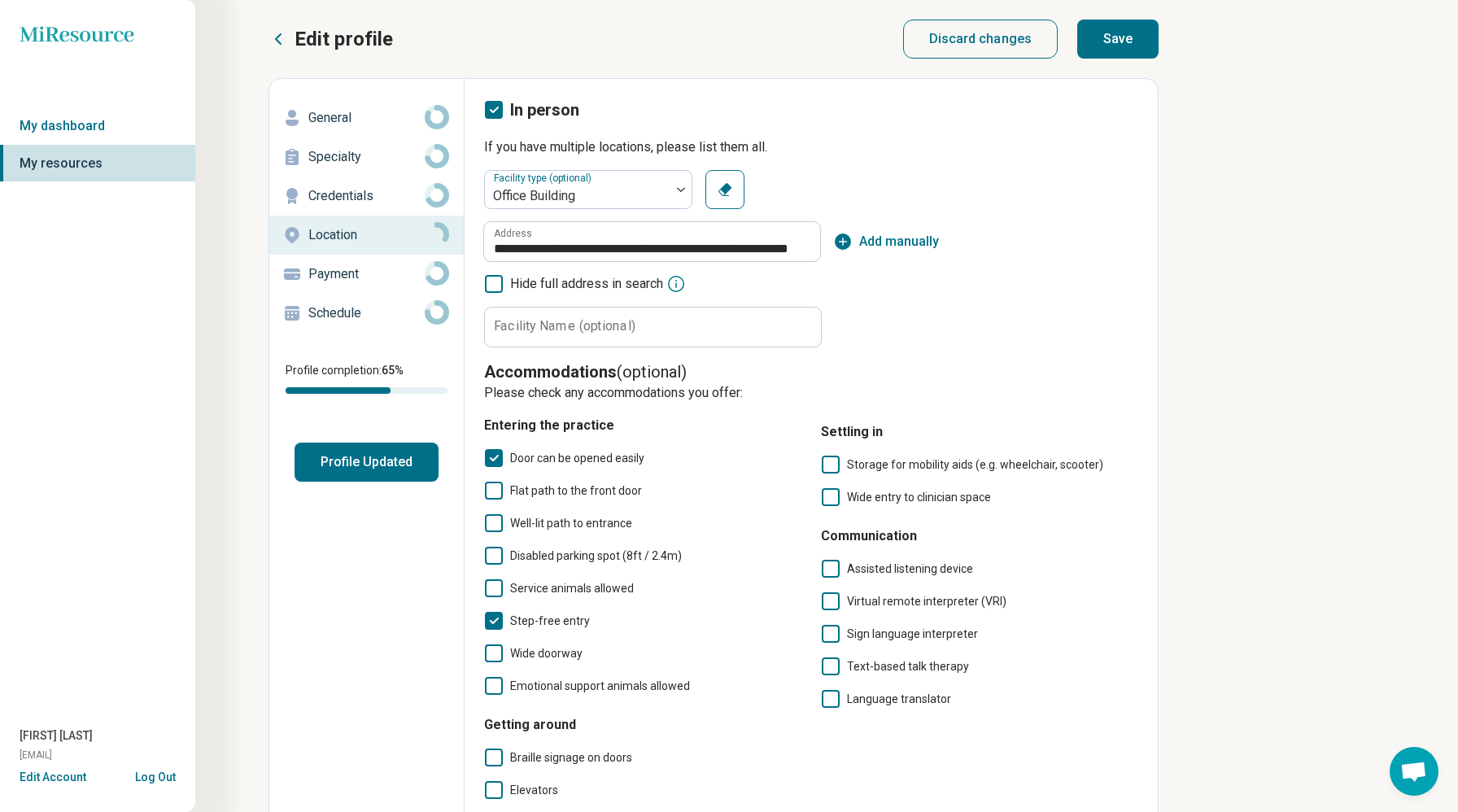 click on "Save" at bounding box center (1118, 39) 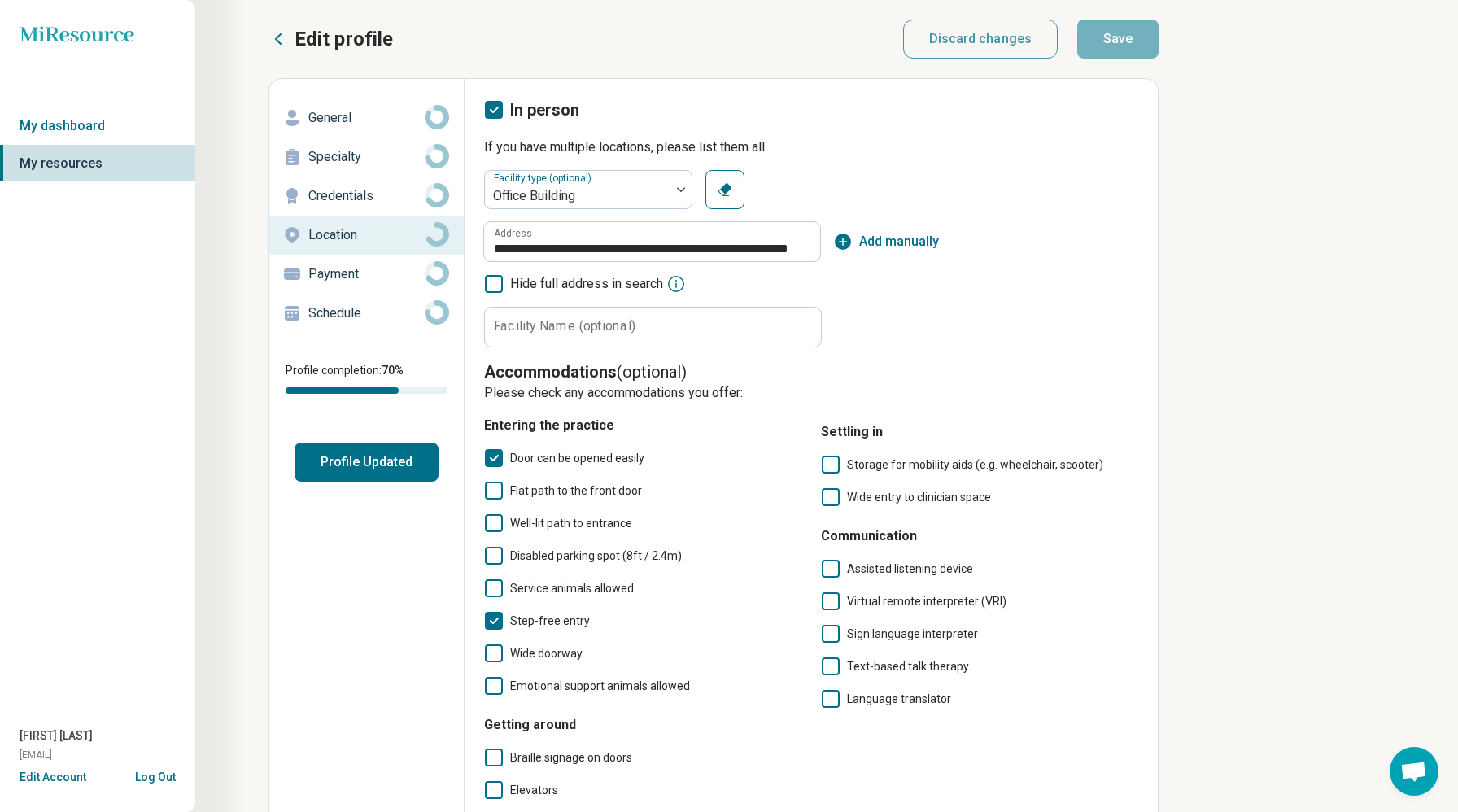 click on "Edit profile General Specialty Credentials Location Payment Schedule Profile completion:  [NUMBER] % Profile Updated" at bounding box center (367, 553) 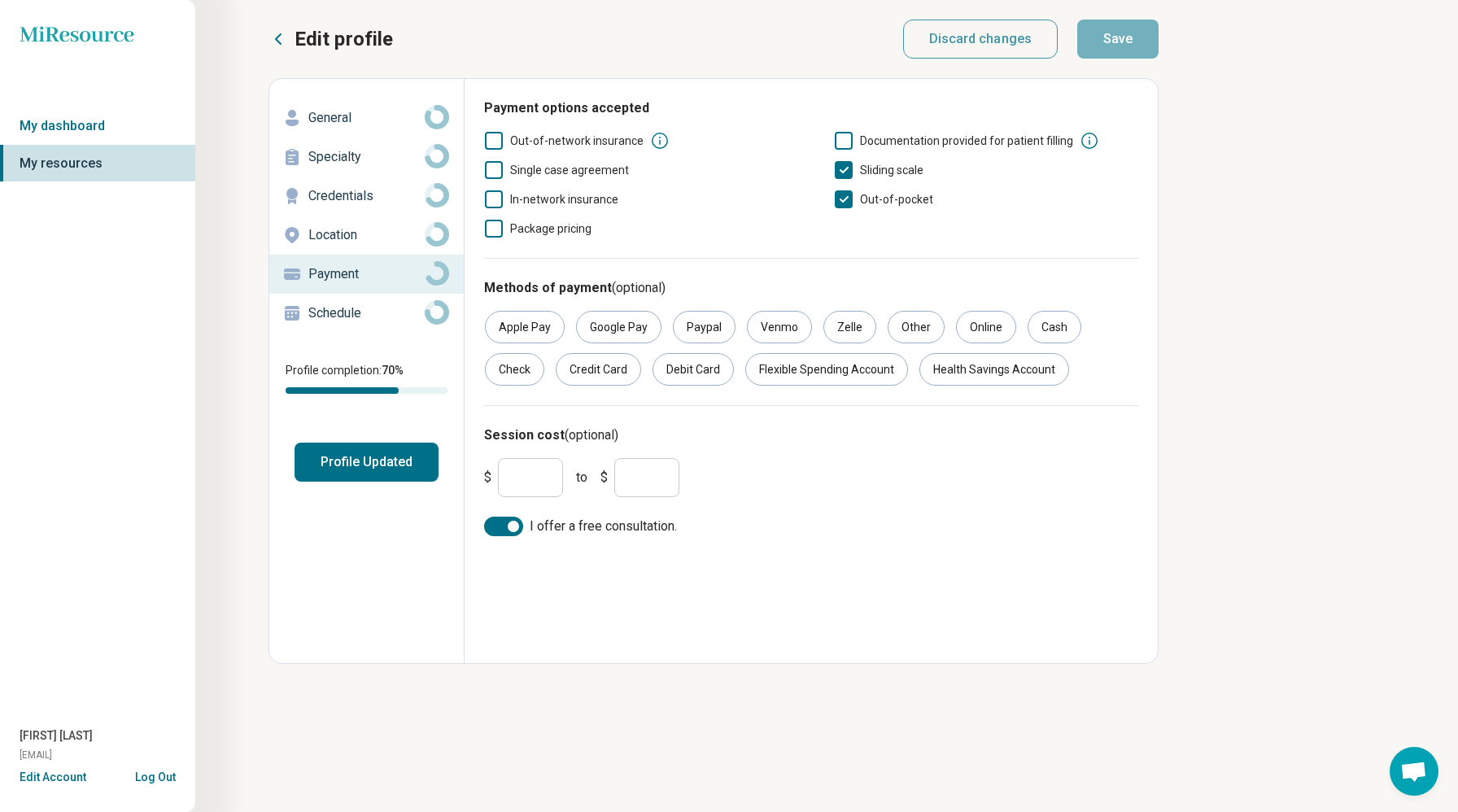 click on "Schedule" at bounding box center [366, 313] 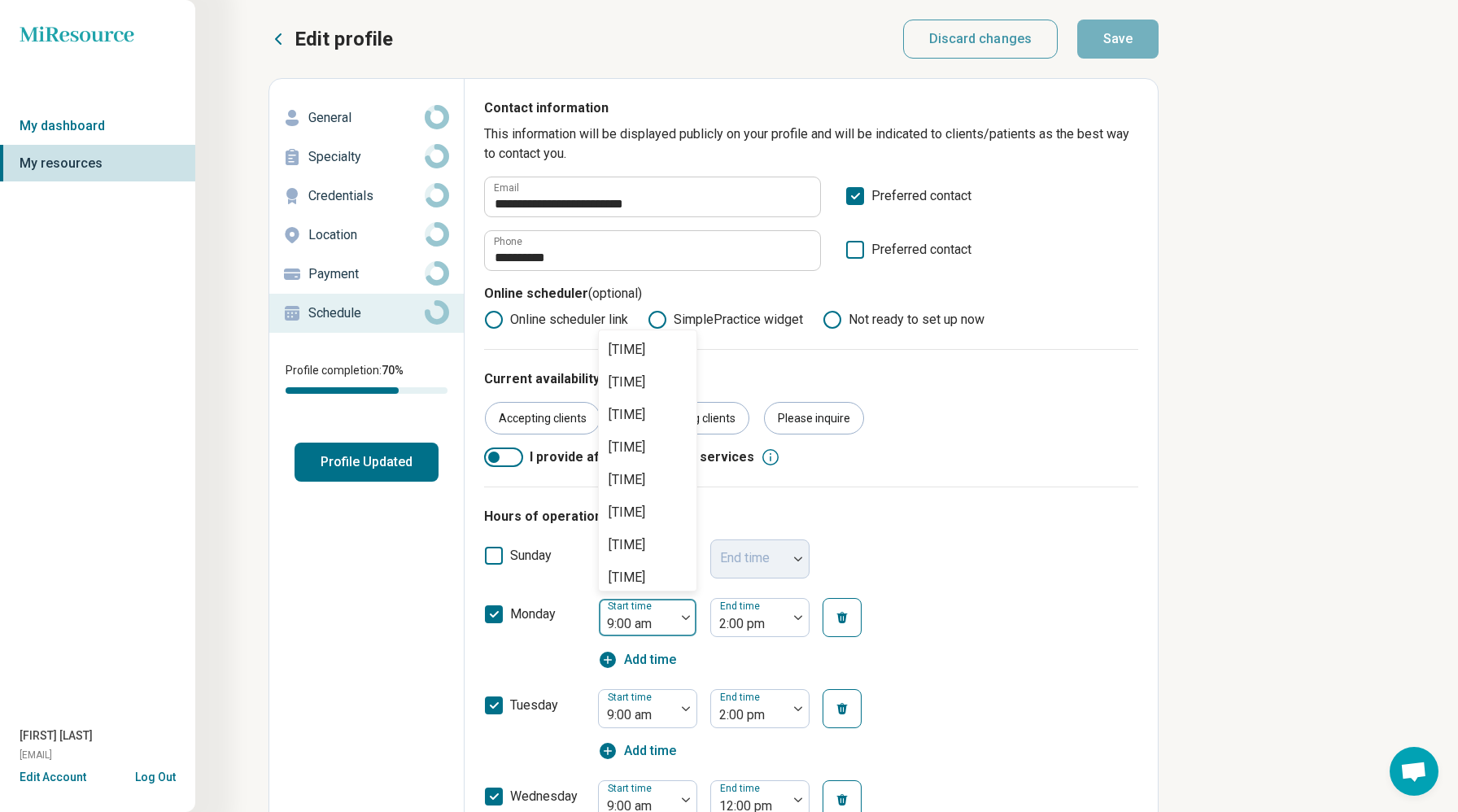 click at bounding box center (686, 618) 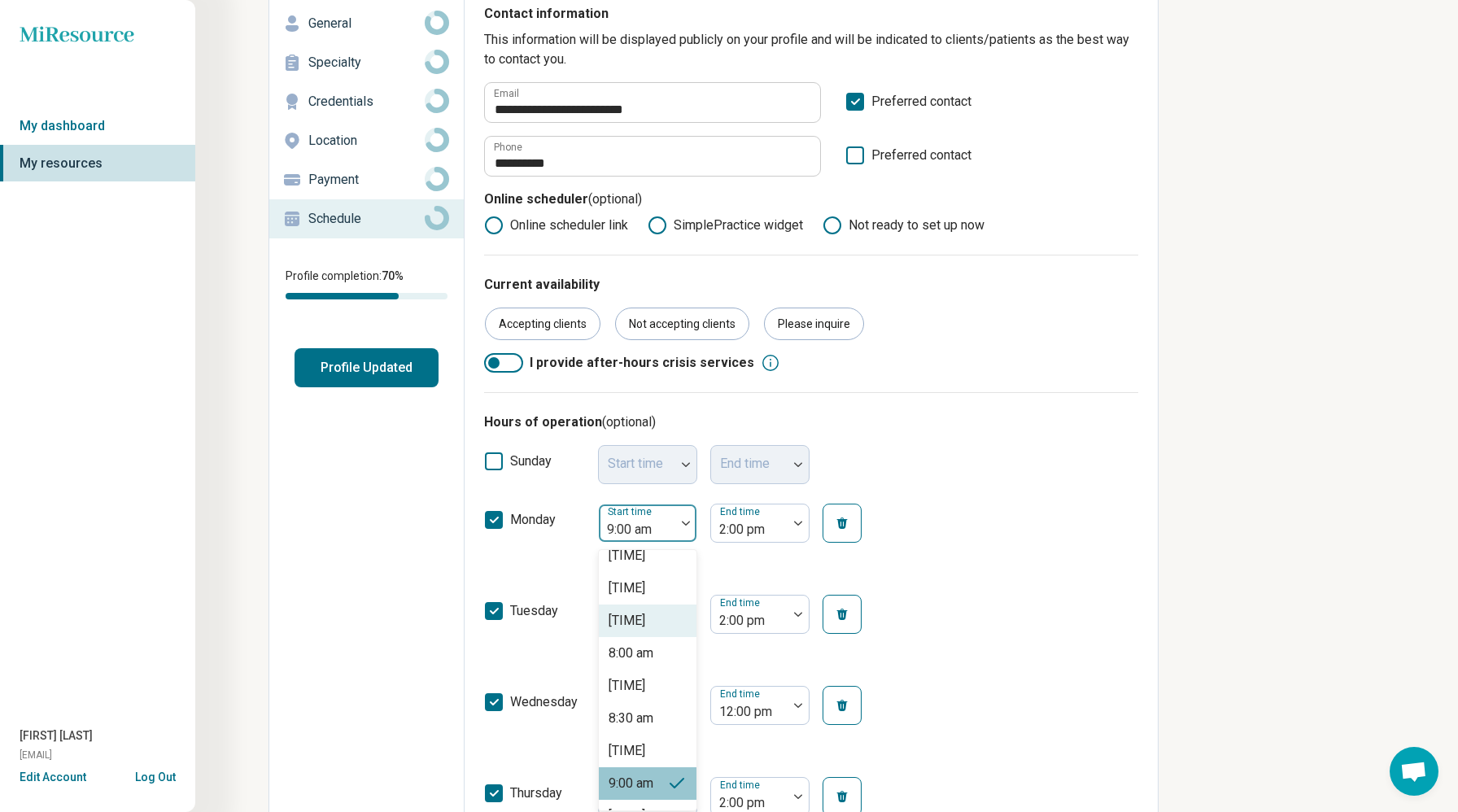 scroll, scrollTop: 100, scrollLeft: 0, axis: vertical 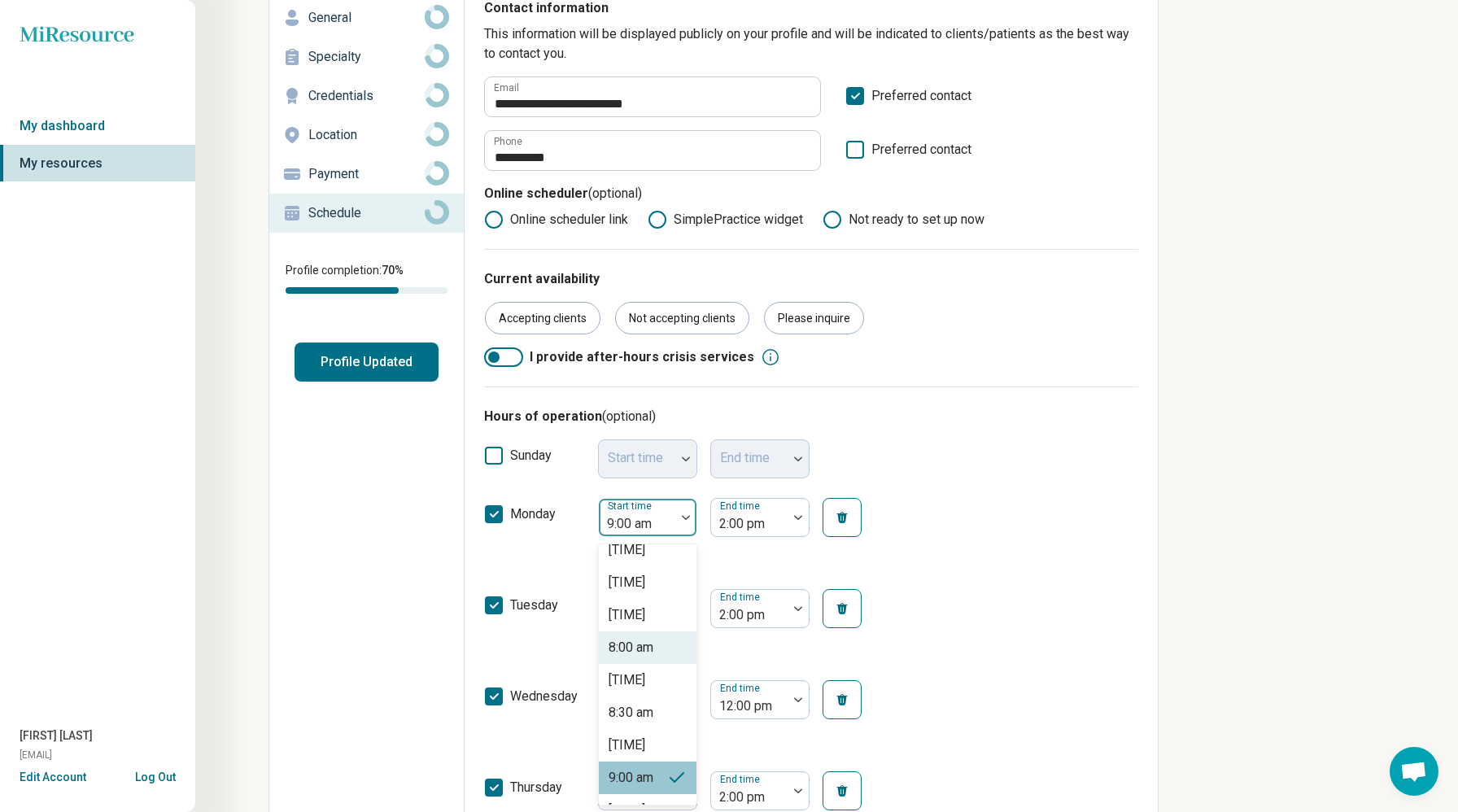 click on "8:00 am" at bounding box center [631, 648] 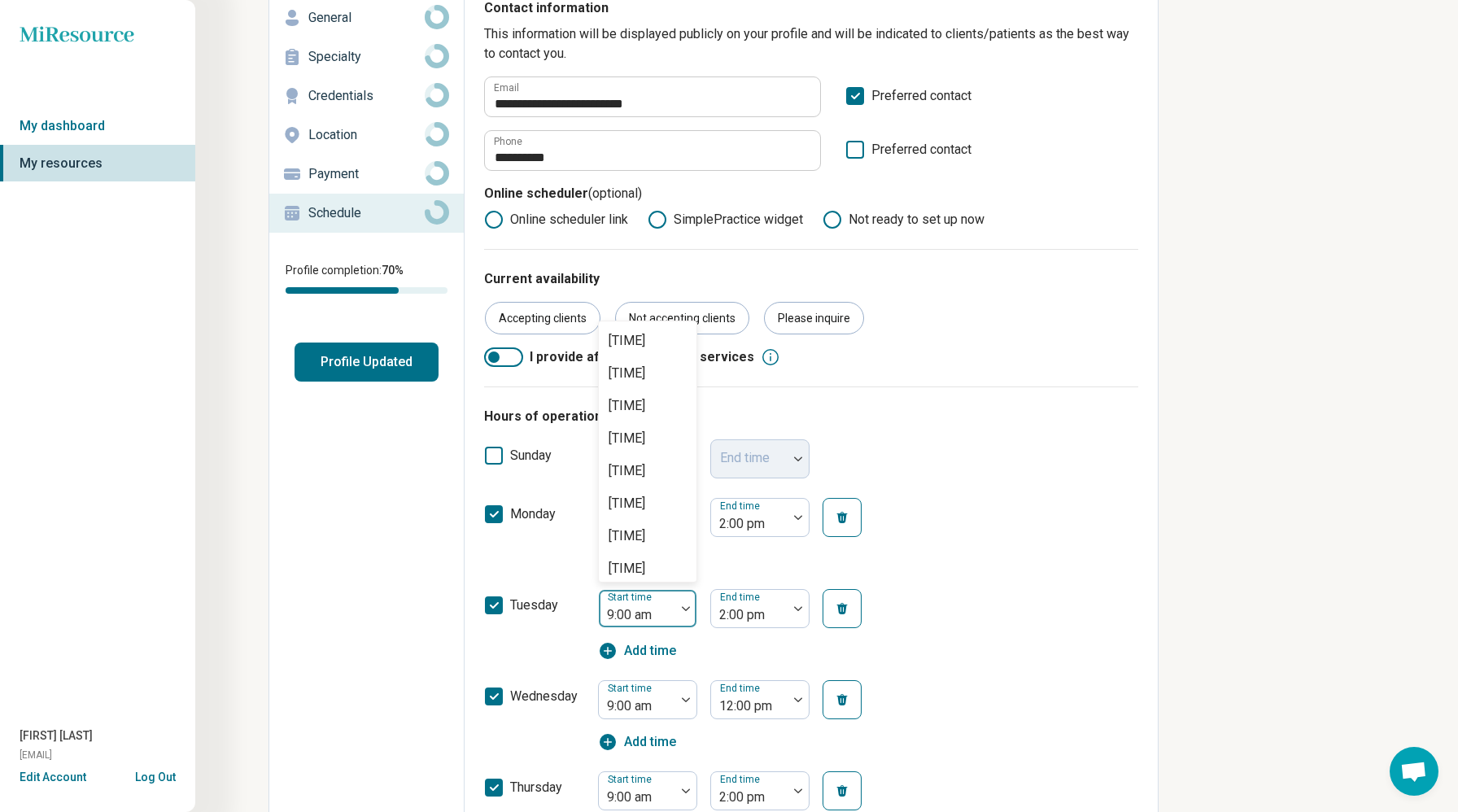 click at bounding box center (686, 609) 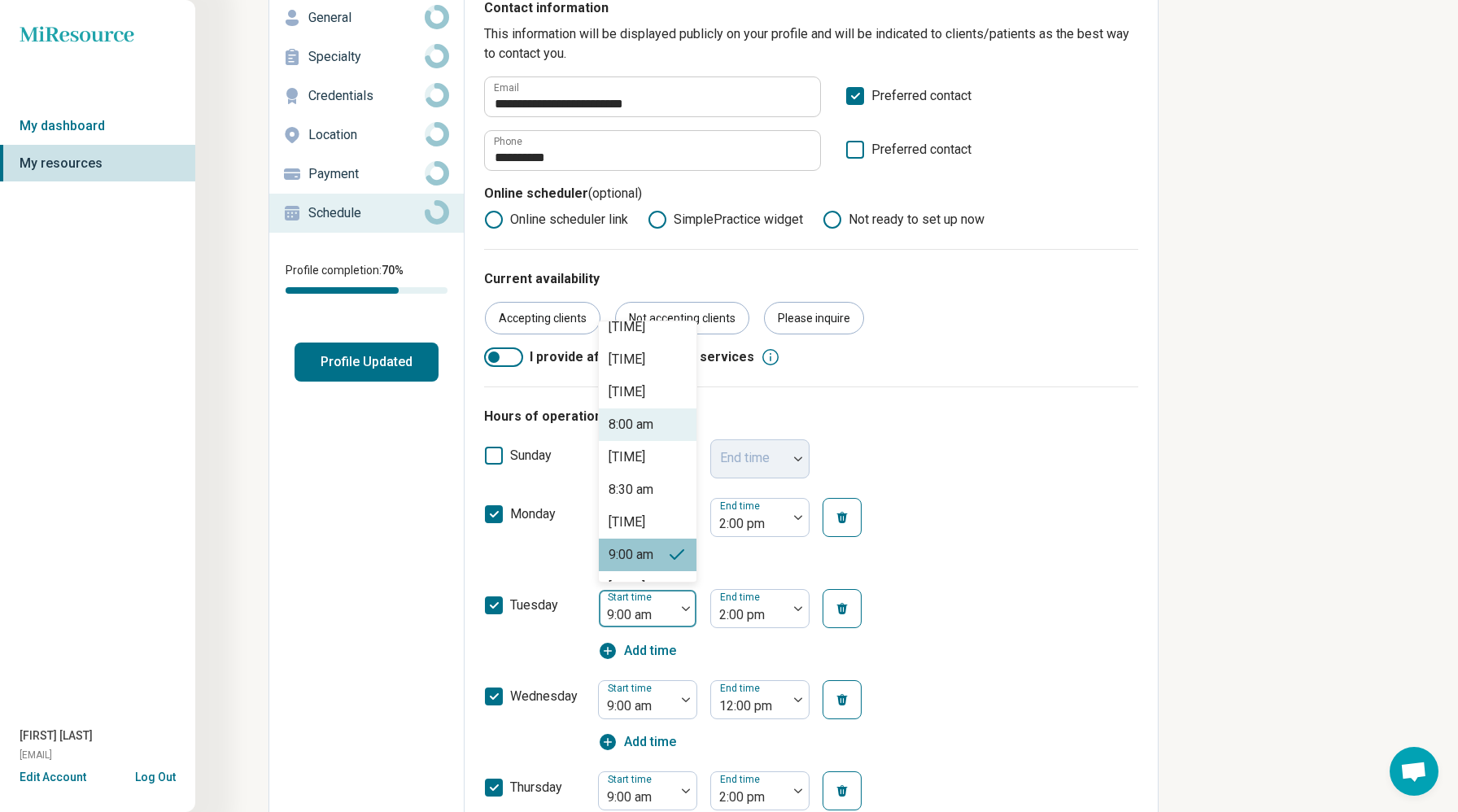 click on "8:00 am" at bounding box center (631, 425) 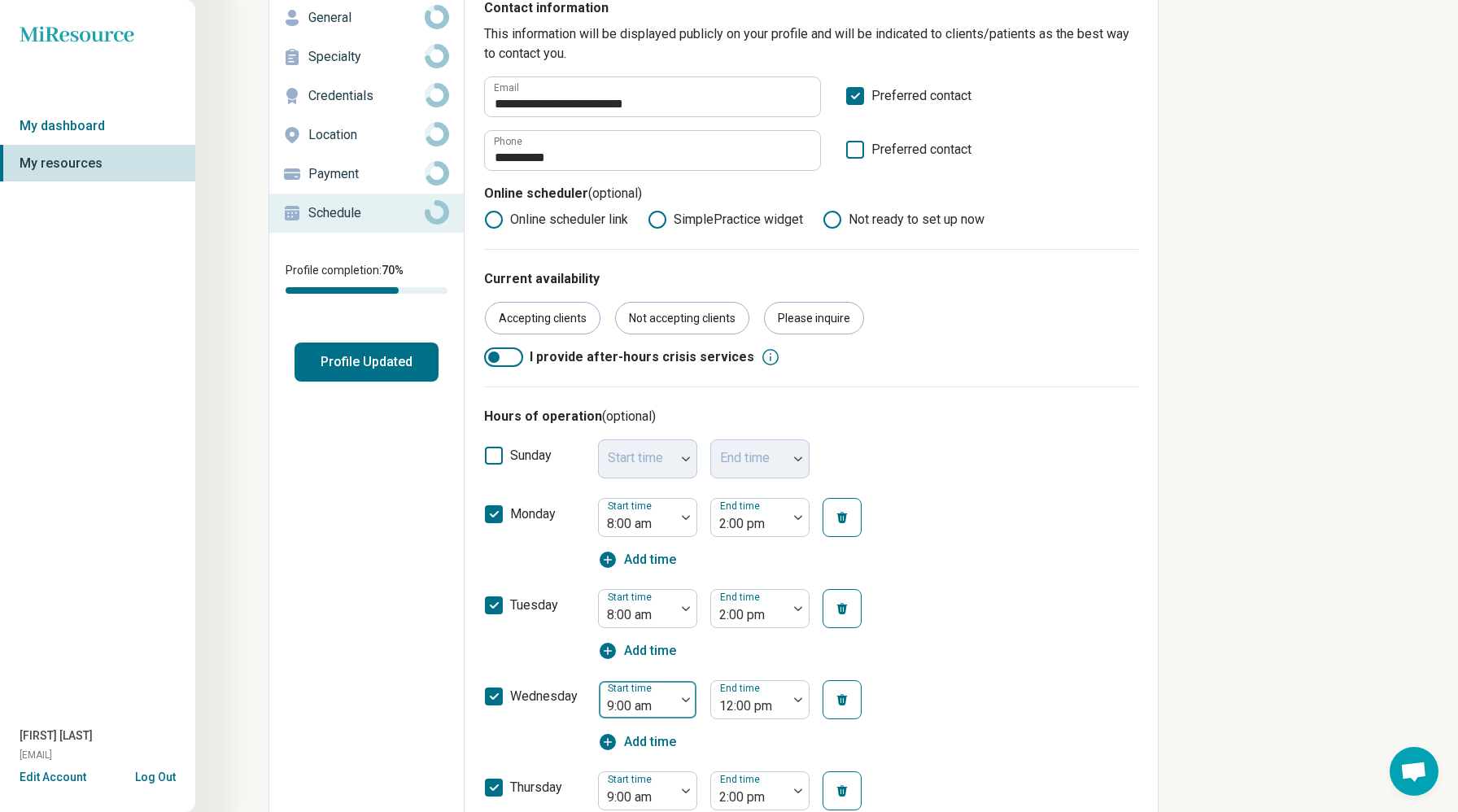 click at bounding box center (686, 700) 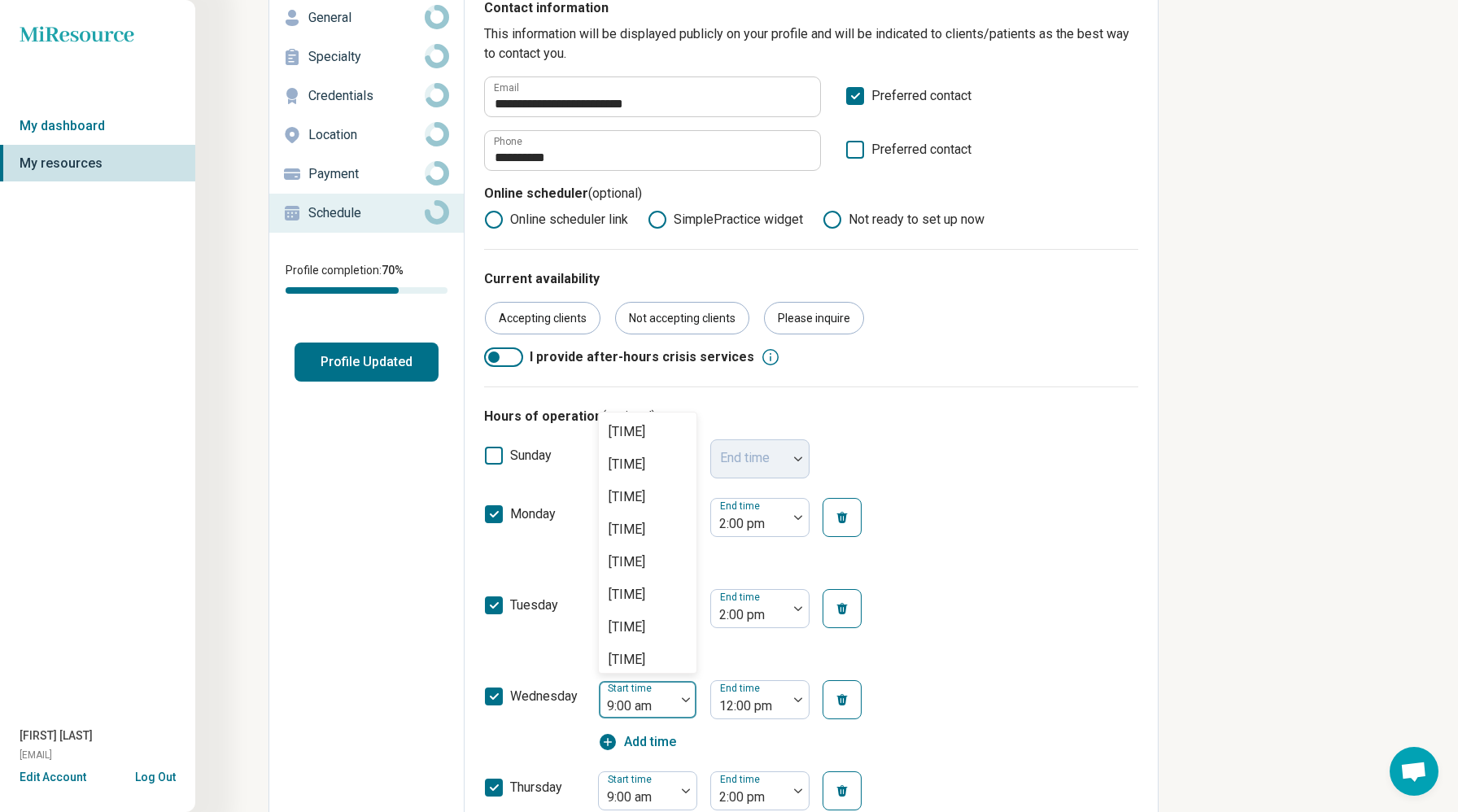 scroll, scrollTop: 958, scrollLeft: 0, axis: vertical 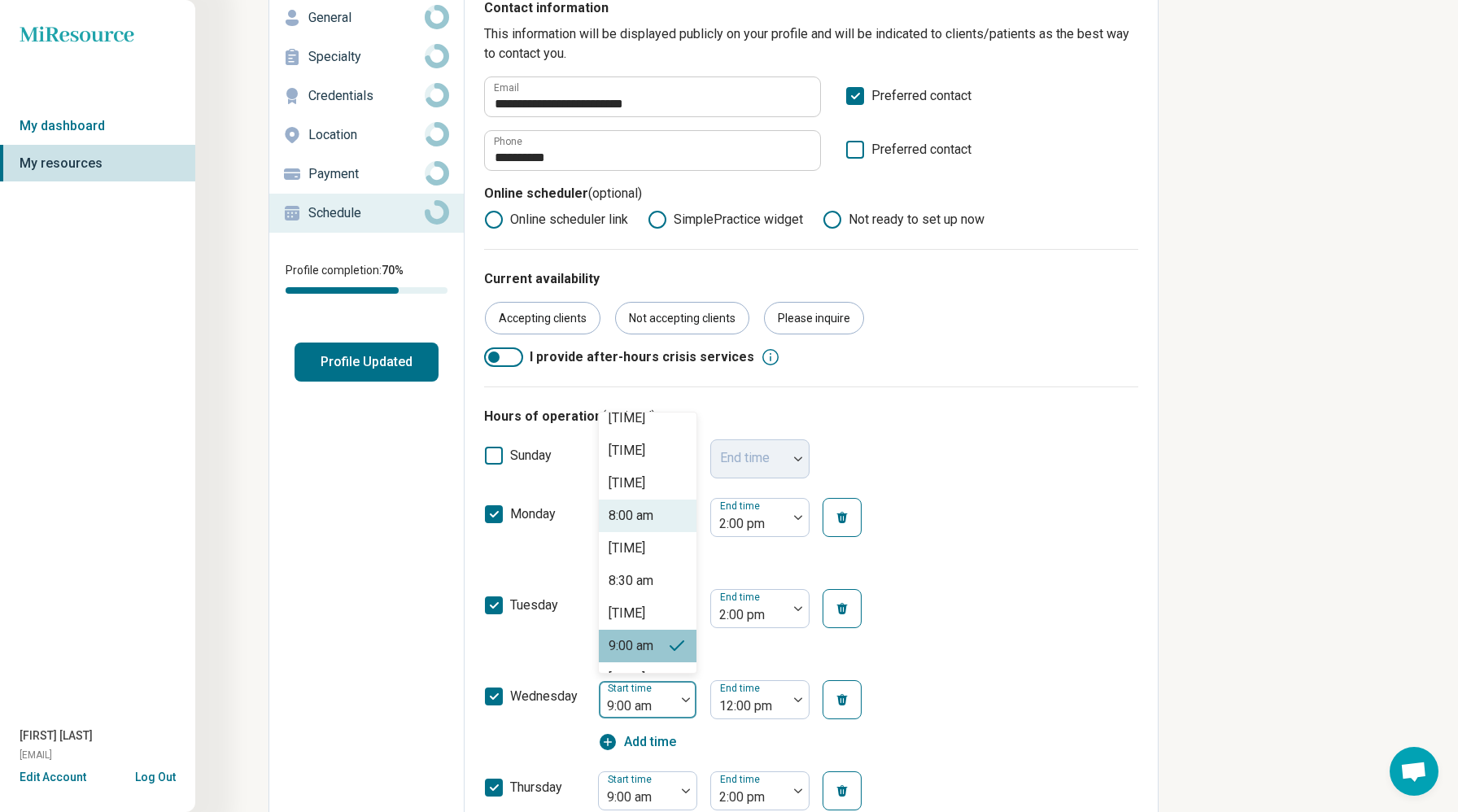 click on "8:00 am" at bounding box center (631, 516) 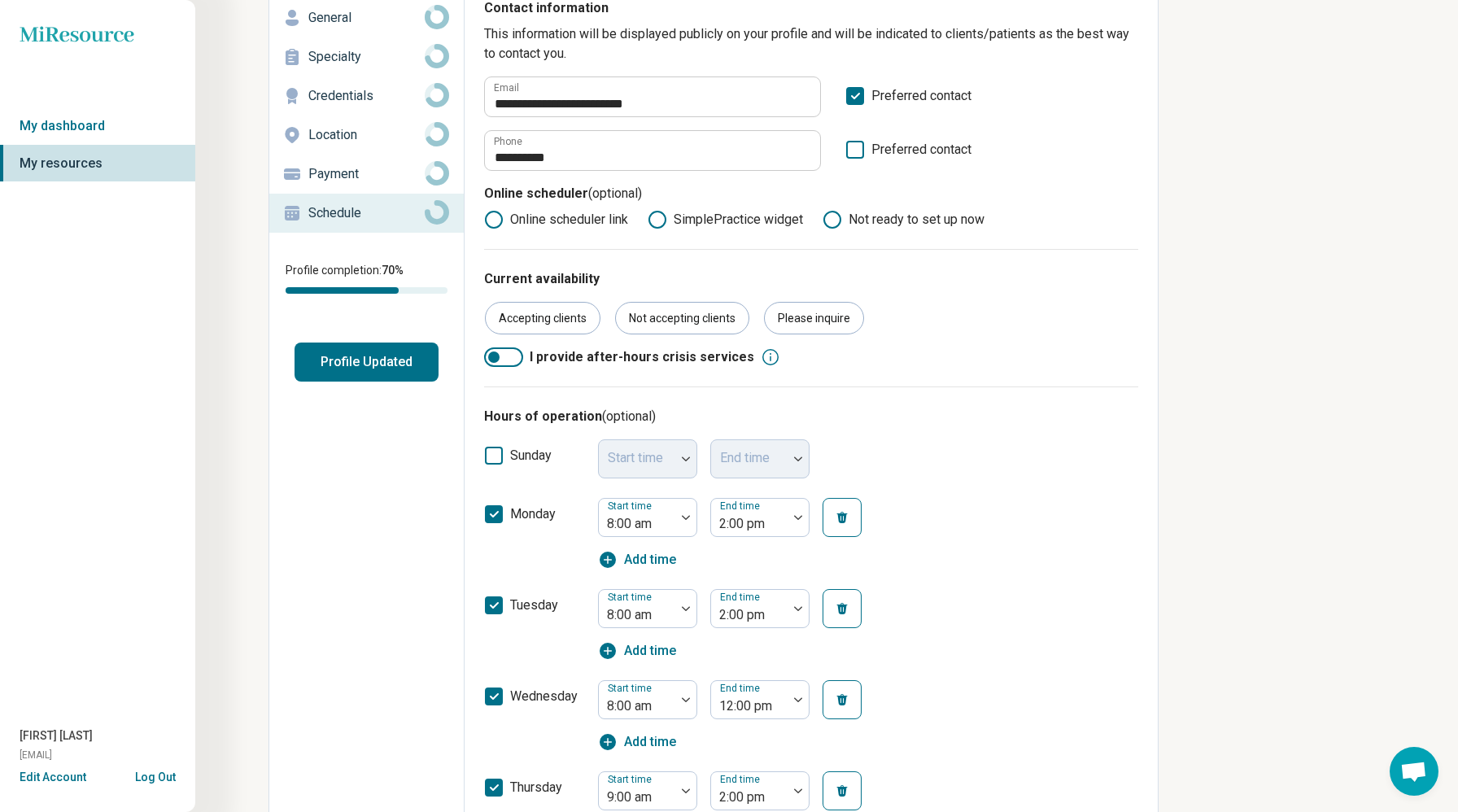 click on "thursday Start time [TIME] End time [TIME] Add time" at bounding box center [811, 807] 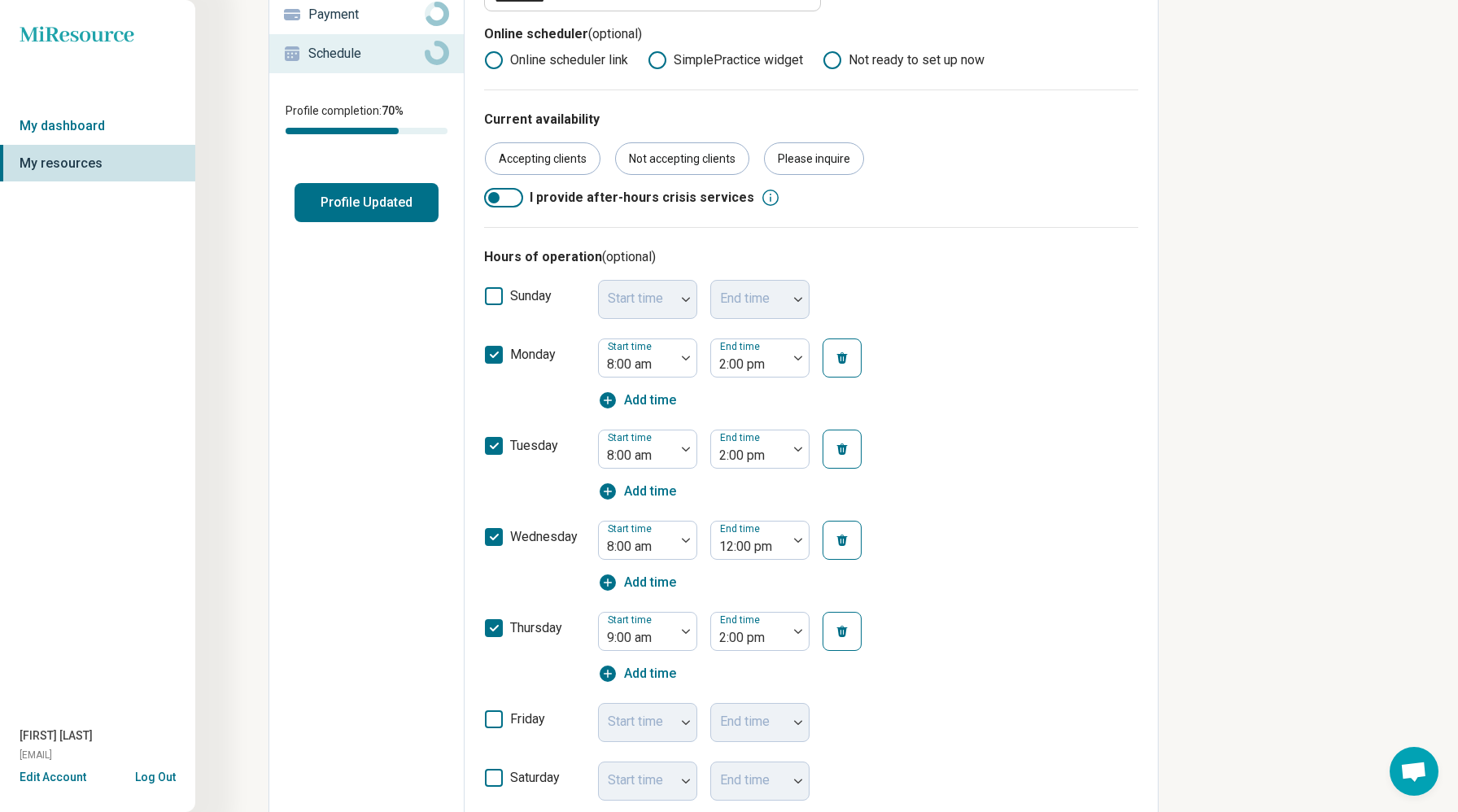 scroll, scrollTop: 295, scrollLeft: 0, axis: vertical 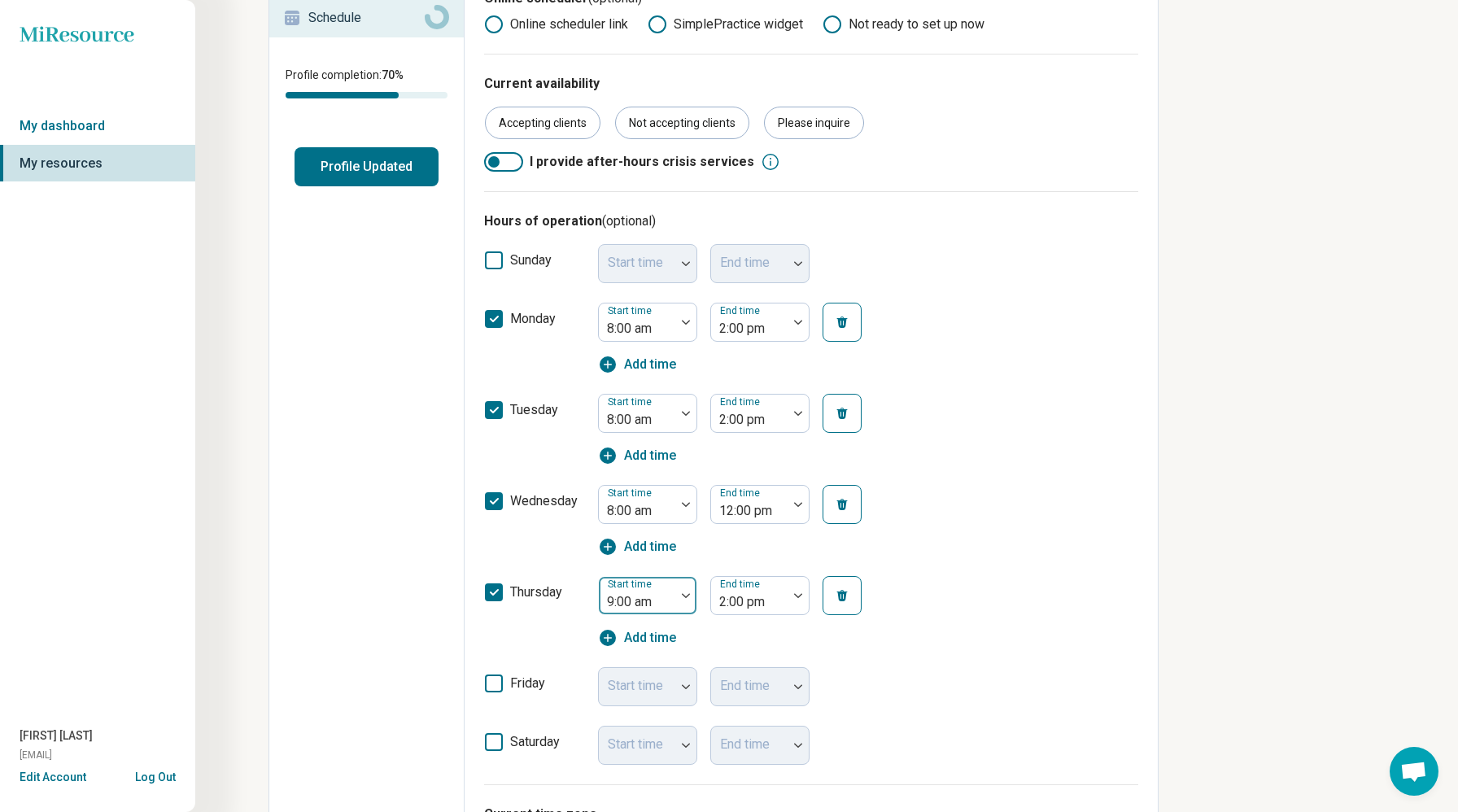 click at bounding box center (637, 602) 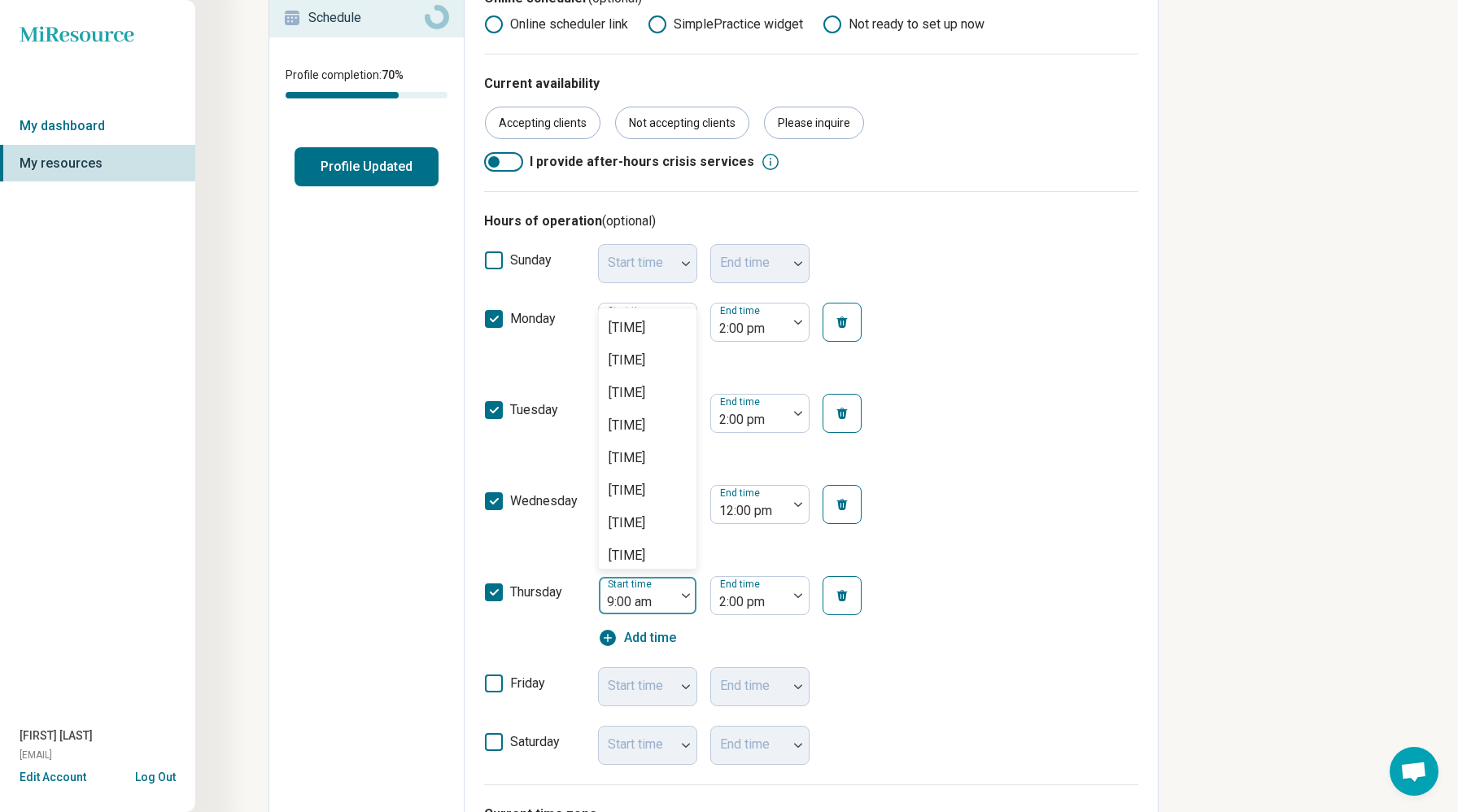 scroll, scrollTop: 958, scrollLeft: 0, axis: vertical 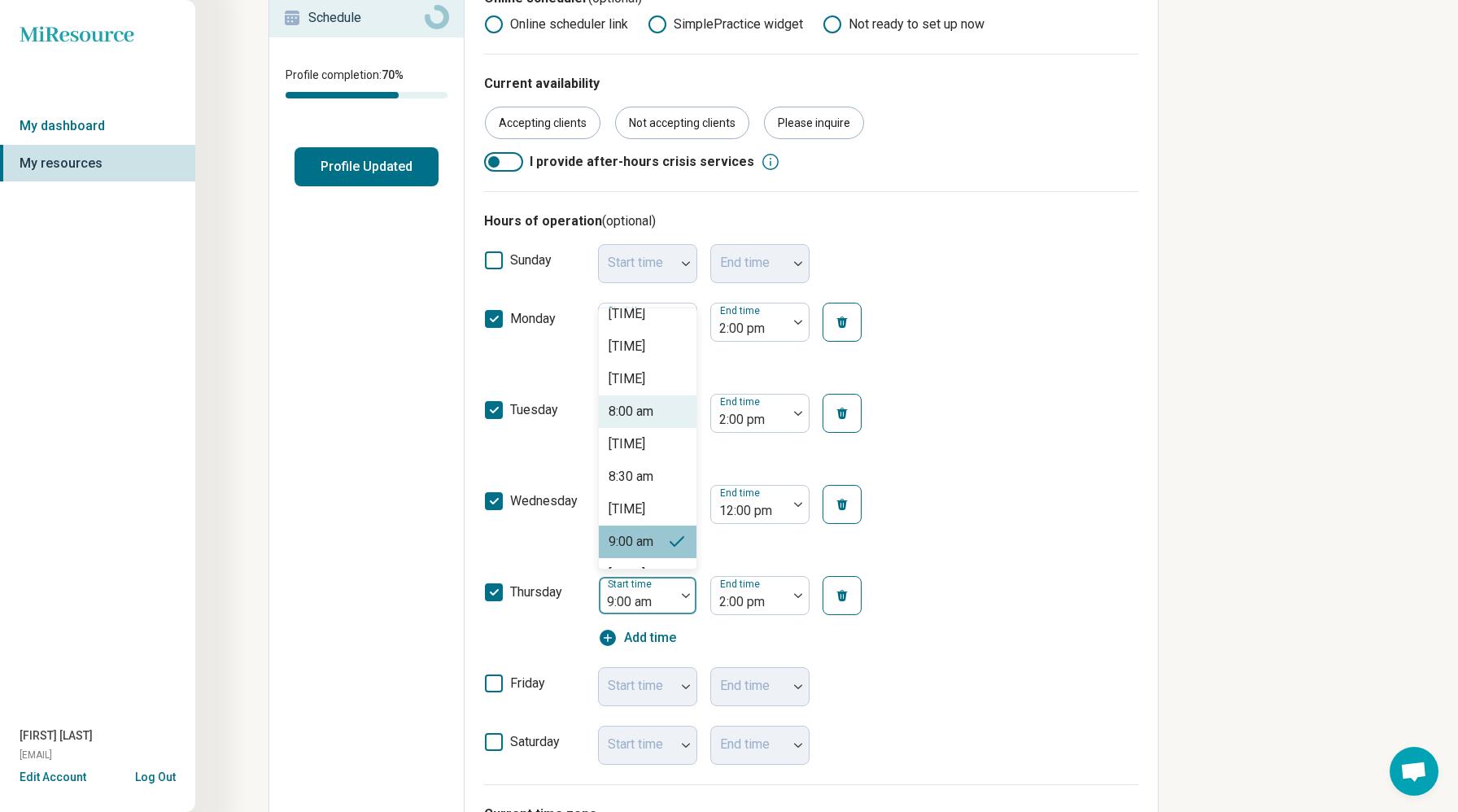 click on "8:00 am" at bounding box center [631, 412] 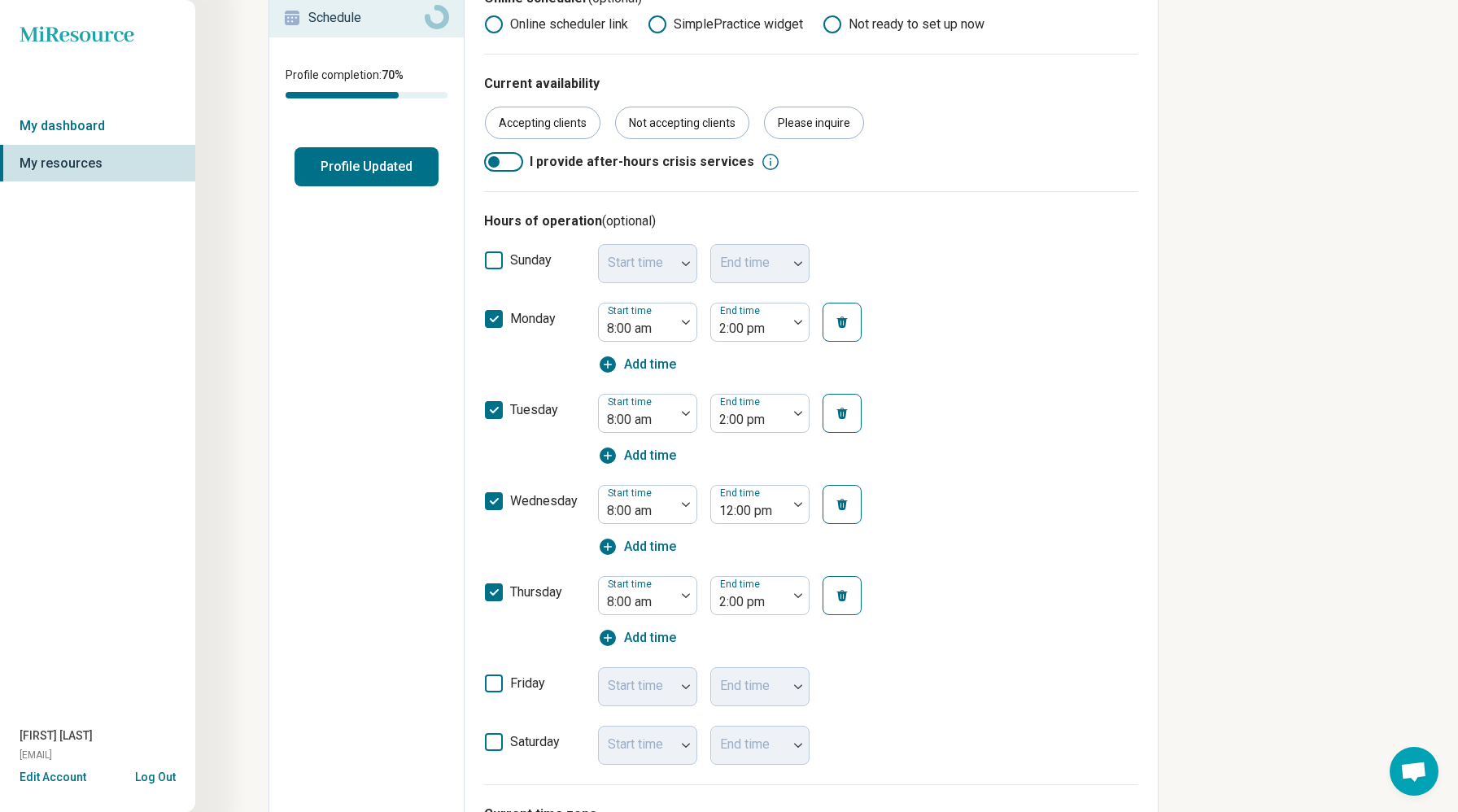 click on "tuesday Start time [TIME] End time [TIME] Add time" at bounding box center (811, 430) 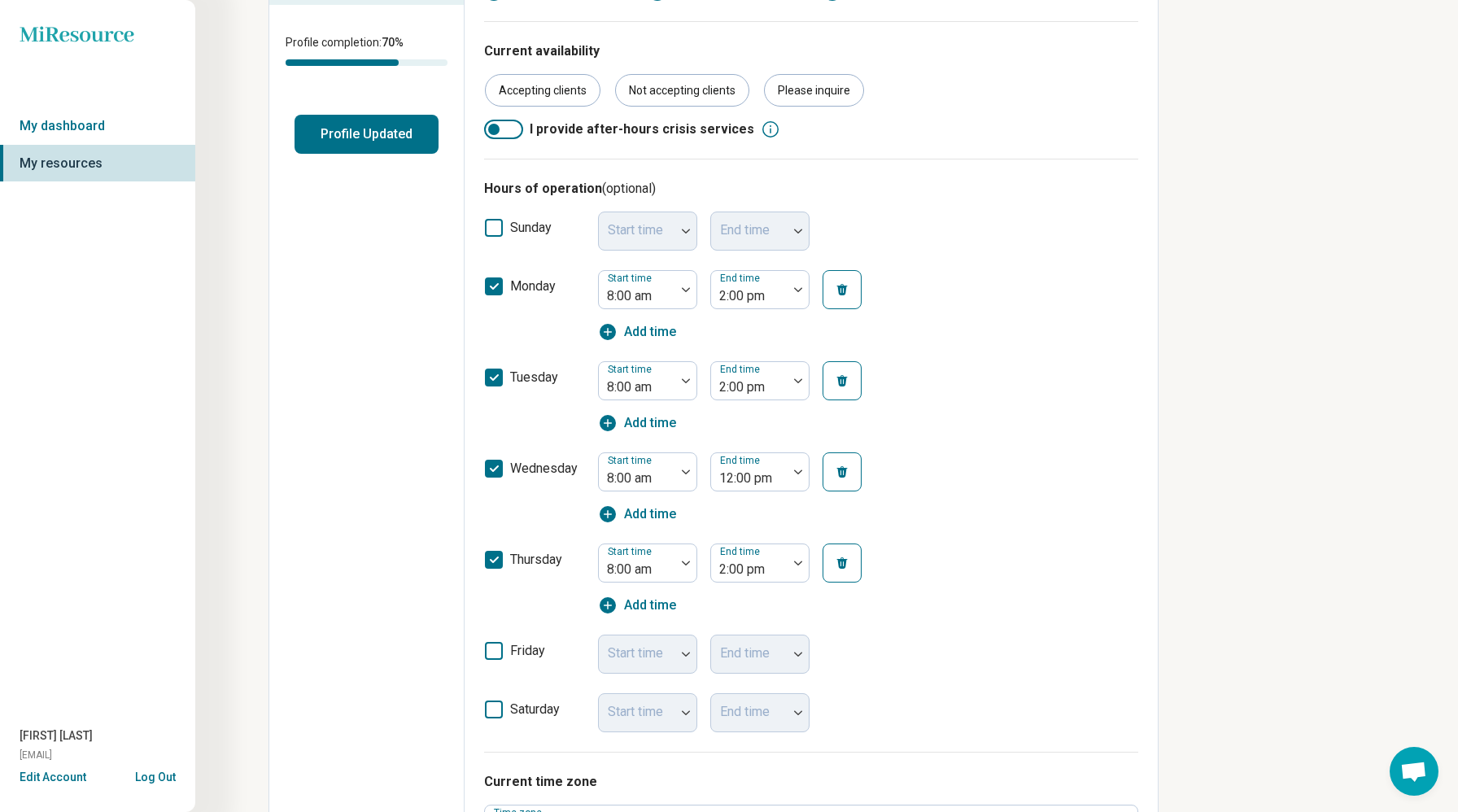 click on "friday Start time End time" at bounding box center (811, 654) 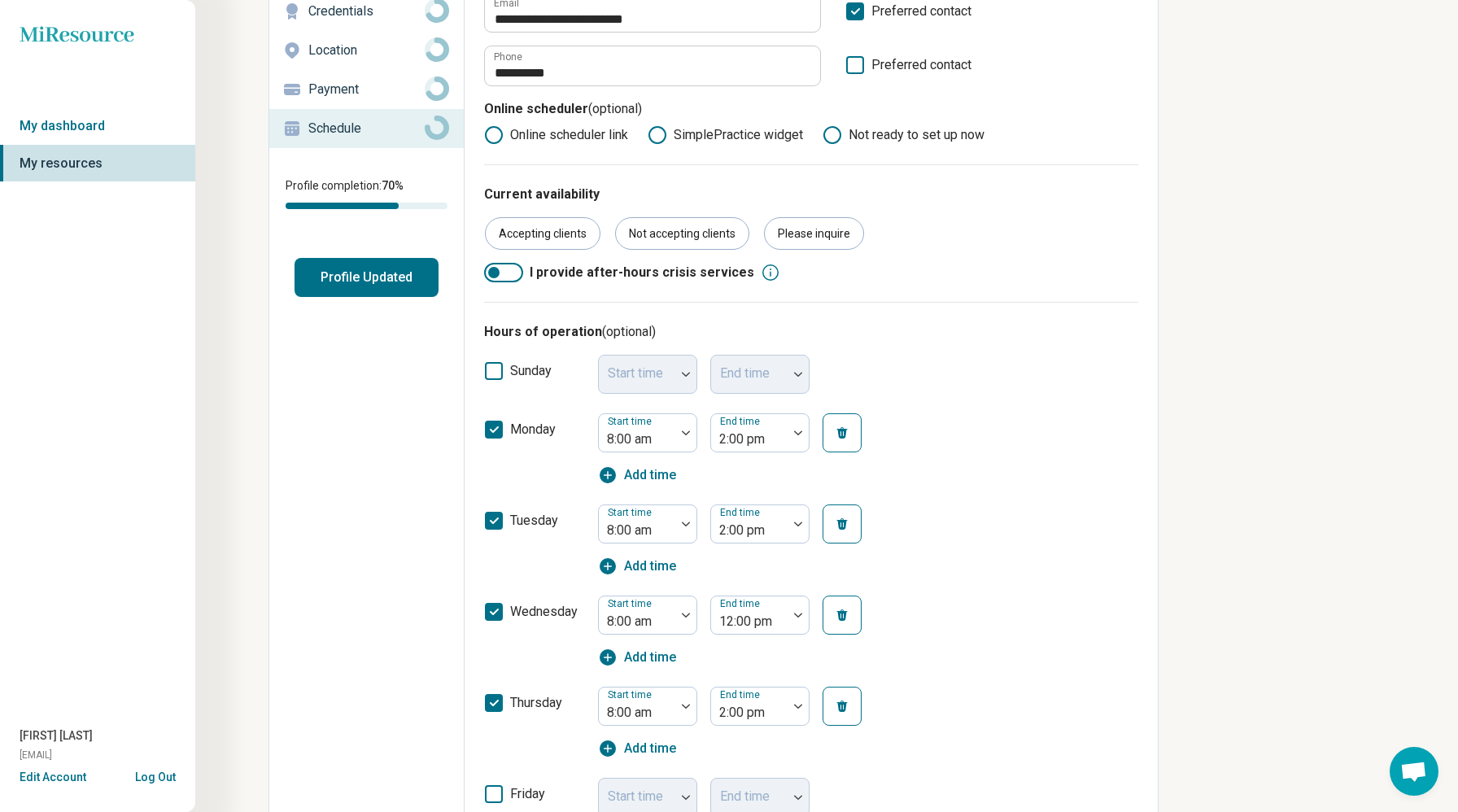 scroll, scrollTop: 195, scrollLeft: 0, axis: vertical 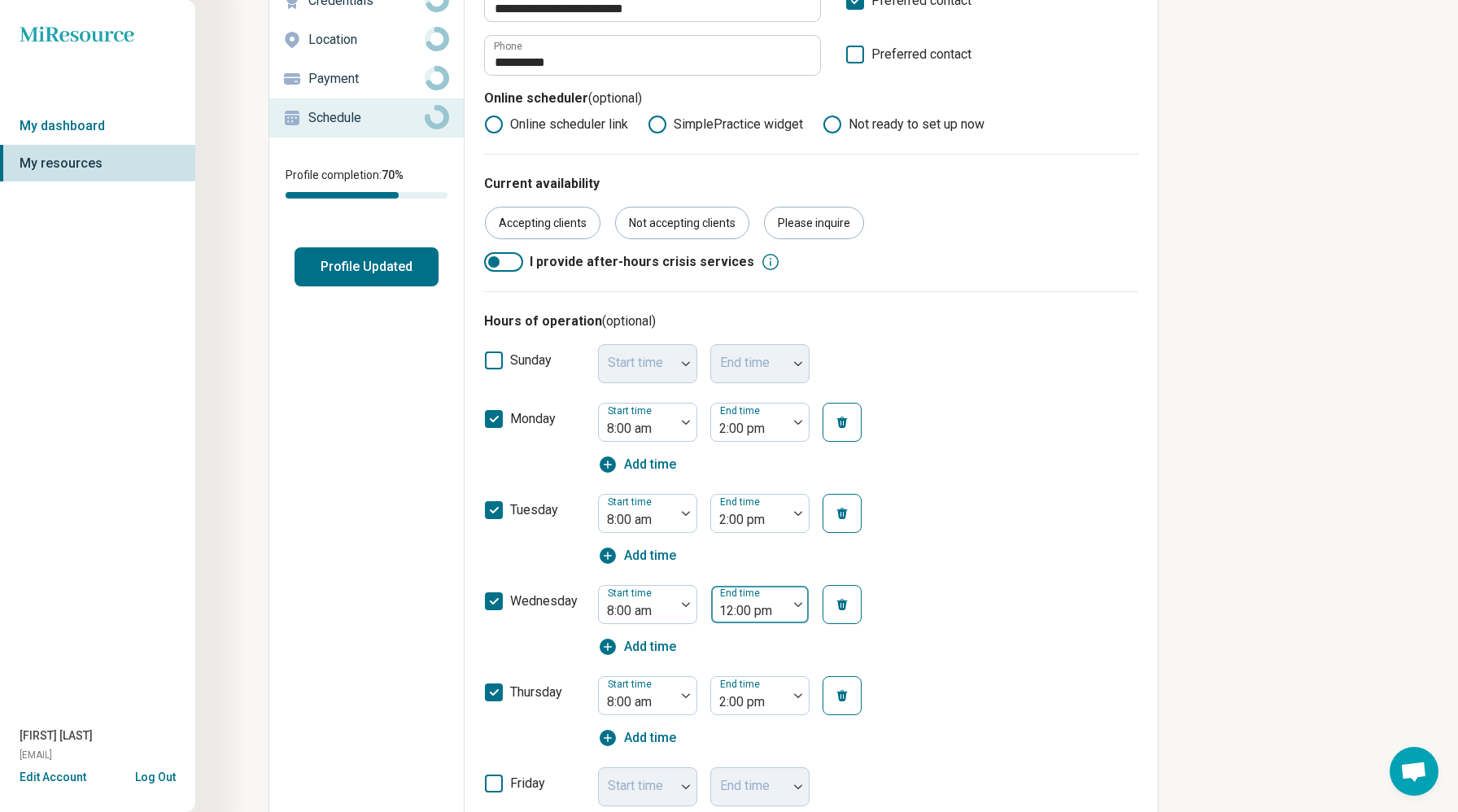 click on "12:00 pm" at bounding box center (749, 605) 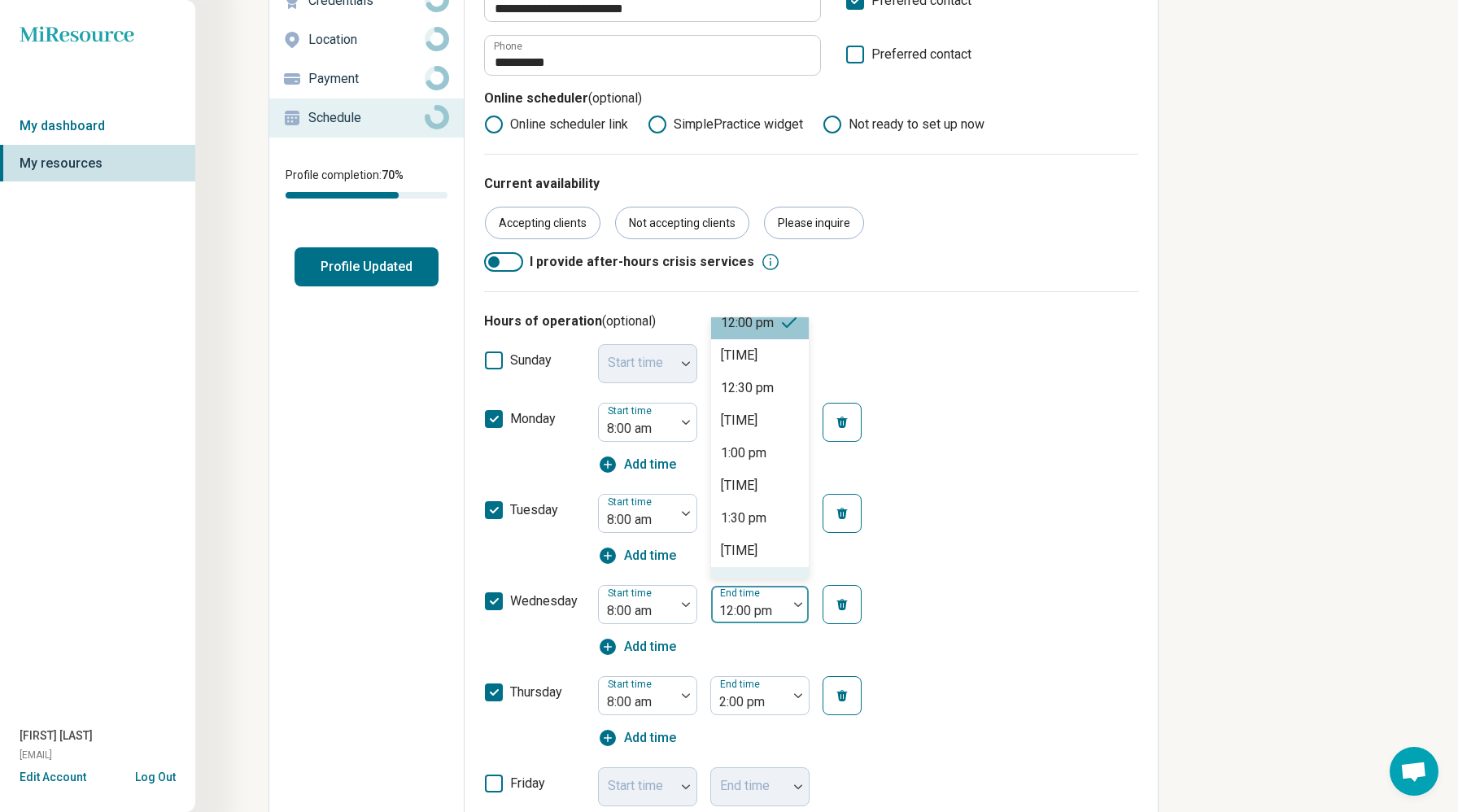 scroll, scrollTop: 535, scrollLeft: 0, axis: vertical 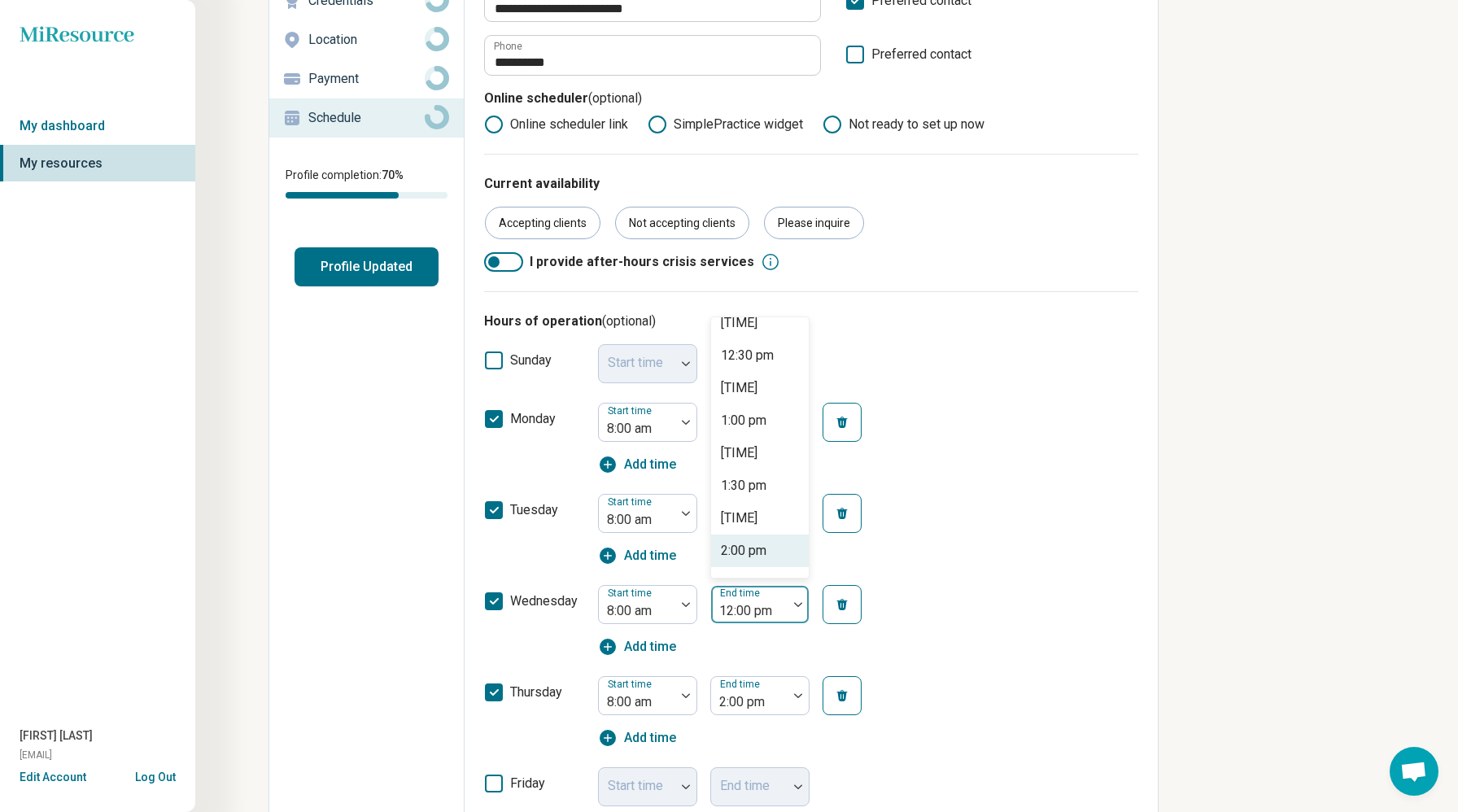 click on "2:00 pm" at bounding box center (744, 551) 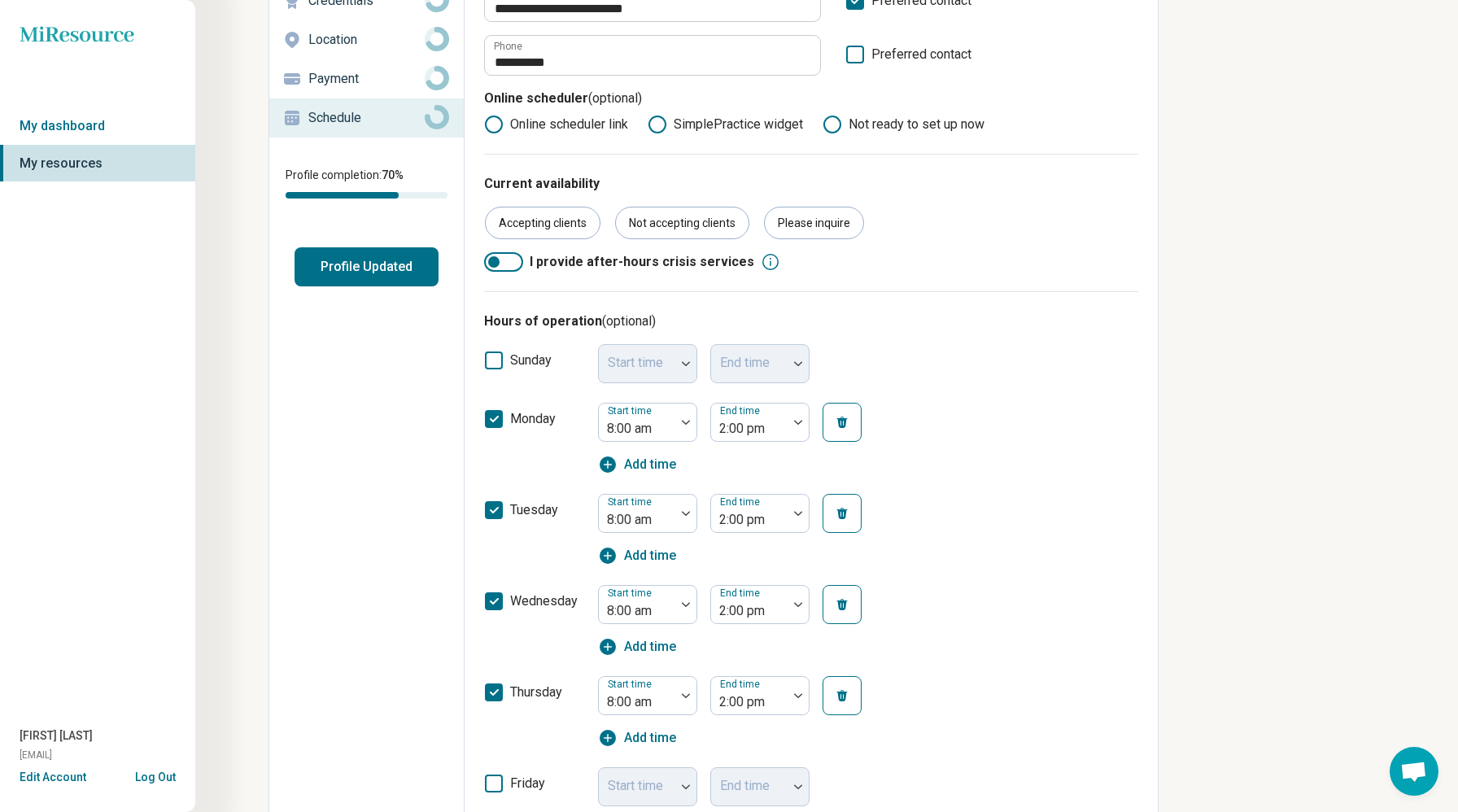 click on "wednesday Start time [TIME] End time [TIME] Add time" at bounding box center (811, 621) 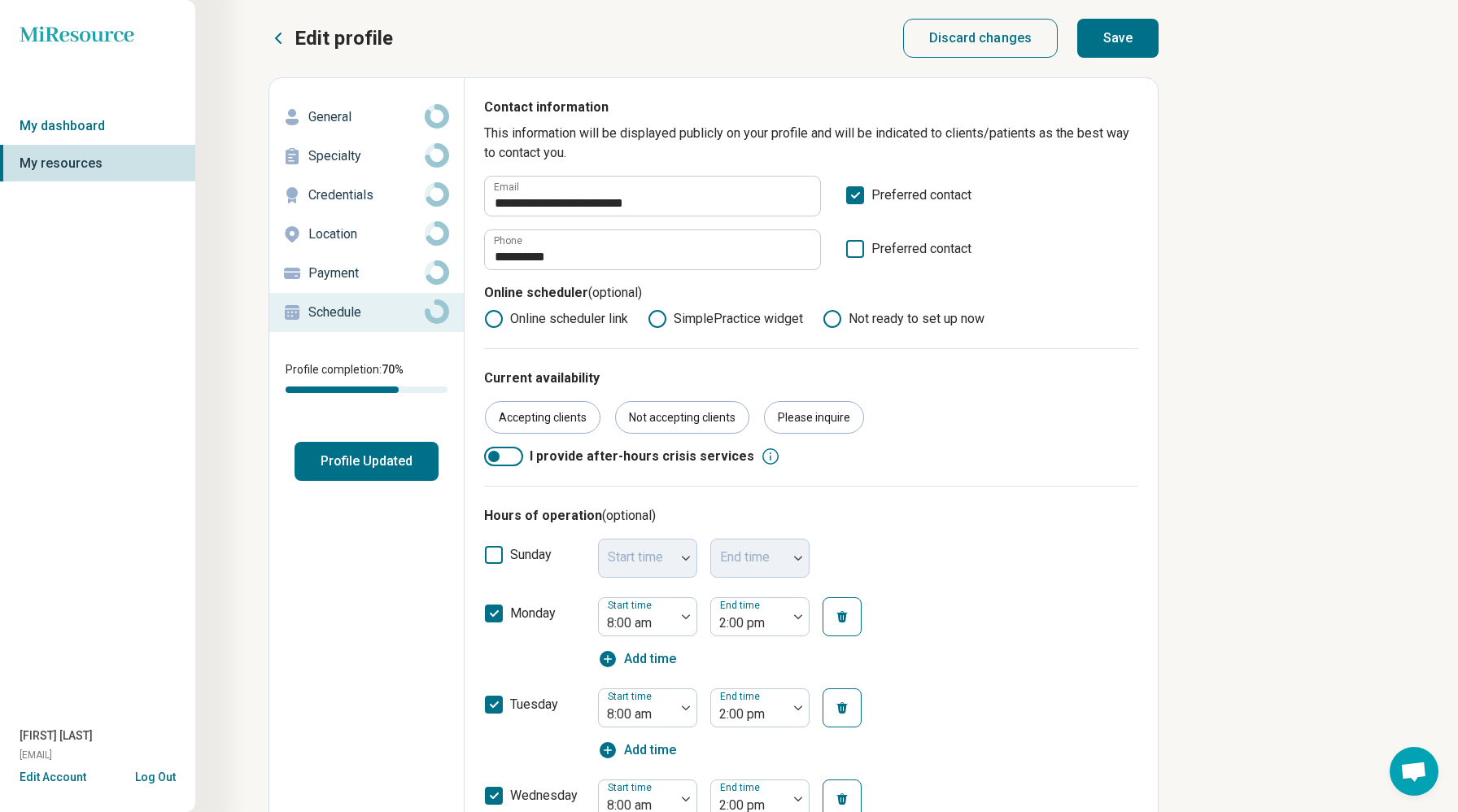 scroll, scrollTop: 0, scrollLeft: 0, axis: both 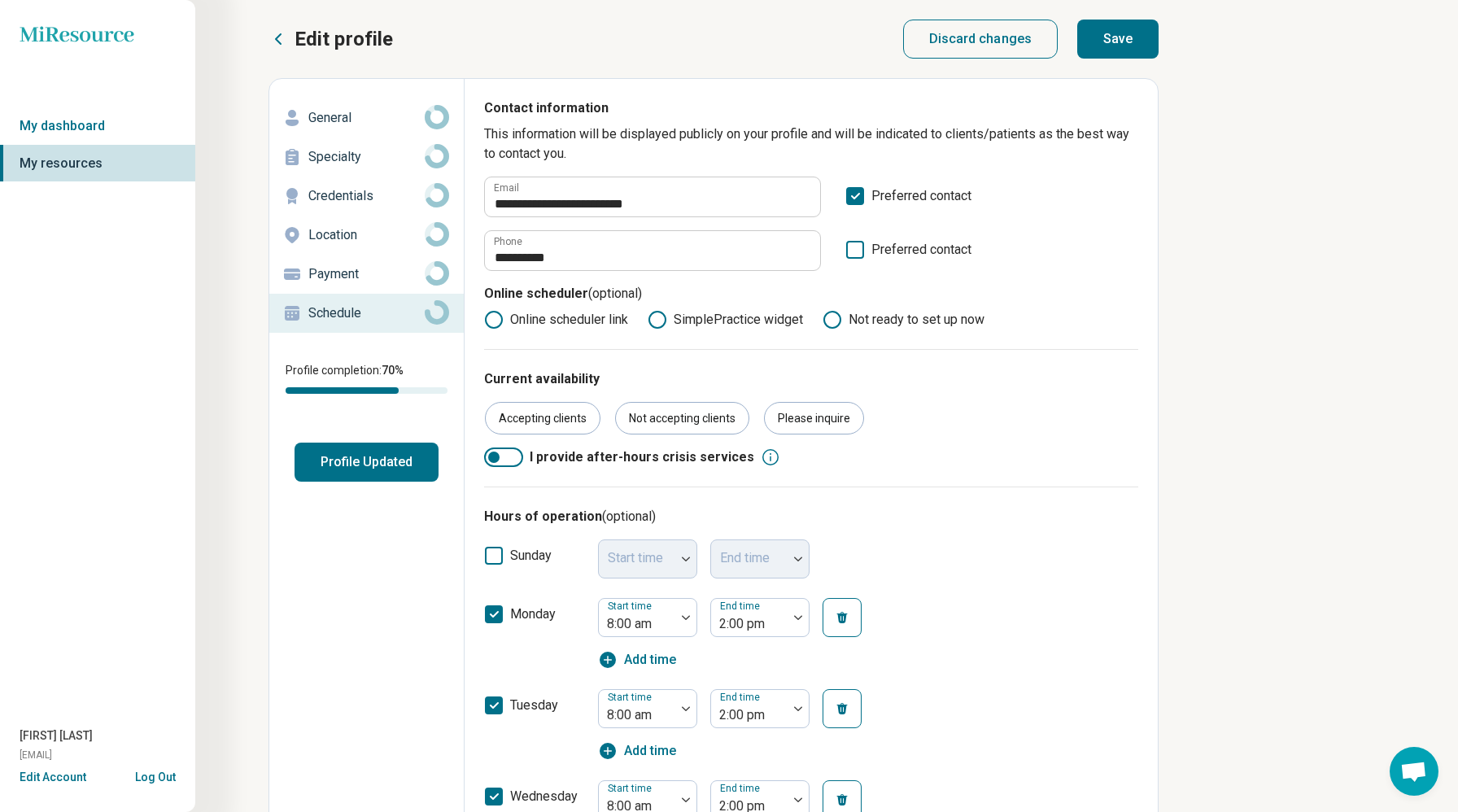 click on "Save" at bounding box center (1118, 39) 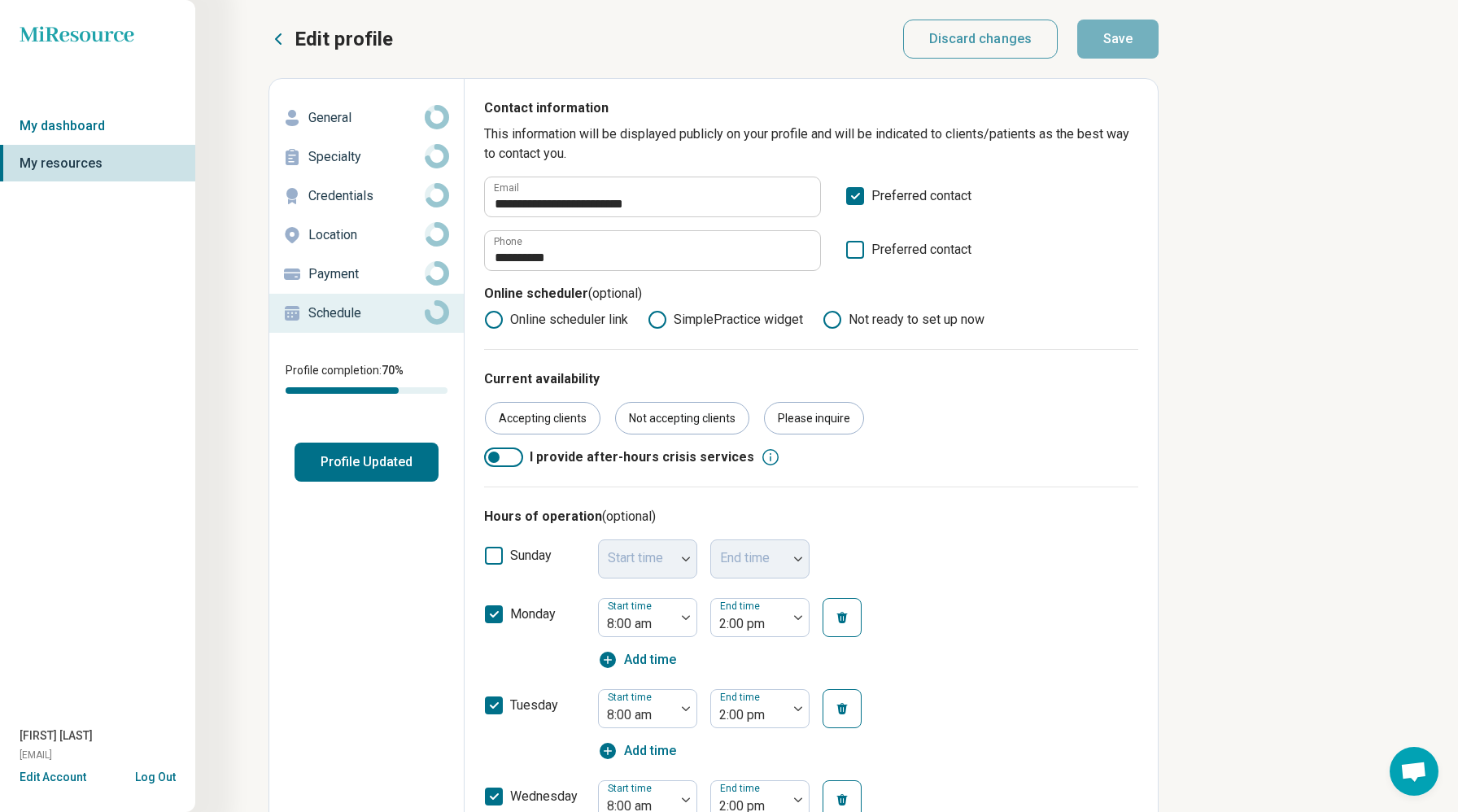 click 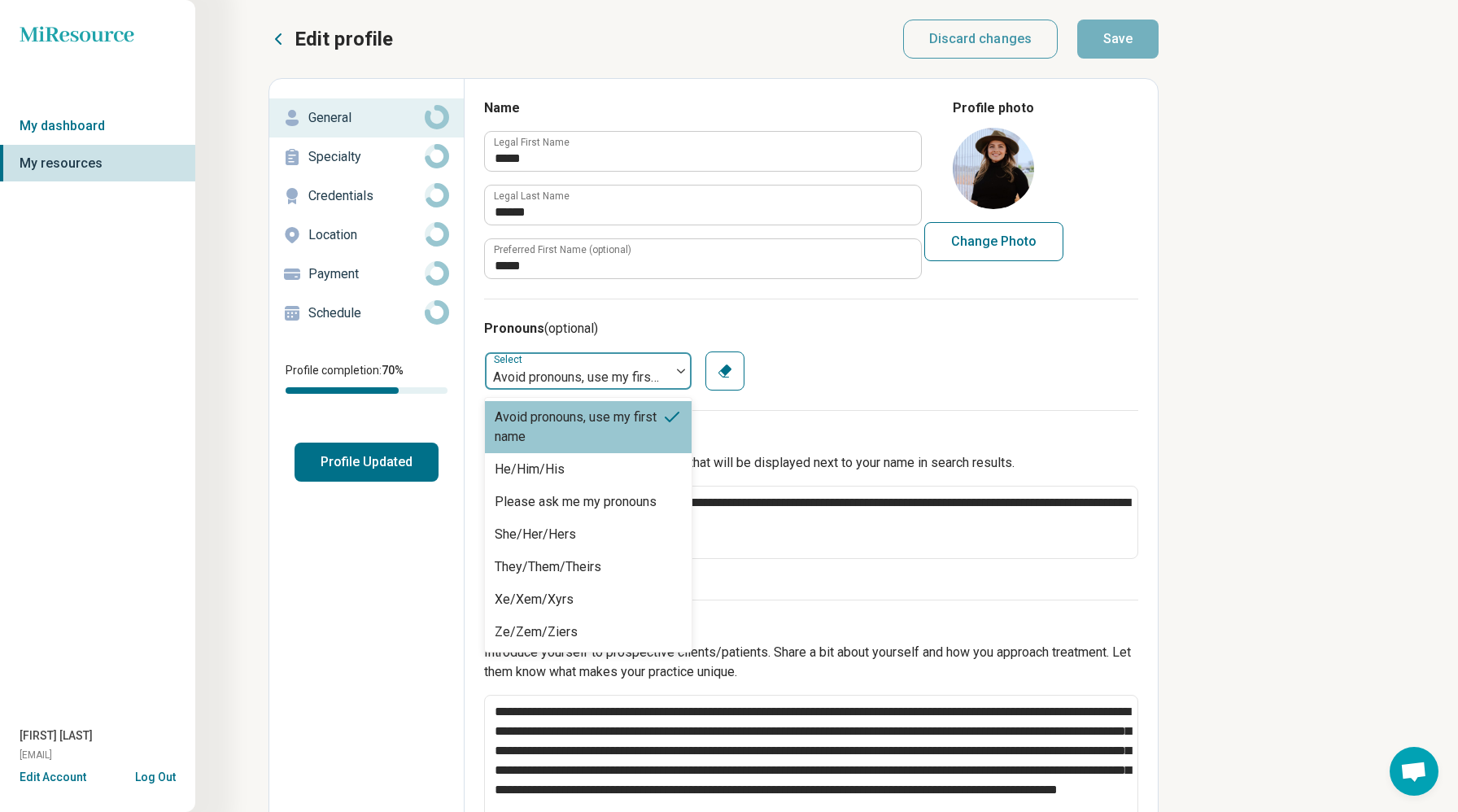 click at bounding box center [681, 371] 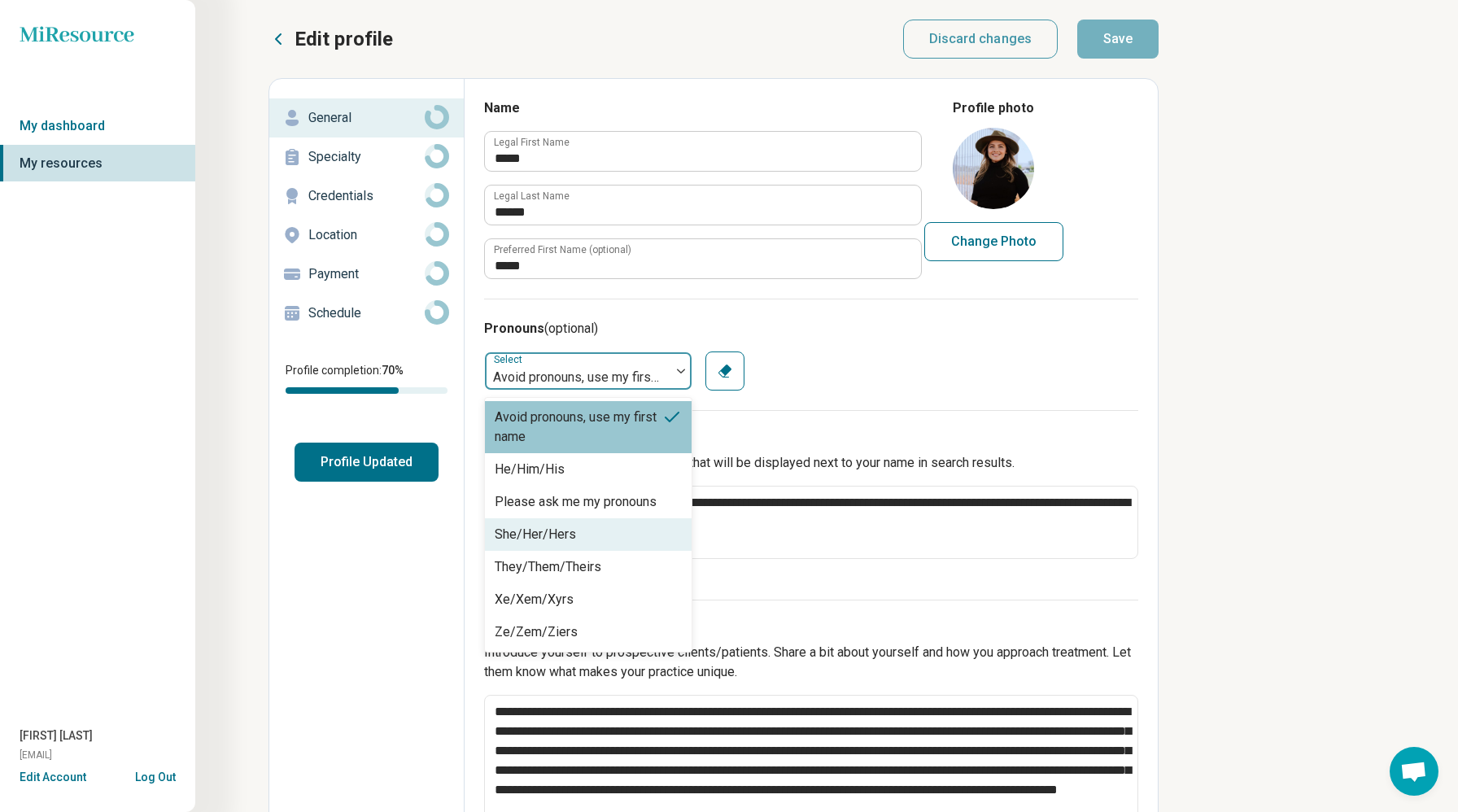 click on "She/Her/Hers" at bounding box center [535, 535] 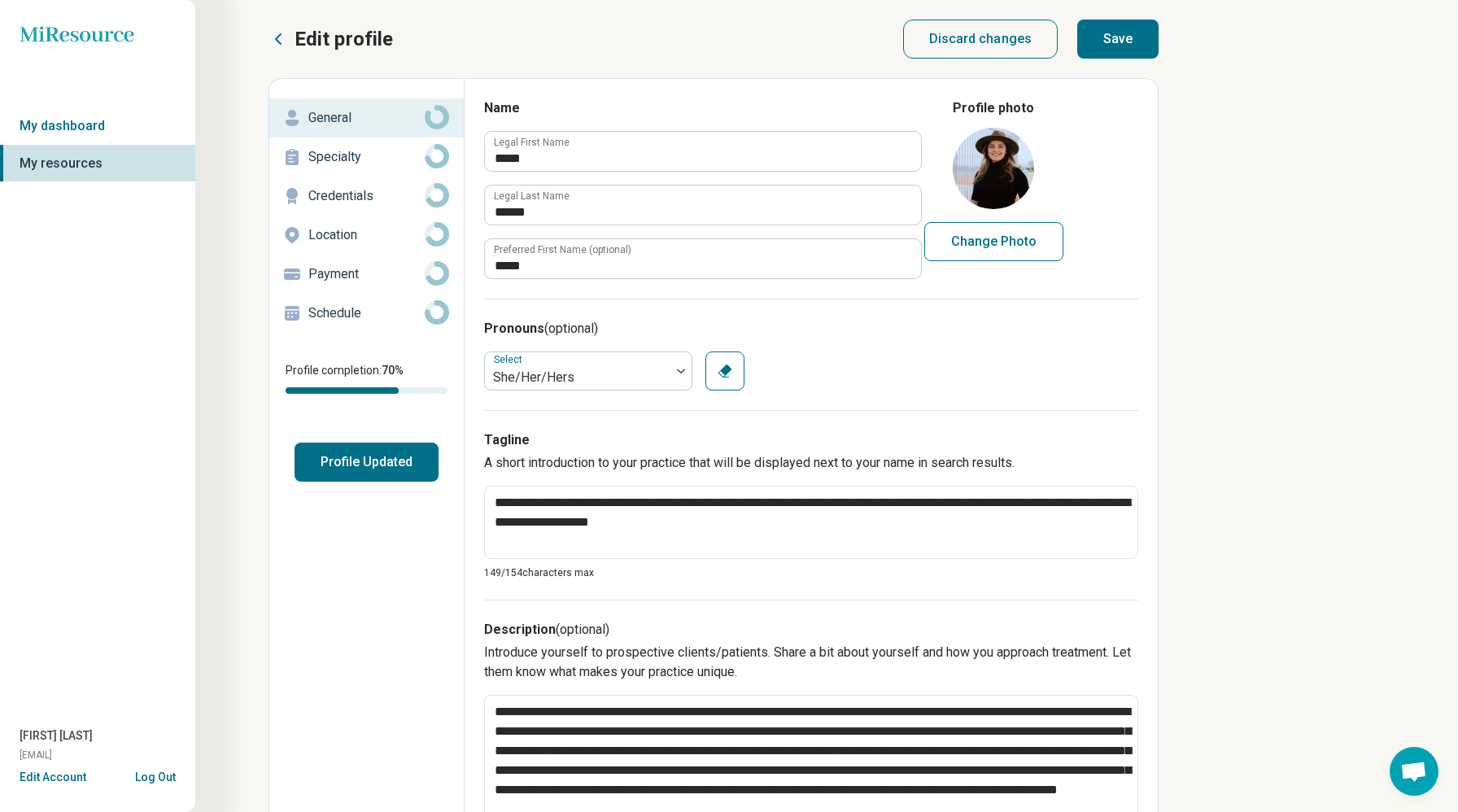 click on "Save" at bounding box center [1118, 39] 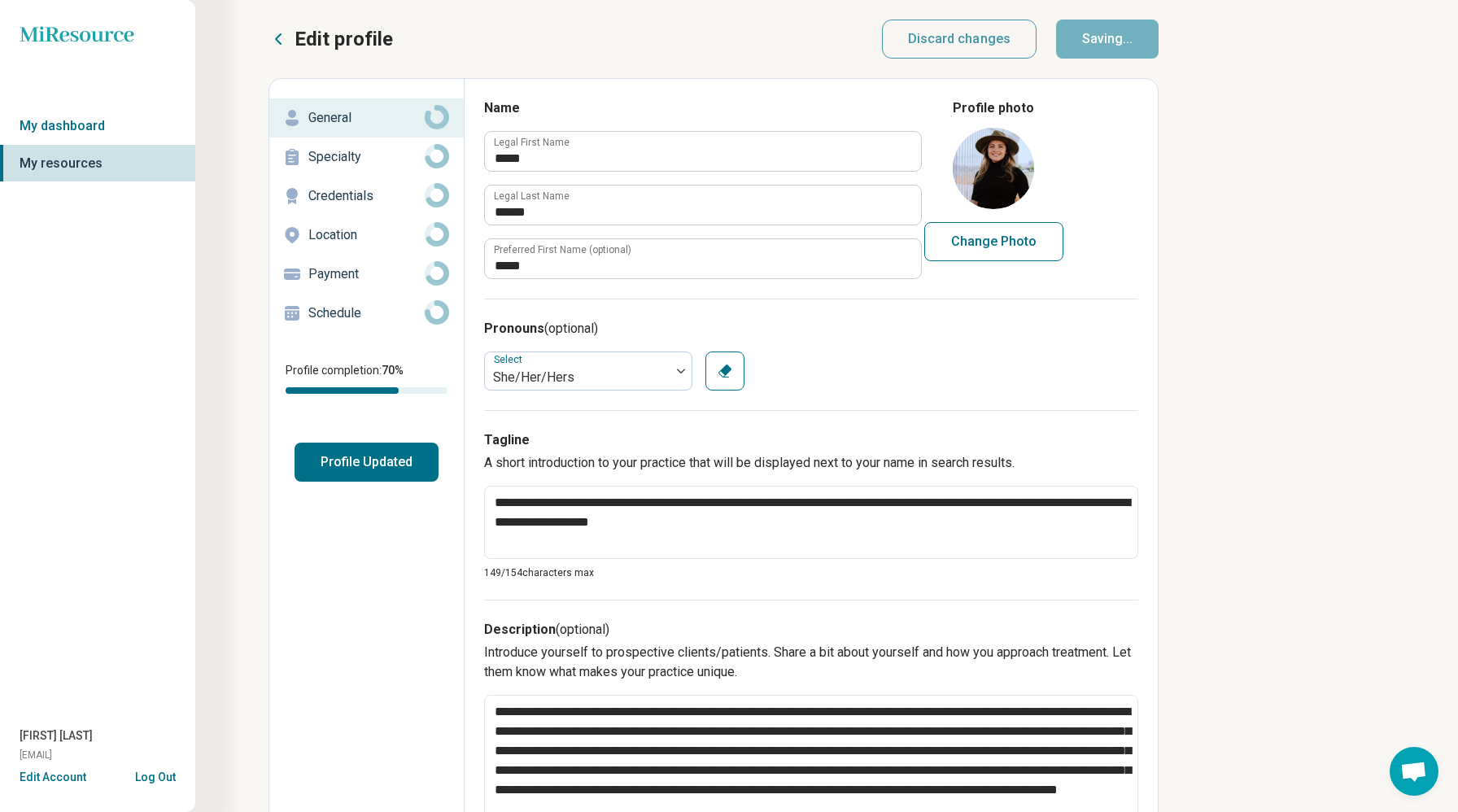 type on "*" 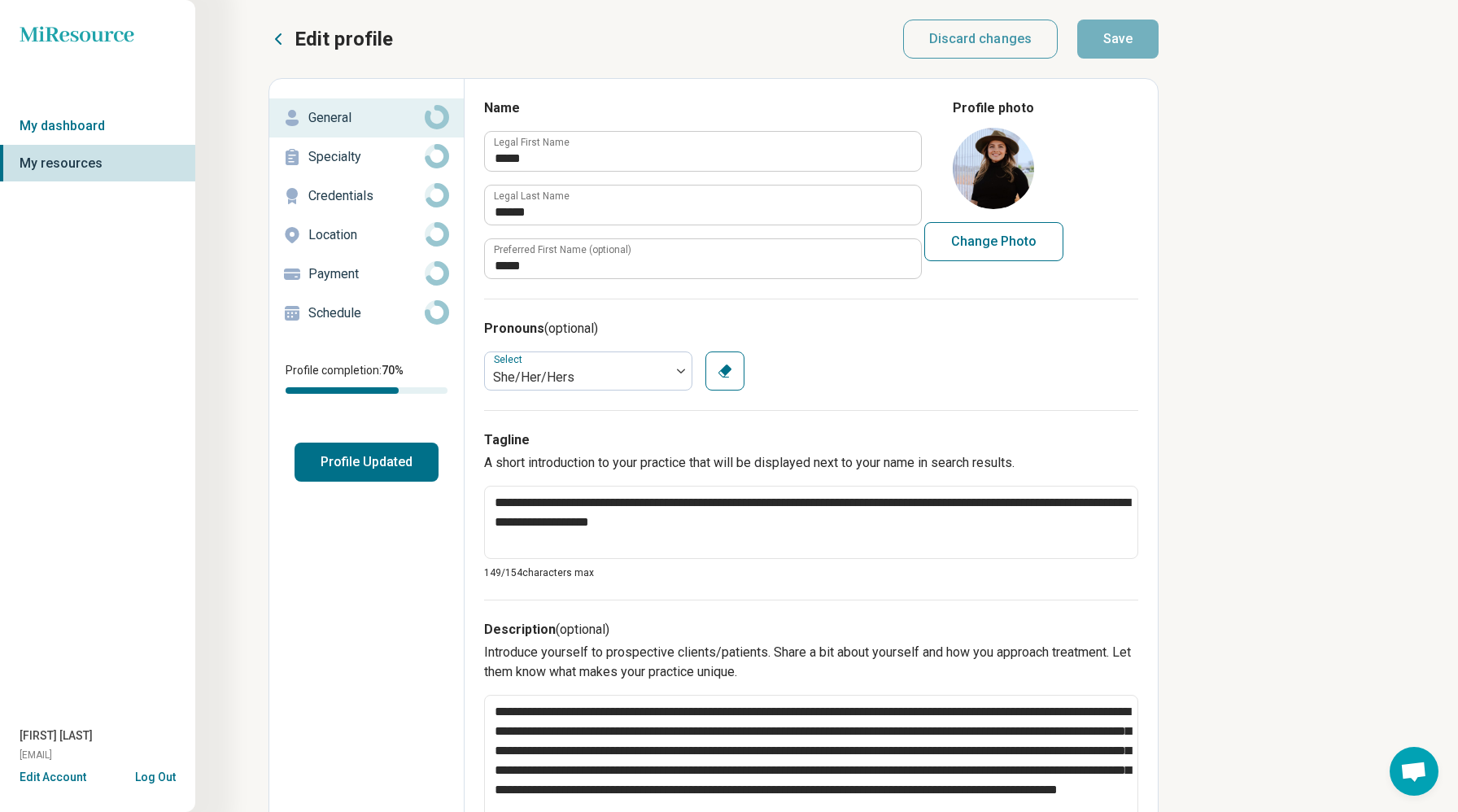 click on "Select She/Her/Hers Clear" at bounding box center [811, 371] 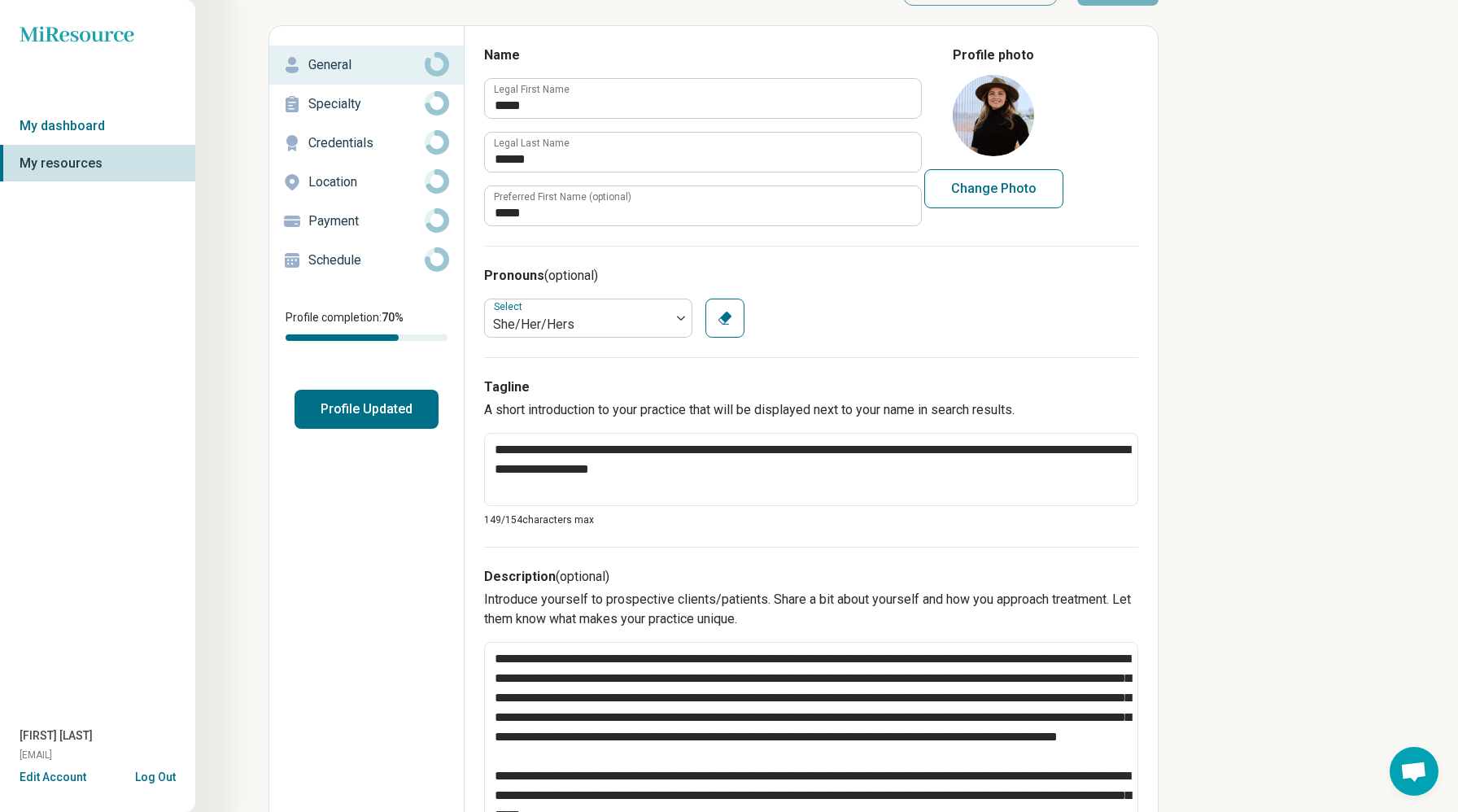 scroll, scrollTop: 0, scrollLeft: 0, axis: both 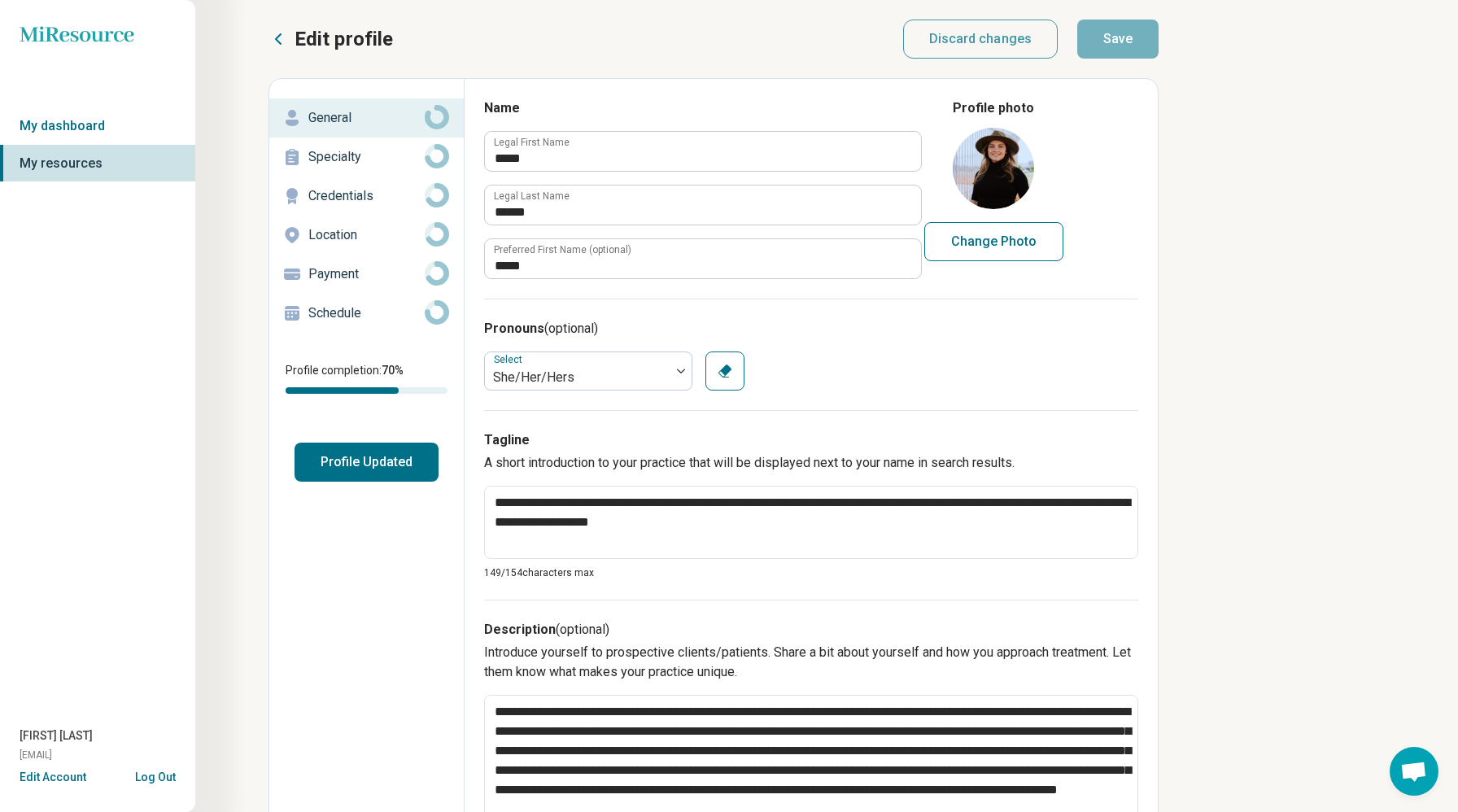 click 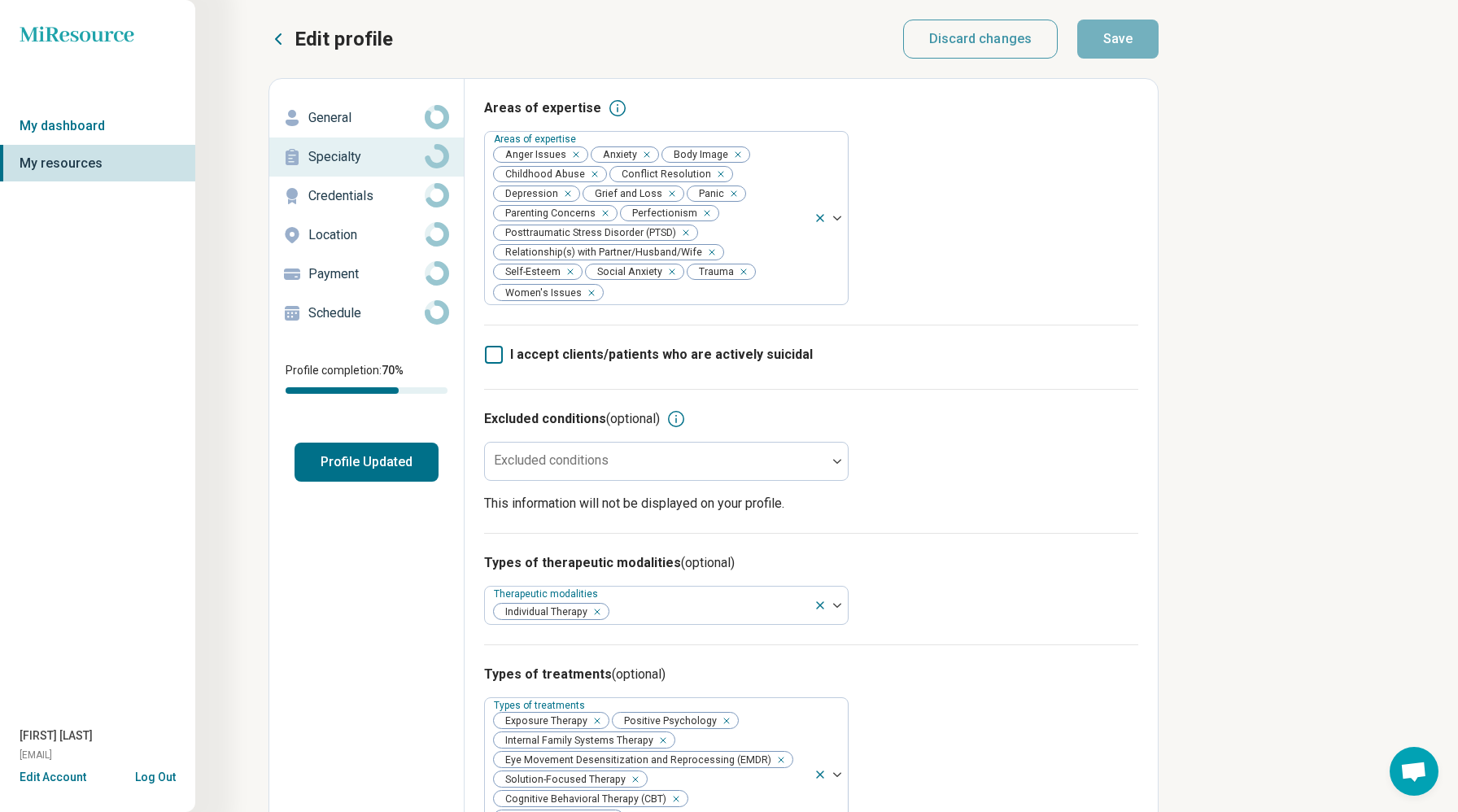 click on "Excluded conditions  (optional) Excluded conditions This information will not be displayed on your profile." at bounding box center (811, 461) 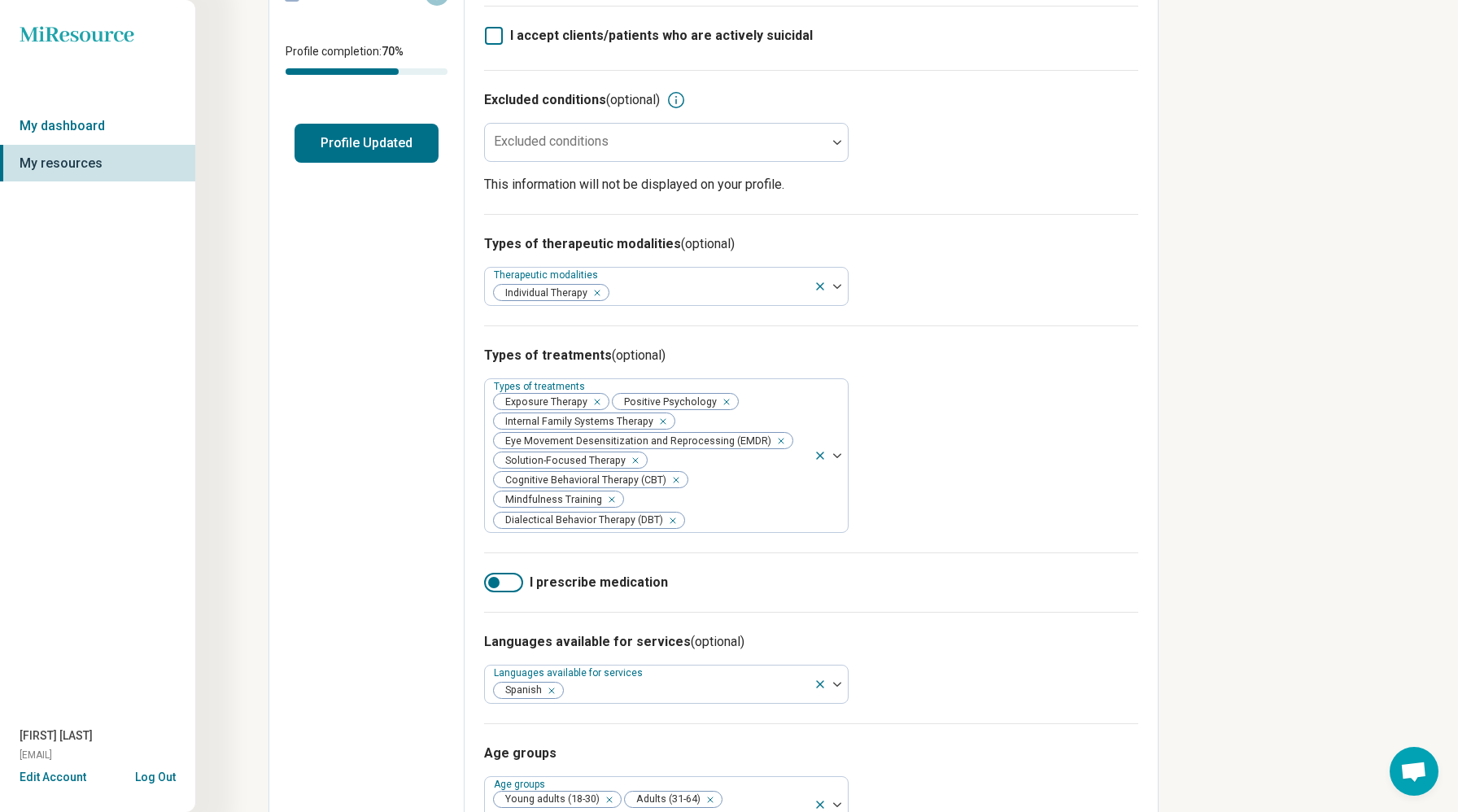 scroll, scrollTop: 325, scrollLeft: 0, axis: vertical 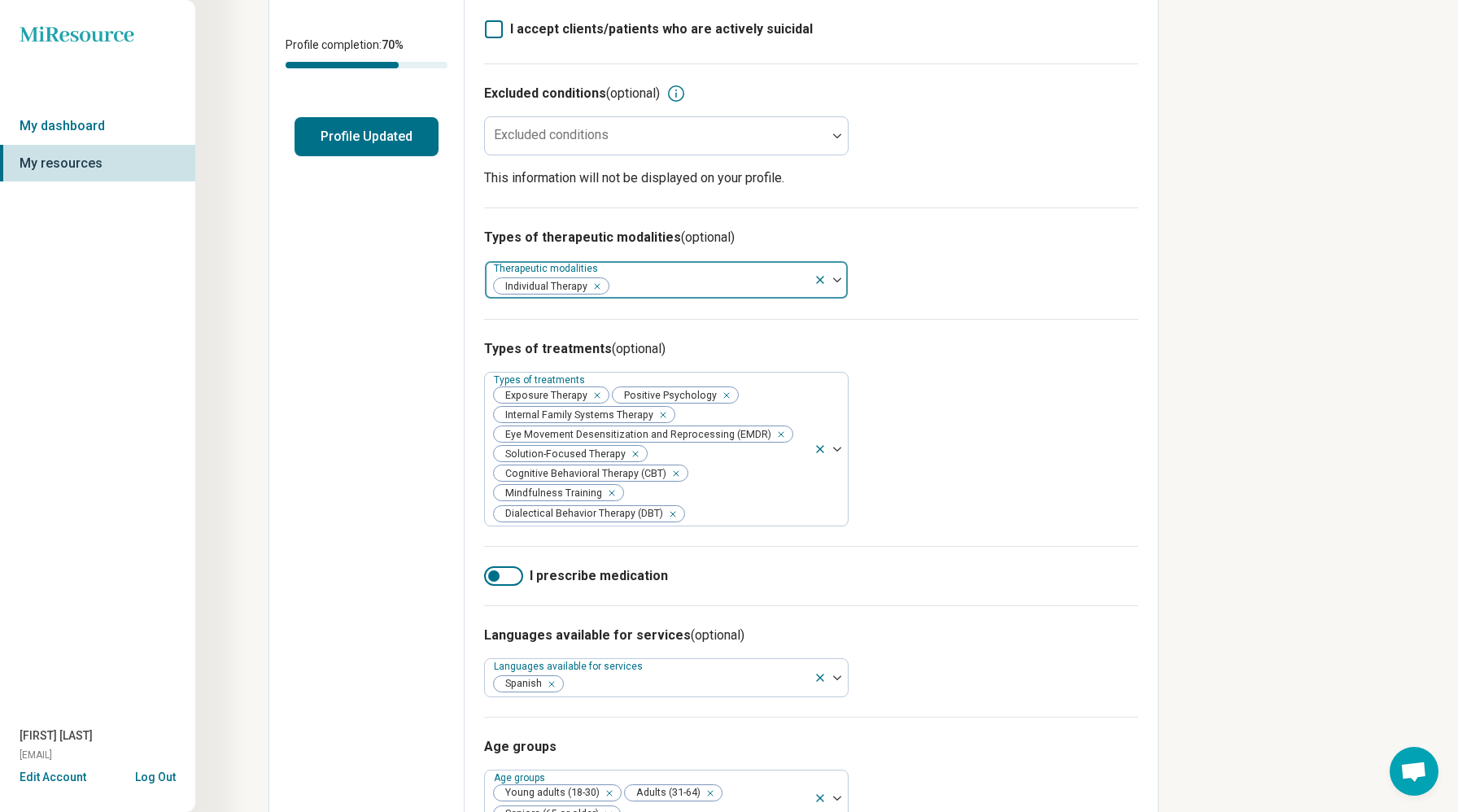 click at bounding box center (709, 286) 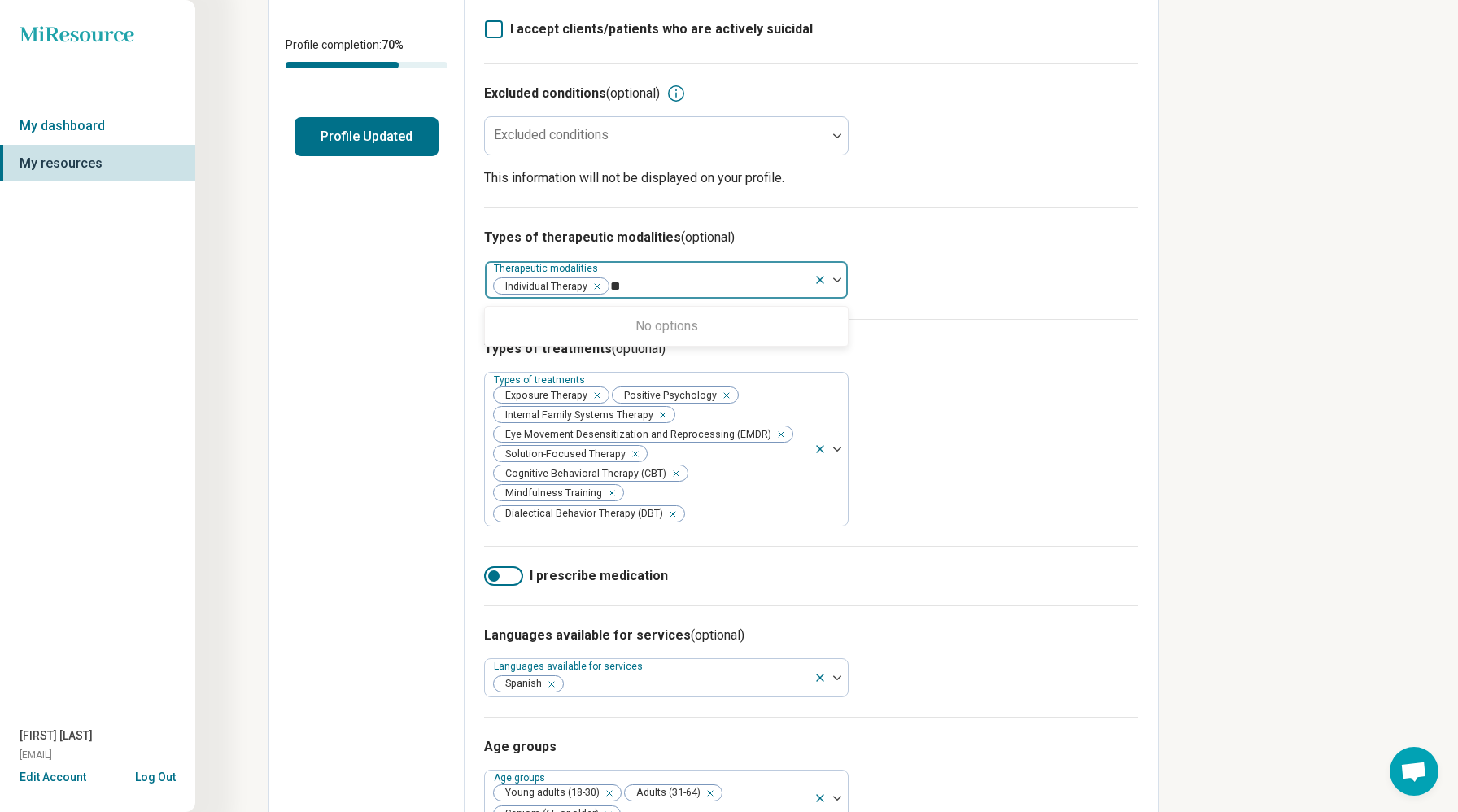 type on "*" 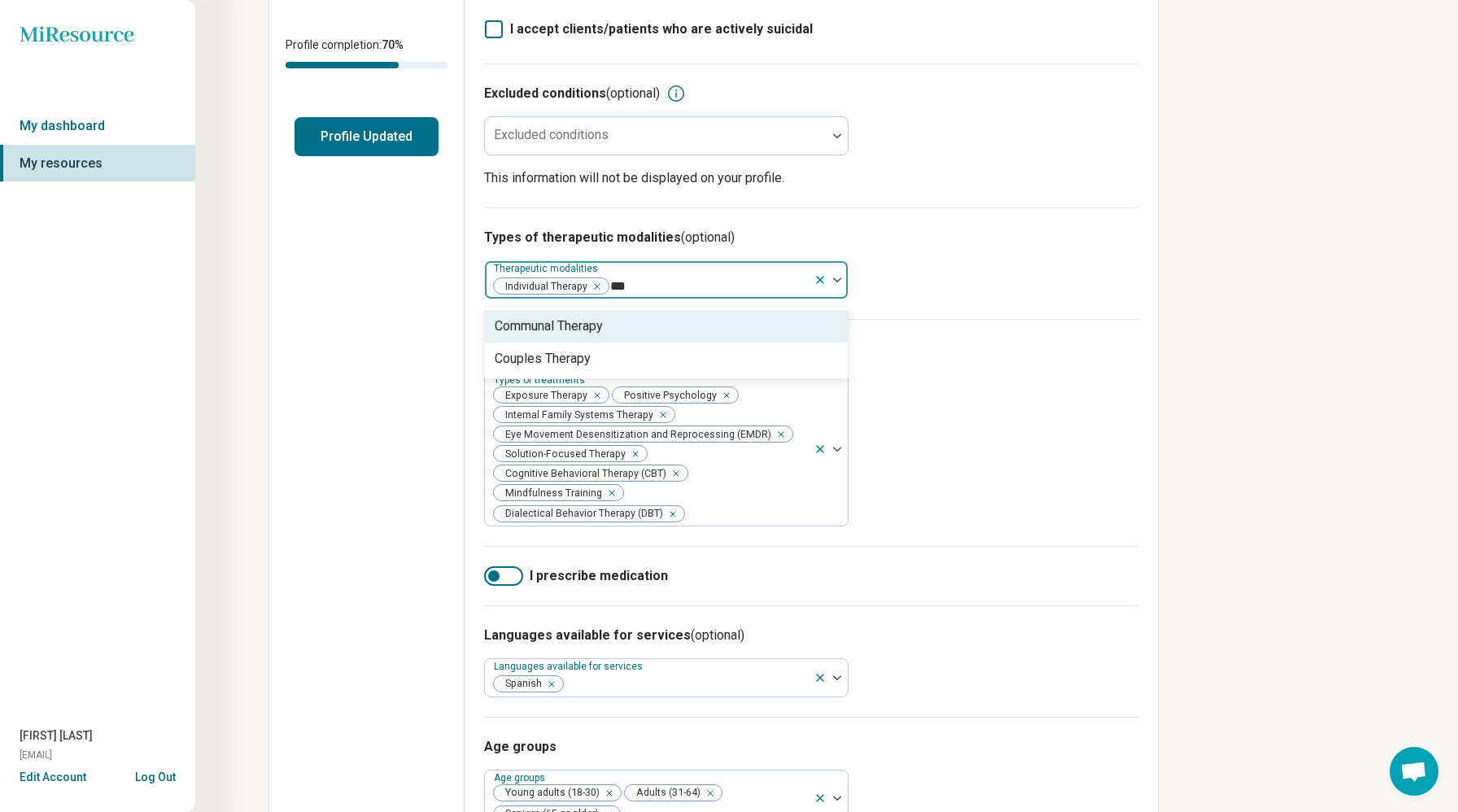 type on "****" 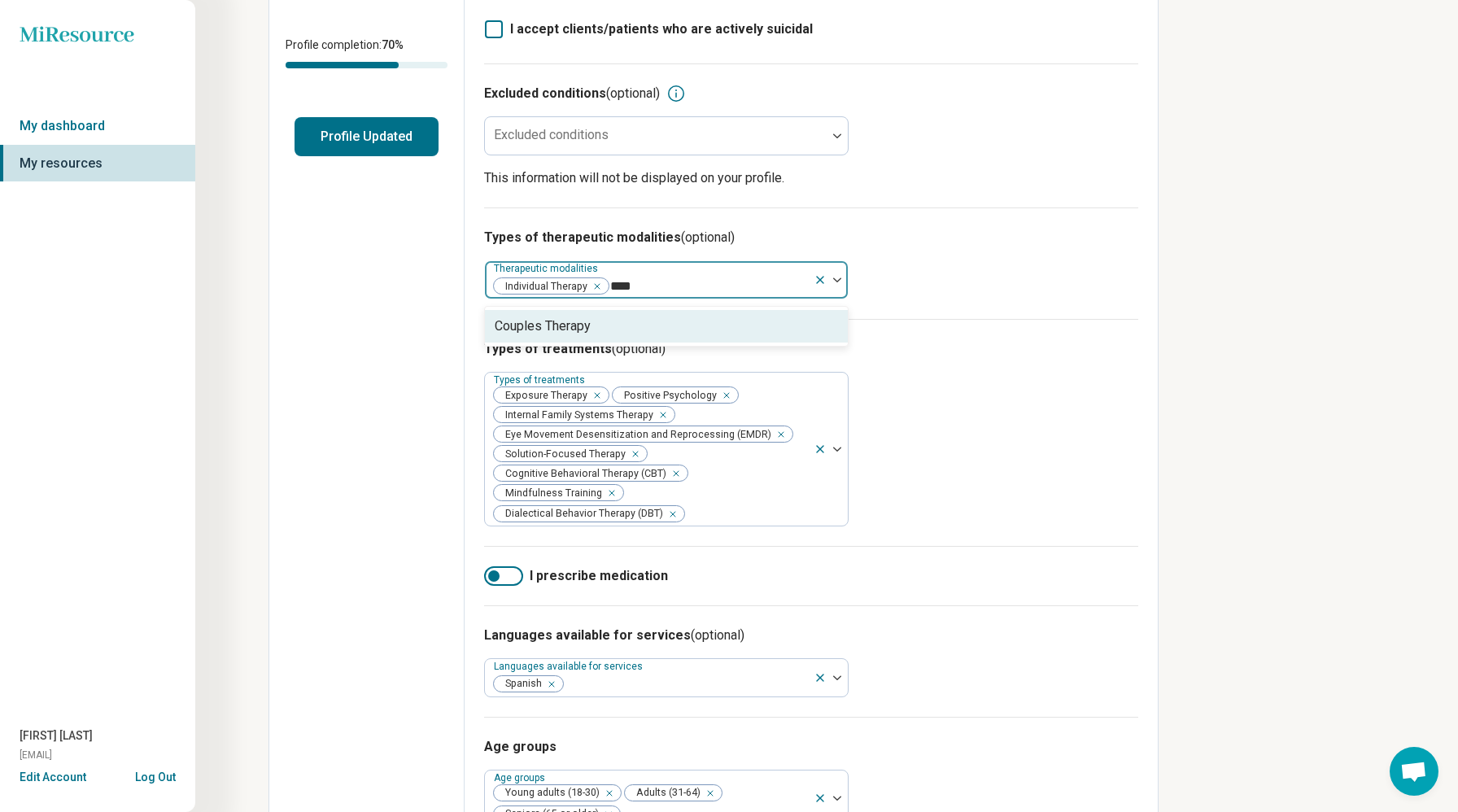 click on "Couples Therapy" at bounding box center [666, 326] 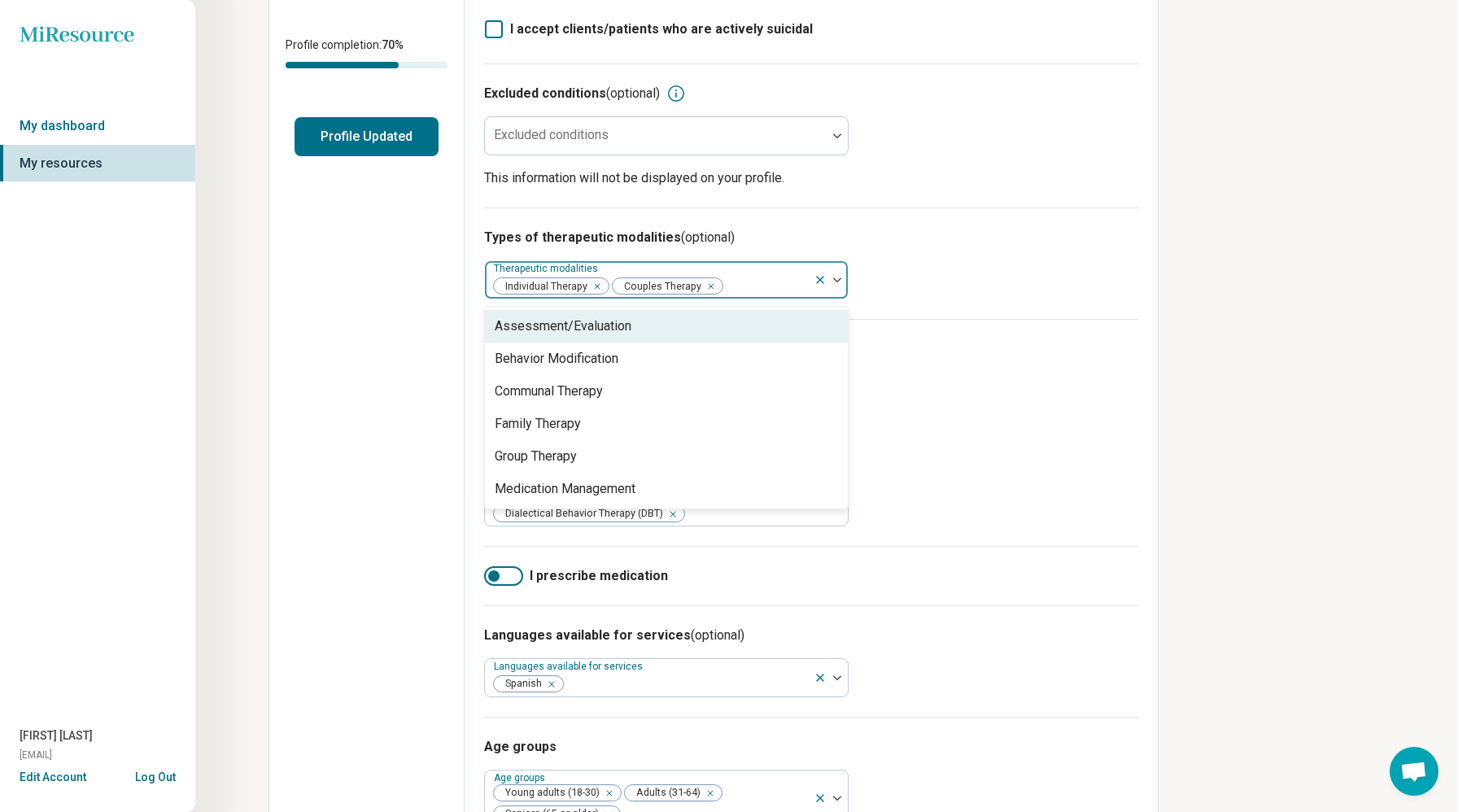 click on "Types of treatments  (optional) Types of treatments Exposure Therapy Positive Psychology Internal Family Systems Therapy Eye Movement Desensitization and Reprocessing (EMDR) Solution-Focused Therapy Cognitive Behavioral Therapy (CBT) Mindfulness Training Dialectical Behavior Therapy (DBT)" at bounding box center (811, 432) 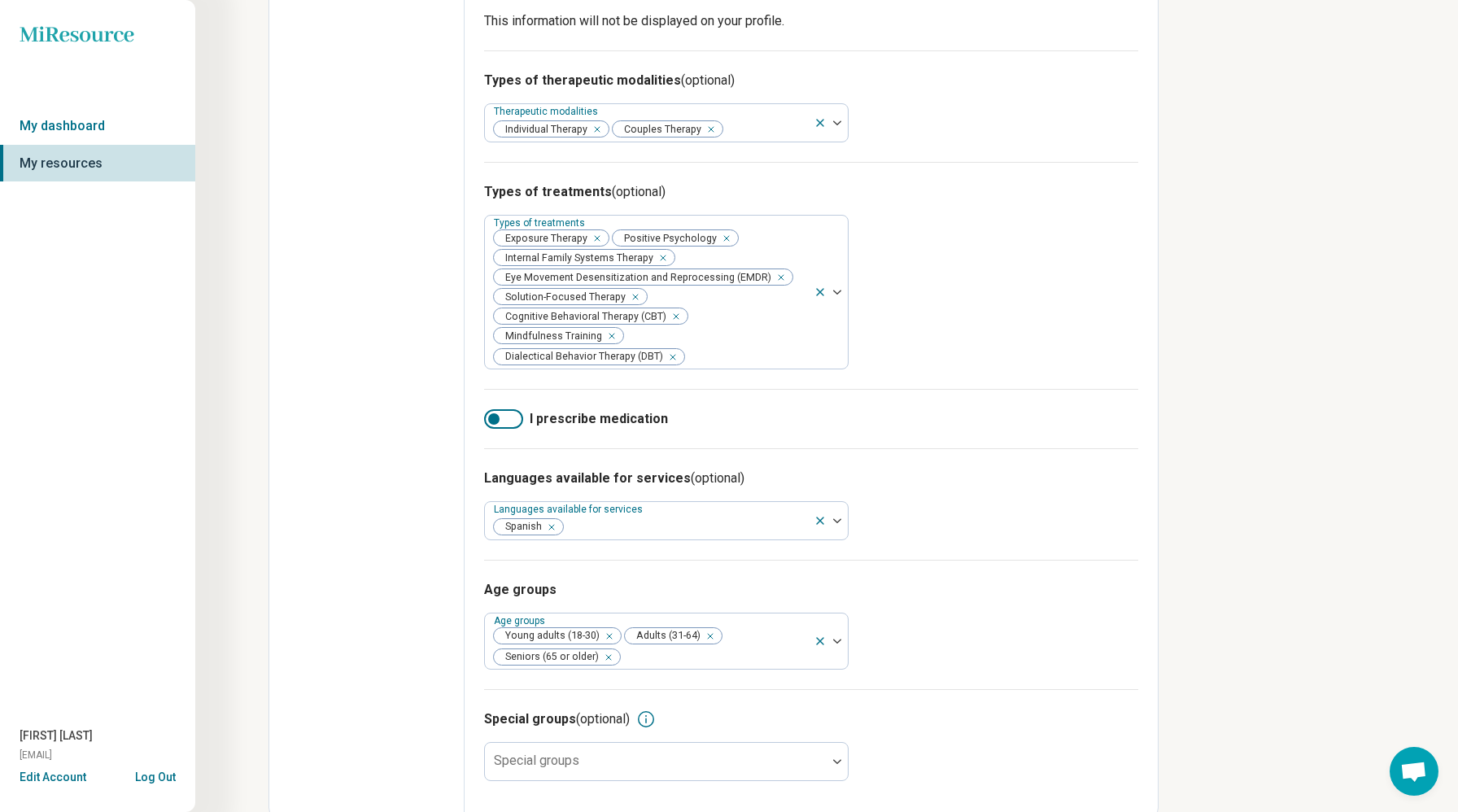 scroll, scrollTop: 500, scrollLeft: 0, axis: vertical 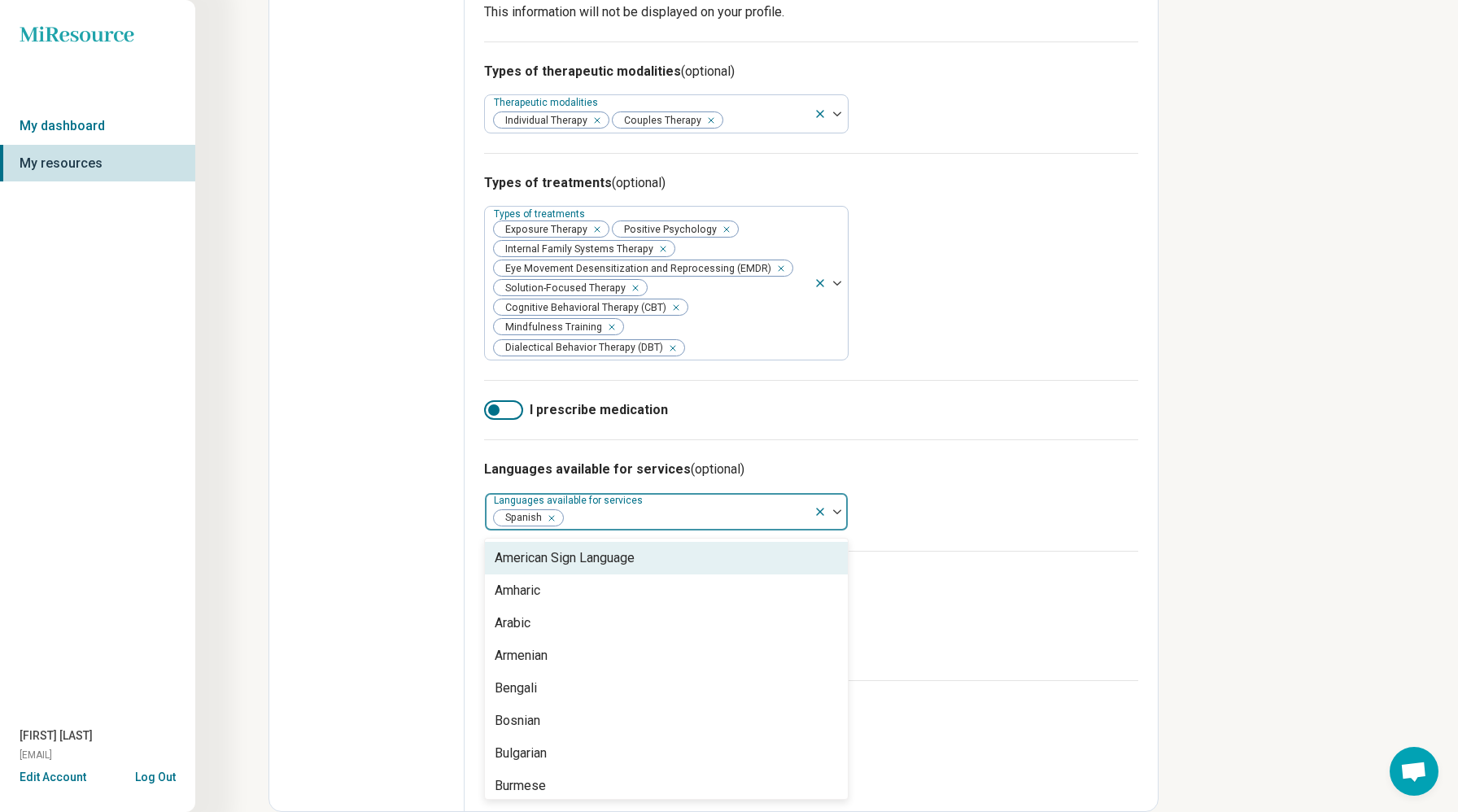 click at bounding box center (686, 518) 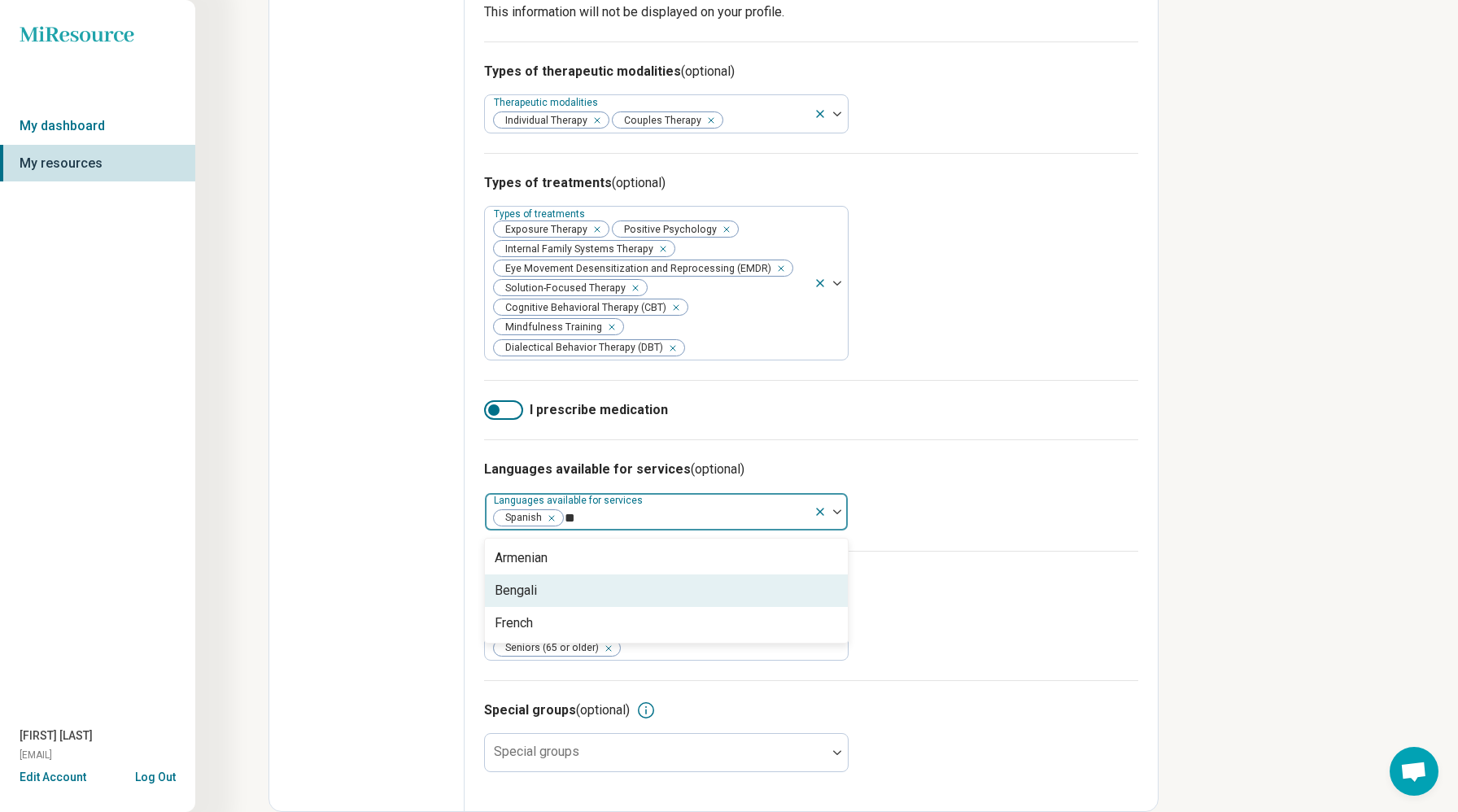 type on "*" 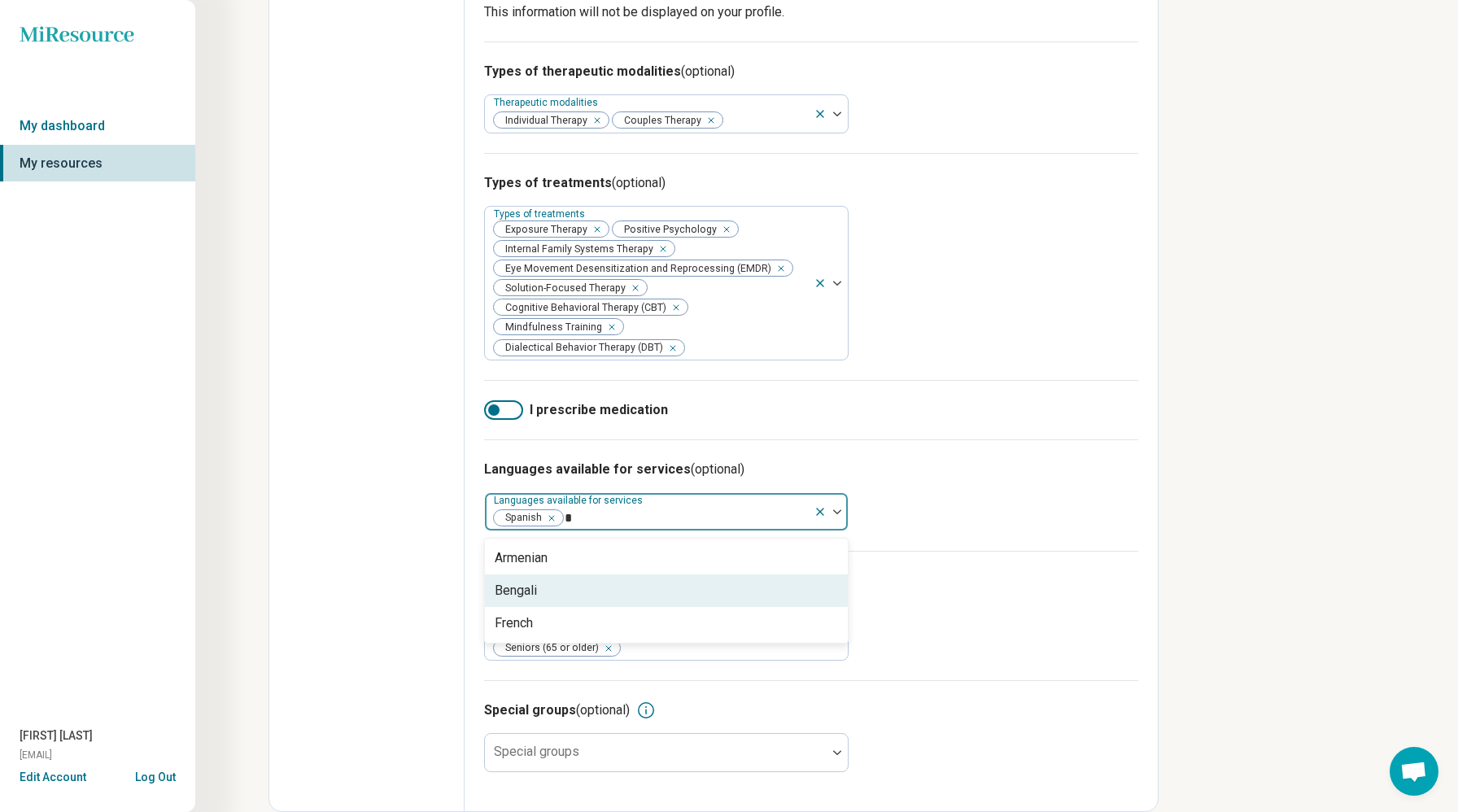 type 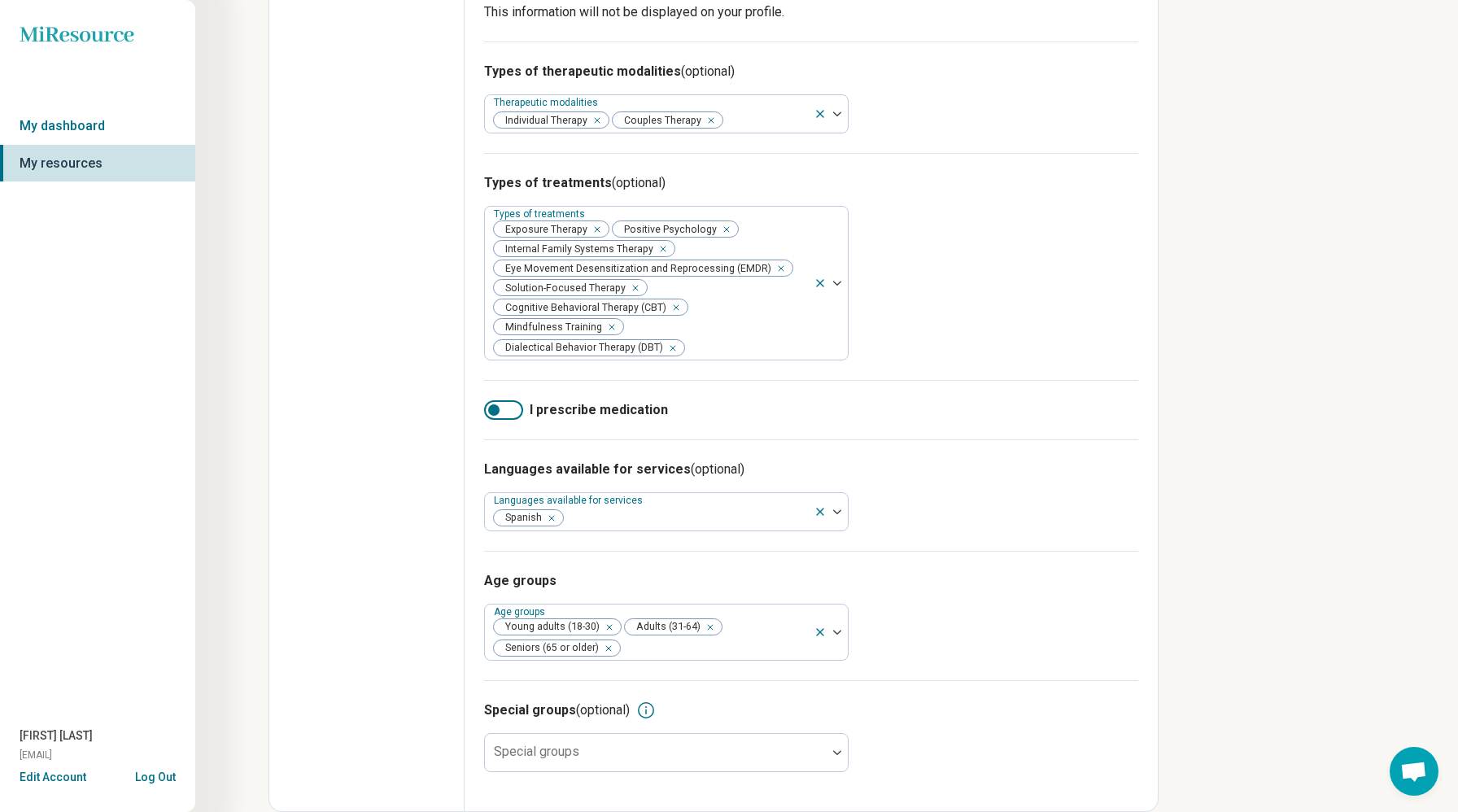click on "Areas of expertise Areas of expertise Anger Issues Anxiety Body Image Childhood Abuse Conflict Resolution Depression Grief and Loss Panic Parenting Concerns Perfectionism Posttraumatic Stress Disorder (PTSD) Relationship(s) with Partner/Husband/Wife Self-Esteem Social Anxiety Trauma Women's Issues I accept clients/patients who are actively suicidal Excluded conditions  (optional) Excluded conditions This information will not be displayed on your profile. Types of therapeutic modalities  (optional) Therapeutic modalities Individual Therapy Couples Therapy Types of treatments  (optional) Types of treatments Exposure Therapy Positive Psychology Internal Family Systems Therapy Eye Movement Desensitization and Reprocessing (EMDR) Solution-Focused Therapy Cognitive Behavioral Therapy (CBT) Mindfulness Training Dialectical Behavior Therapy (DBT) I prescribe medication Languages available for services  (optional) Languages available for services Spanish Age groups Age groups Young adults (18-30) Adults (31-64)" at bounding box center (811, 199) 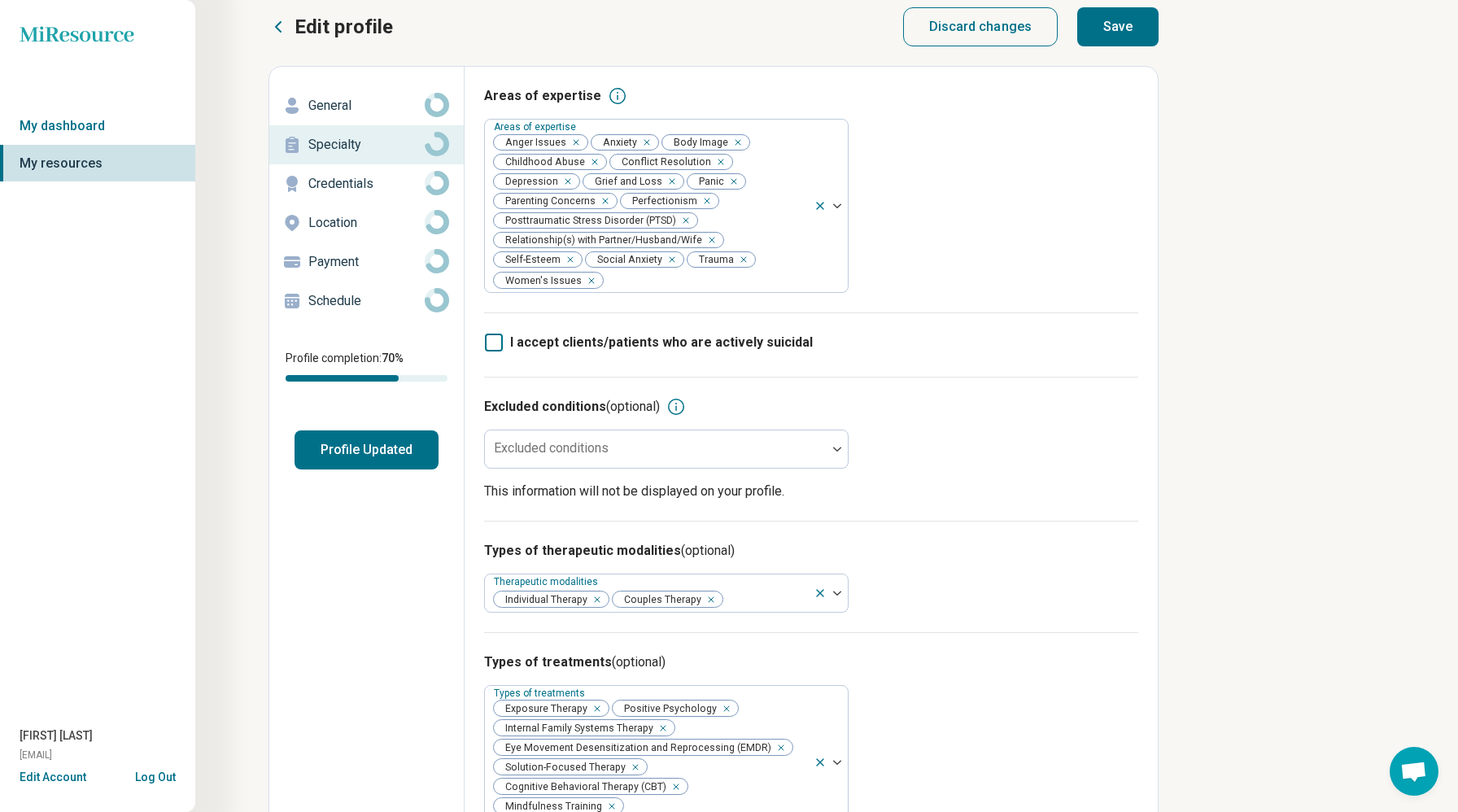 scroll, scrollTop: 0, scrollLeft: 0, axis: both 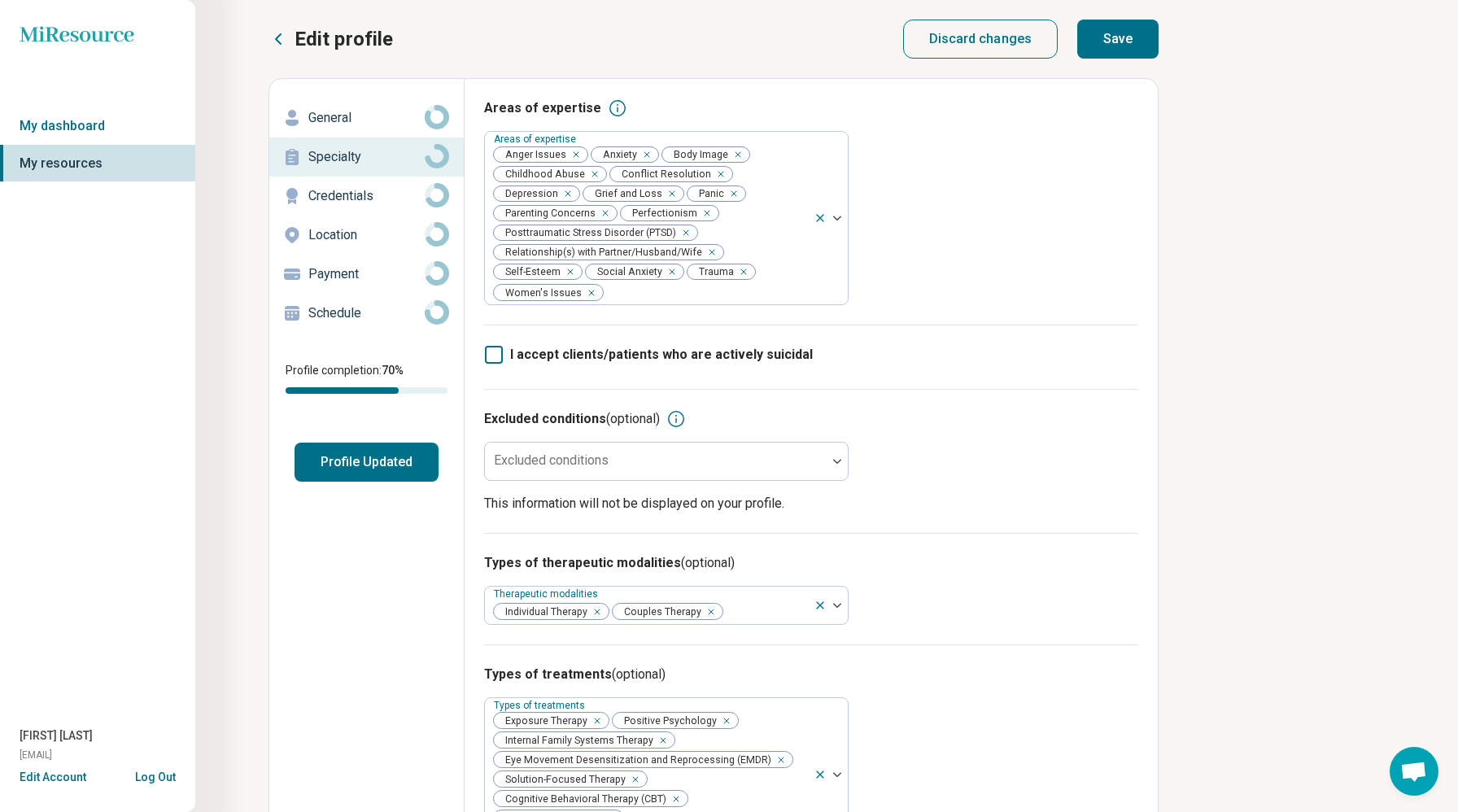 click on "Save" at bounding box center (1118, 39) 